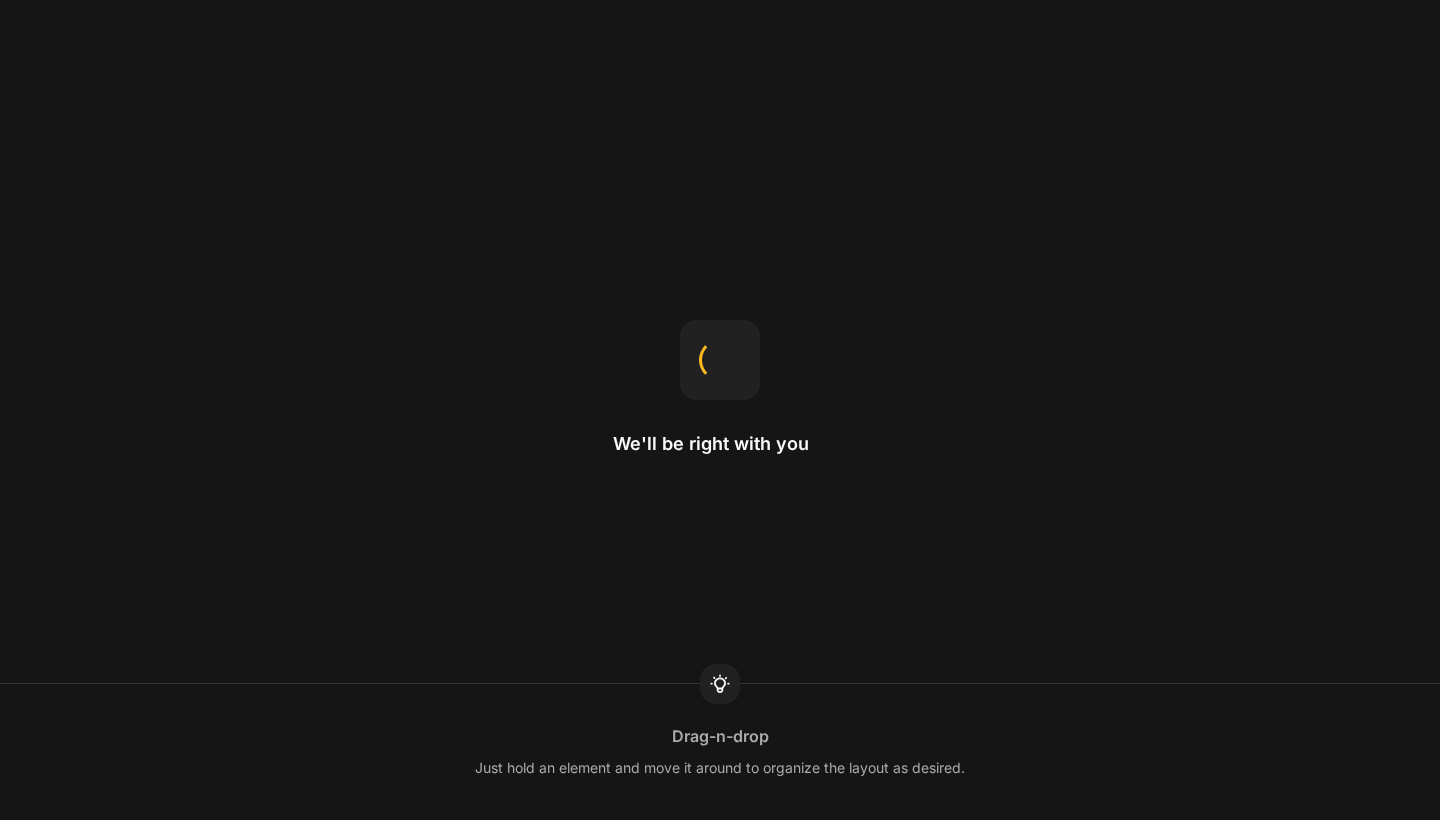 scroll, scrollTop: 0, scrollLeft: 0, axis: both 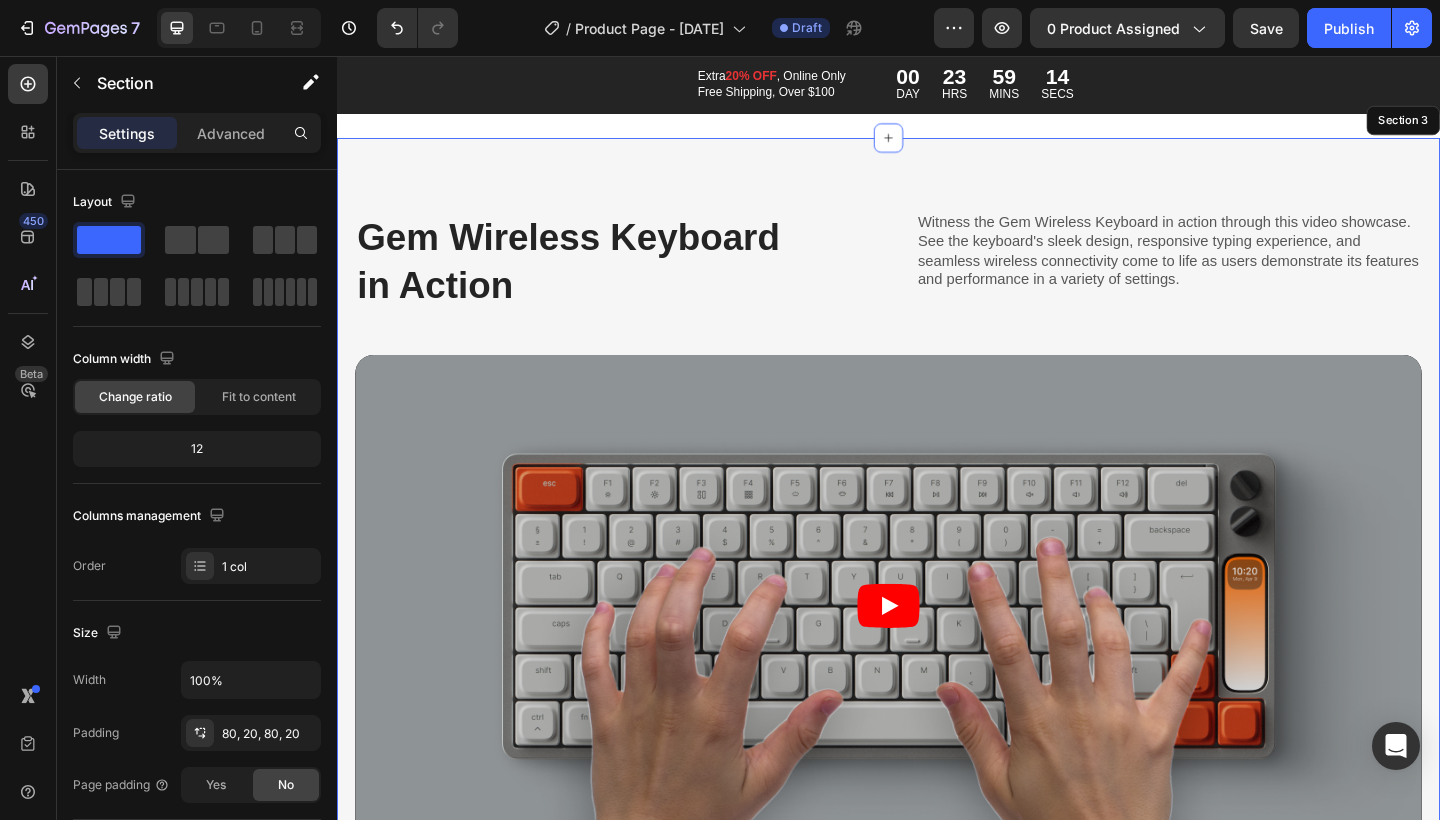 click on "Gem Wireless Keyboard in Action Heading Witness the Gem Wireless Keyboard in action through this video showcase. See the keyboard's sleek design, responsive typing experience, and seamless wireless connectivity come to life as users demonstrate its features and performance in a variety of settings. Text Block Row Video Row Section 3" at bounding box center [937, 577] 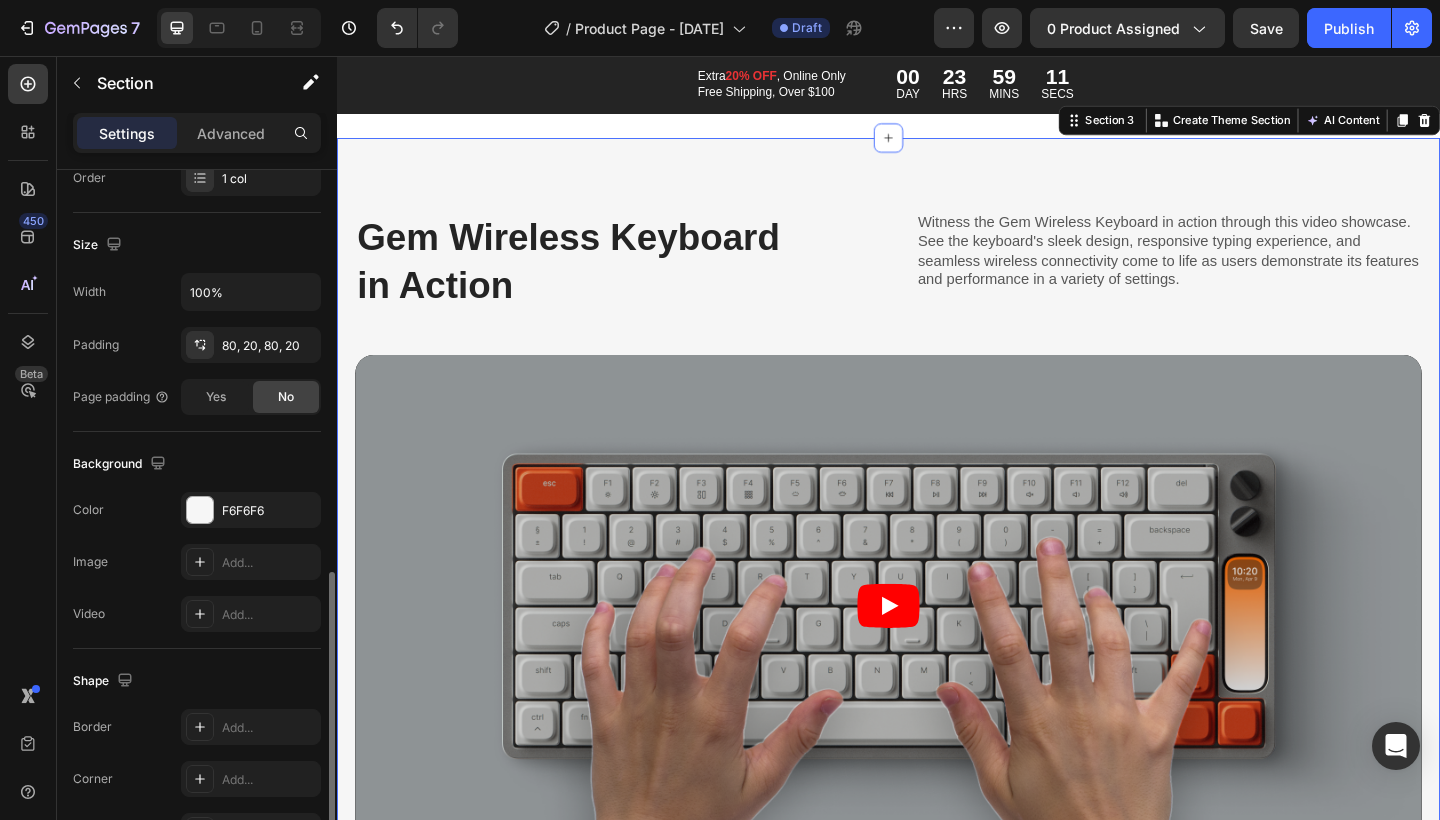 scroll, scrollTop: 513, scrollLeft: 0, axis: vertical 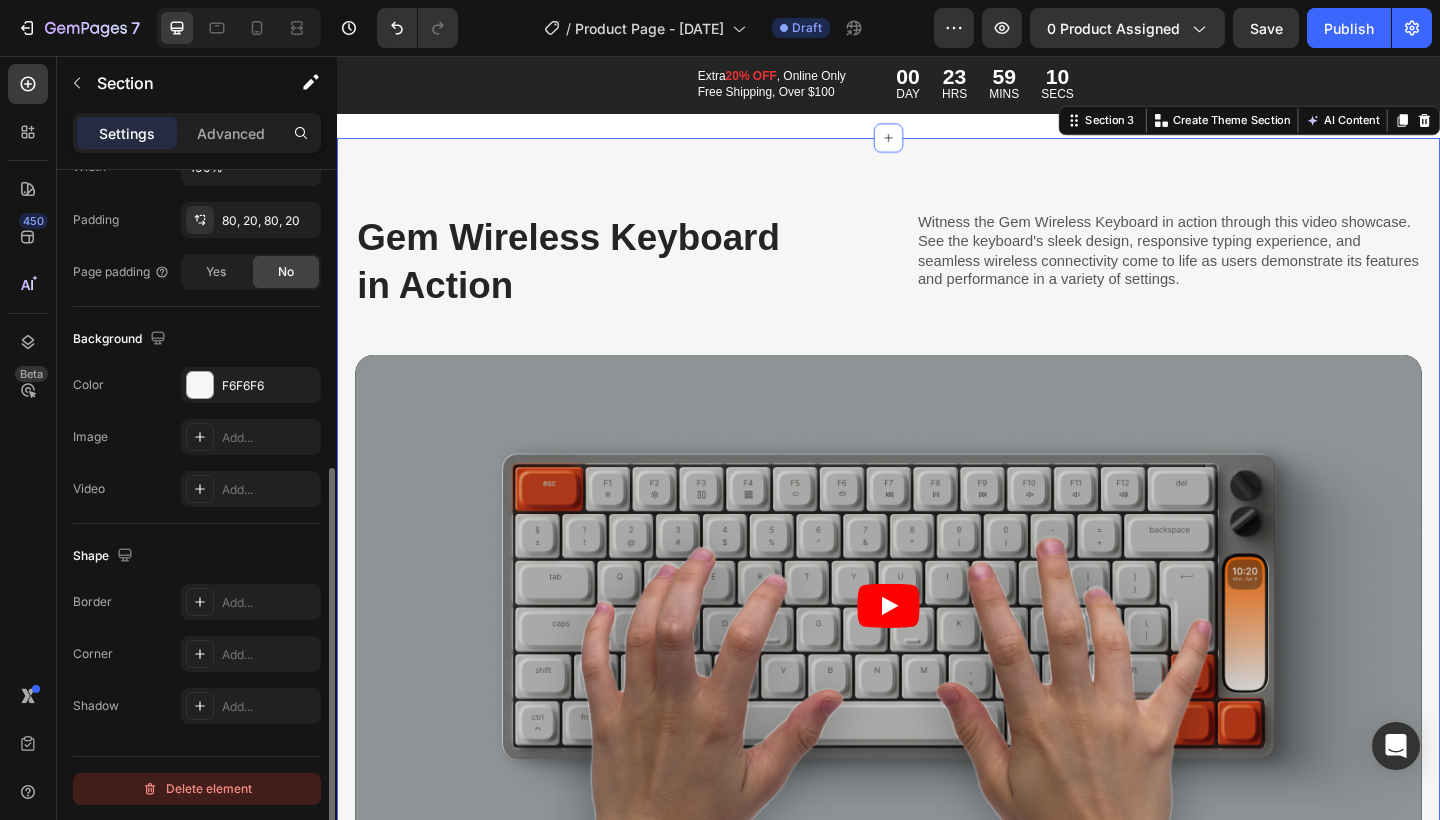 click on "Delete element" at bounding box center [197, 789] 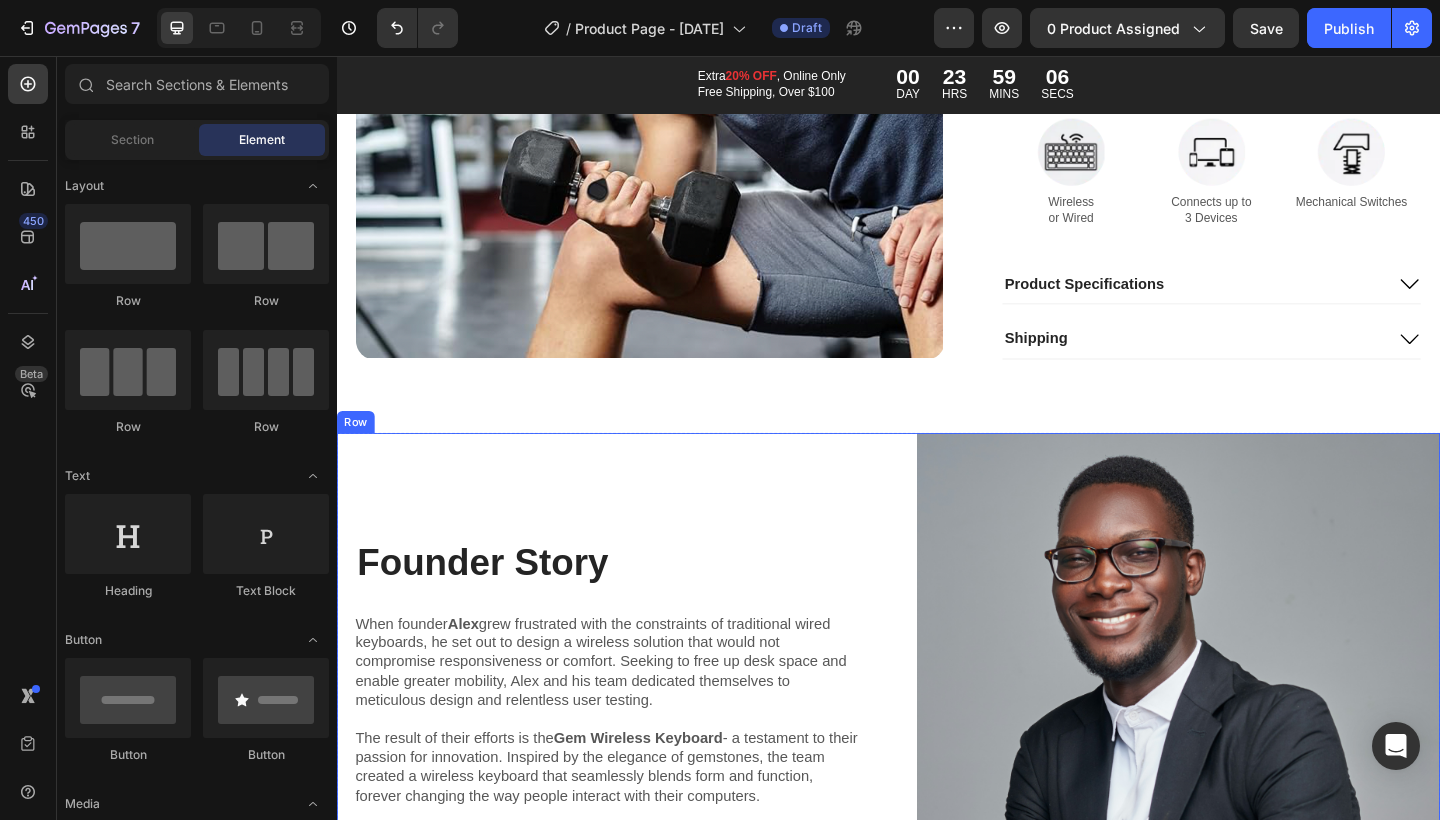 scroll, scrollTop: 3871, scrollLeft: 0, axis: vertical 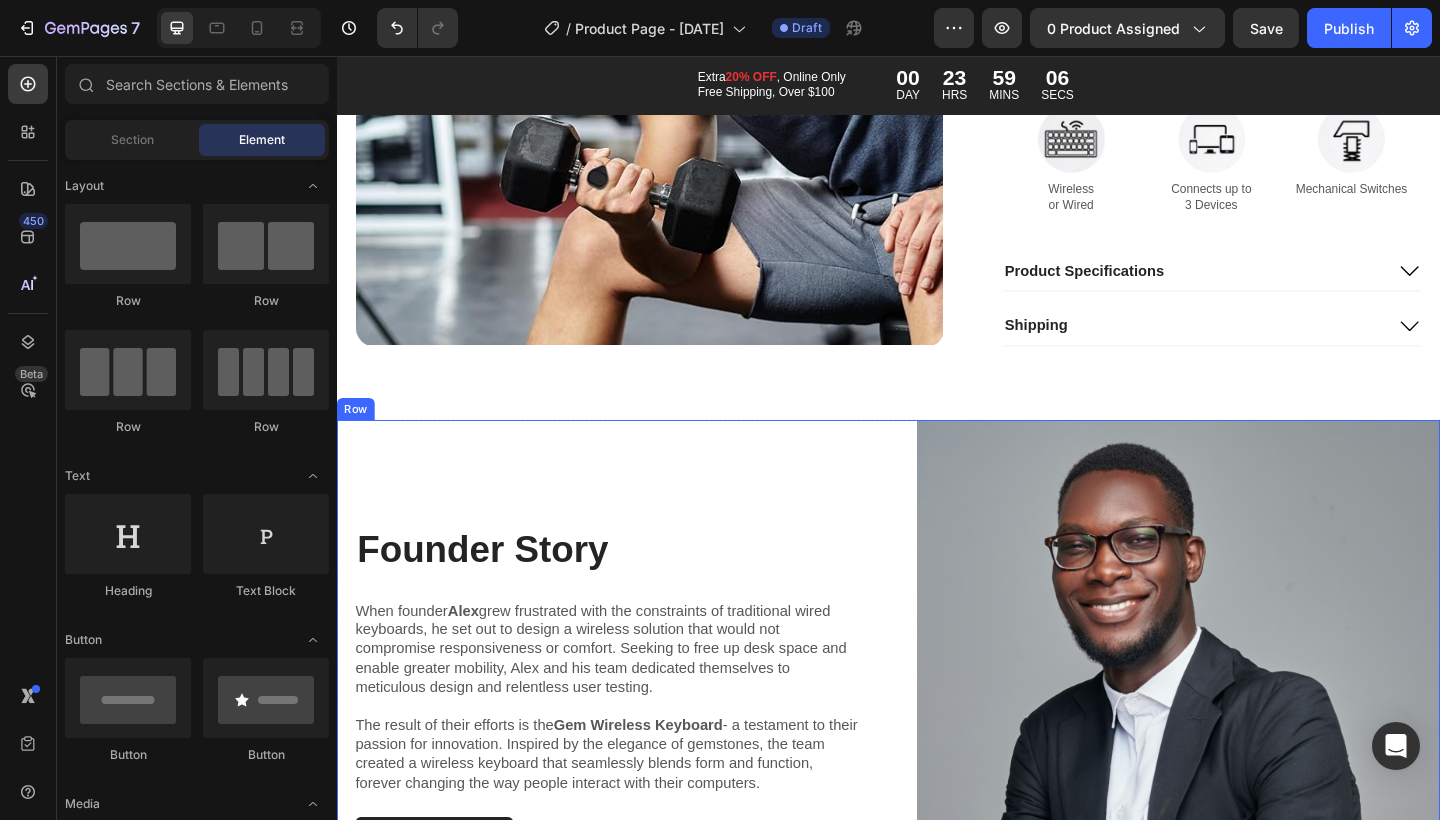 click on "Founder Story Heading When founder  Alex  grew frustrated with the constraints of traditional wired keyboards, he set out to design a wireless solution that would not compromise responsiveness or comfort. Seeking to free up desk space and enable greater mobility, Alex and his team dedicated themselves to meticulous design and relentless user testing.   The result of their efforts is the  Gem Wireless Keyboard  - a testament to their passion for innovation. Inspired by the elegance of gemstones, the team created a wireless keyboard that seamlessly blends form and function, forever changing the way people interact with their computers. Text Block READ MORE Button Row" at bounding box center (621, 748) 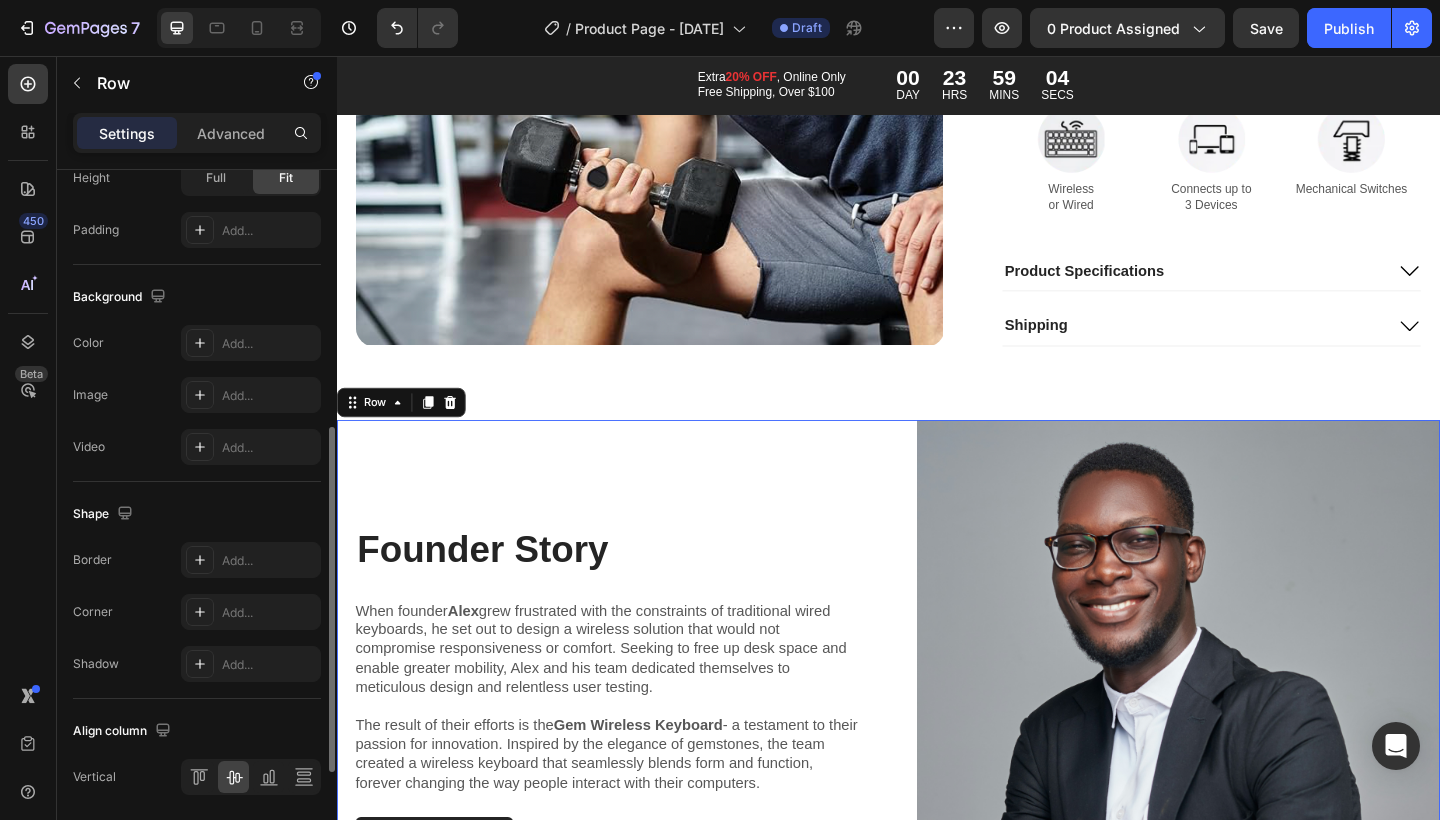 scroll, scrollTop: 741, scrollLeft: 0, axis: vertical 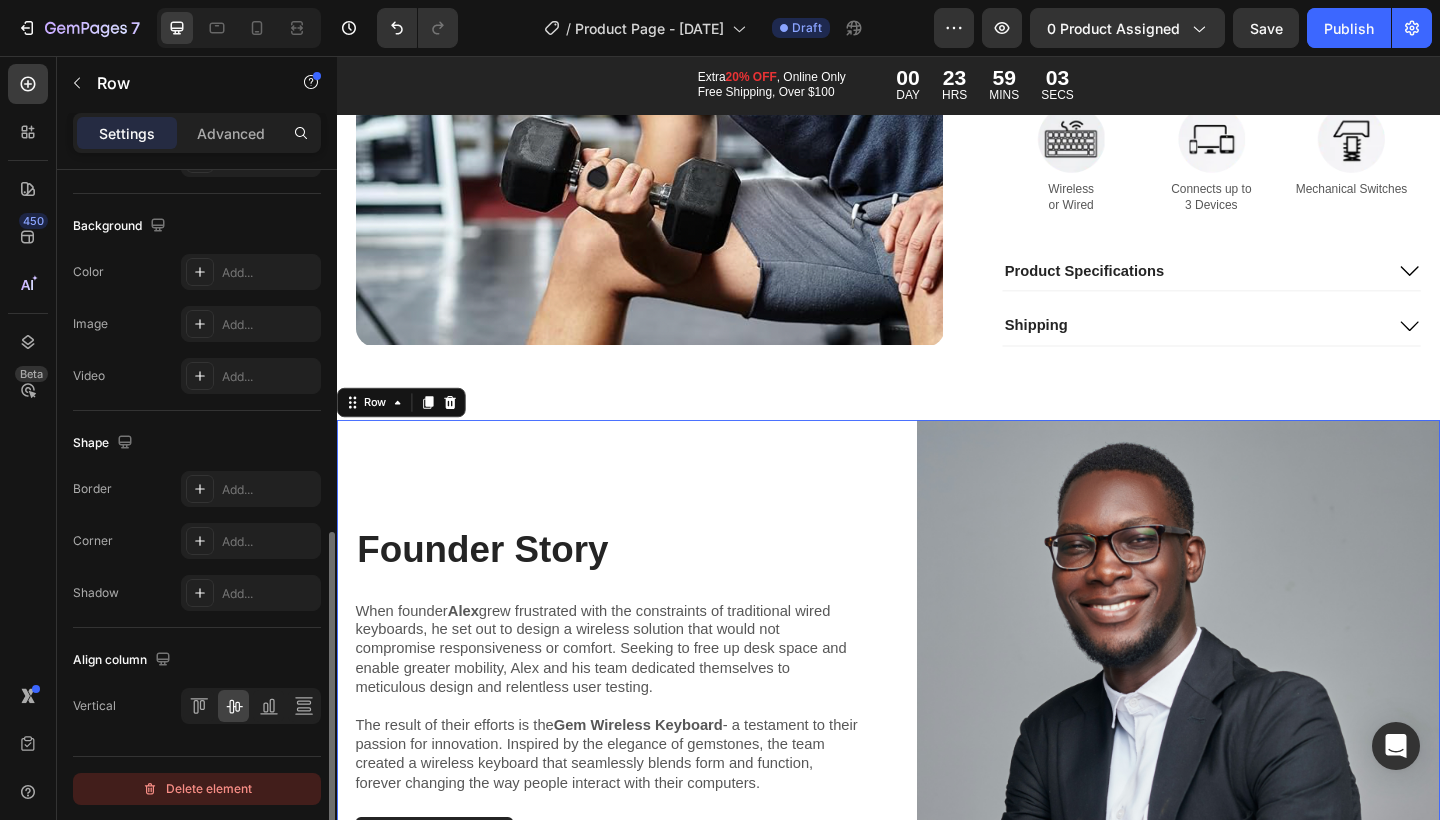 click on "Delete element" at bounding box center [197, 789] 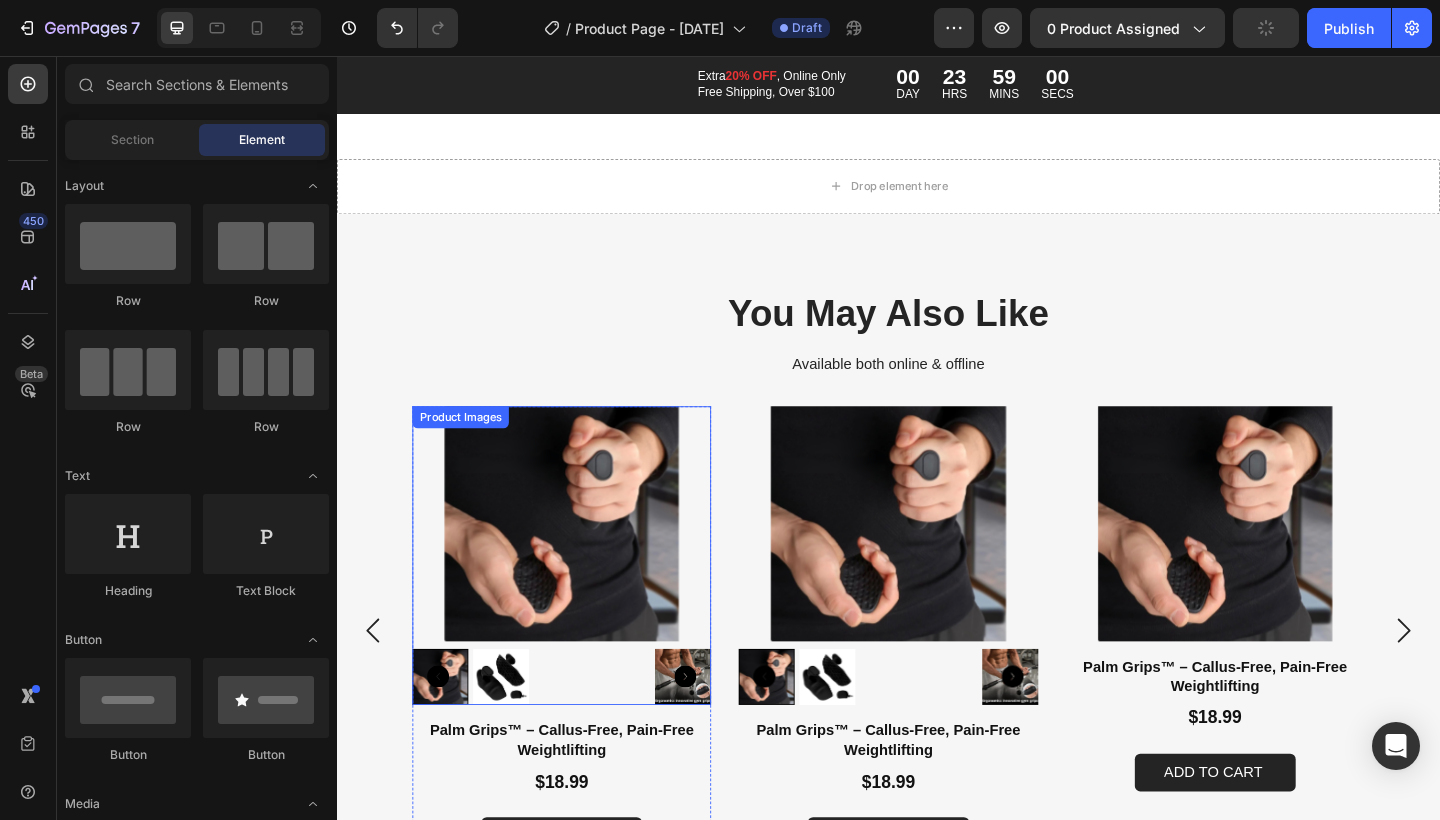 scroll, scrollTop: 4159, scrollLeft: 0, axis: vertical 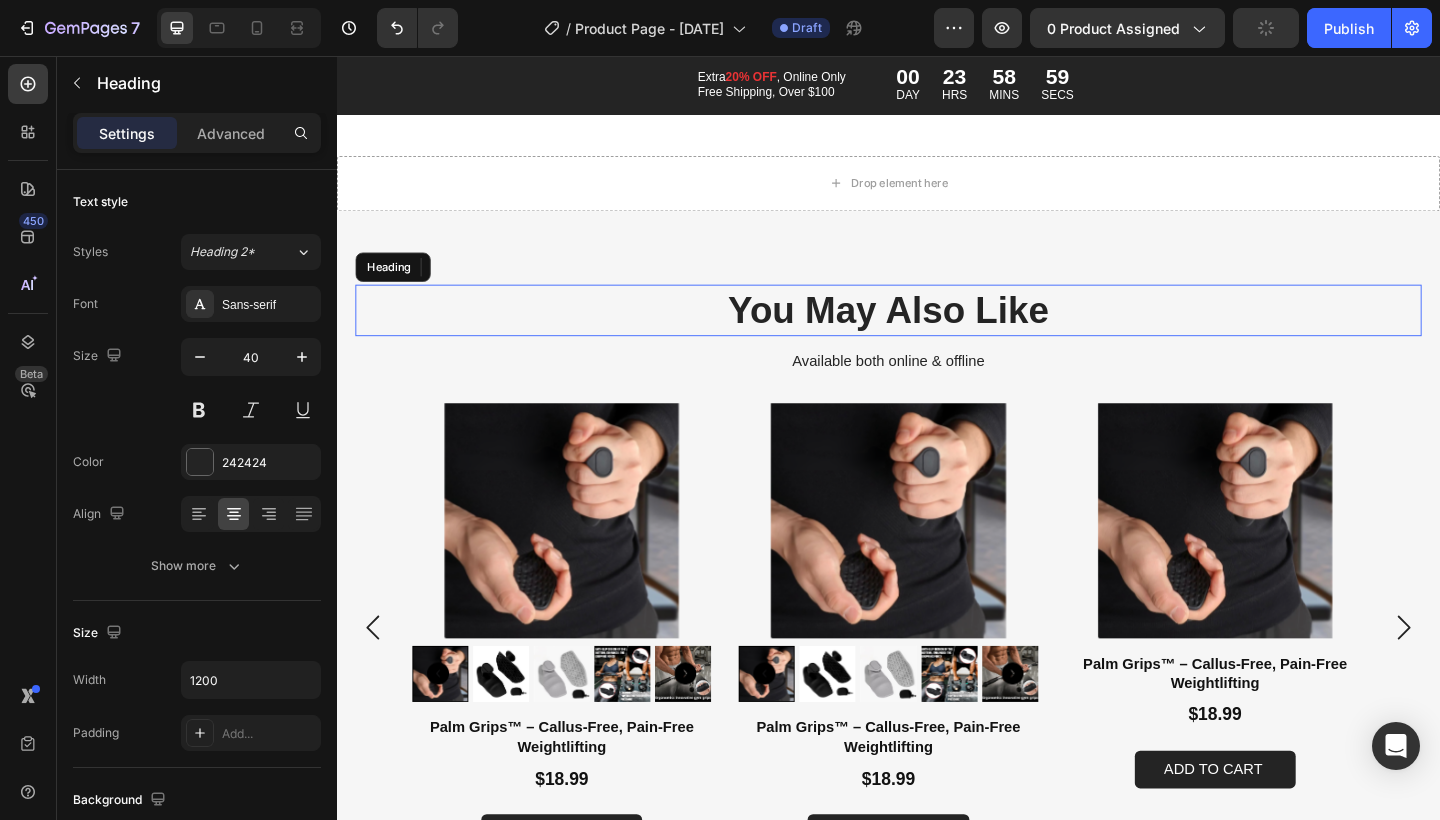 click on "You May Also Like" at bounding box center [937, 333] 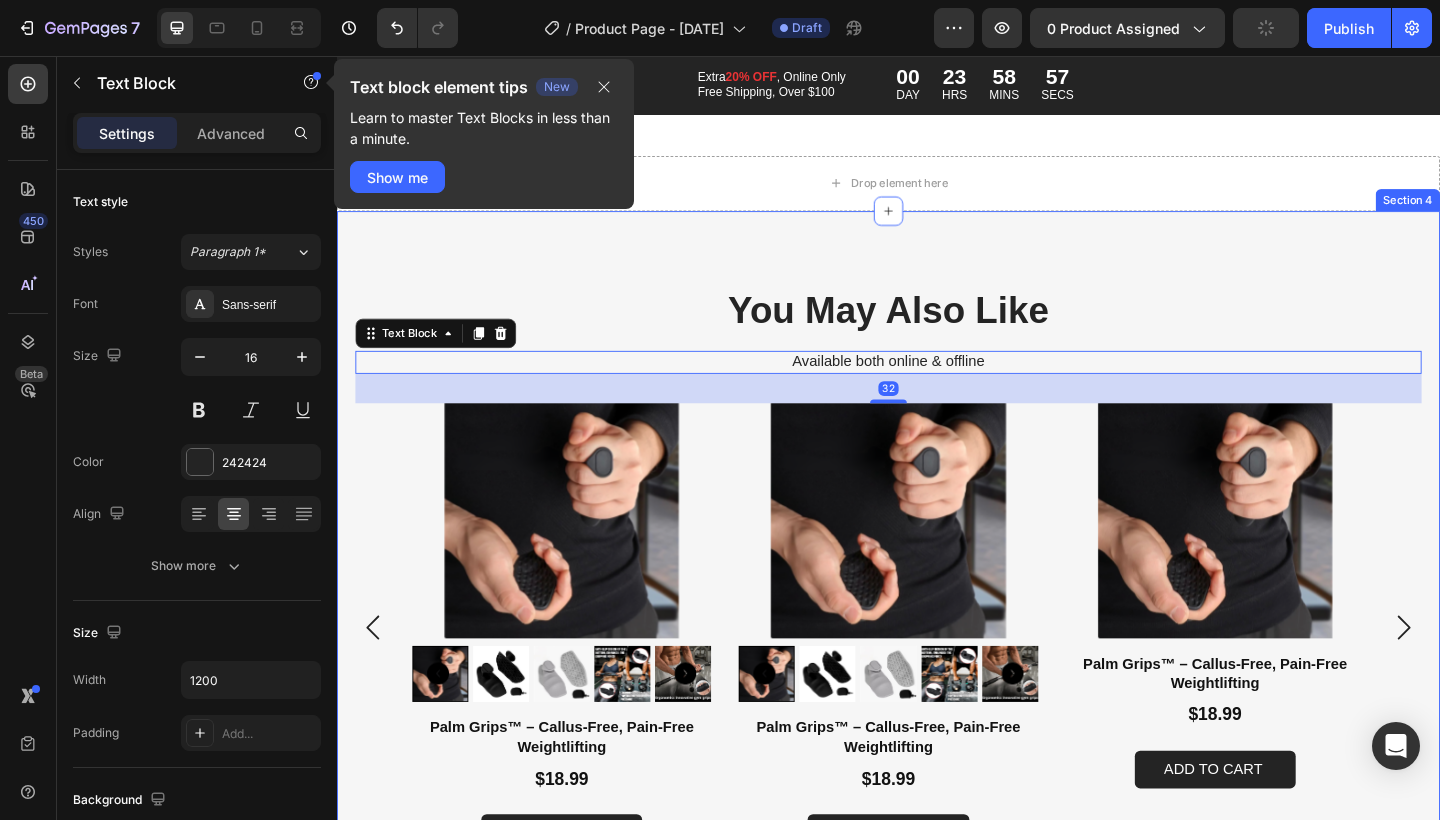 click on "You May Also Like Heading Available both online & offline Text Block   32
Product Images Palm Grips™ – Callus-Free, Pain-Free Weightlifting Product Title $18.99 Product Price Product Price Add to cart Add to Cart Product
Product Images Palm Grips™ – Callus-Free, Pain-Free Weightlifting Product Title $18.99 Product Price Product Price Add to cart Add to Cart Product Product Images Palm Grips™ – Callus-Free, Pain-Free Weightlifting Product Title $18.99 Product Price Product Price Add to cart Add to Cart Product Product Images Palm Grips™ – Callus-Free, Pain-Free Weightlifting Product Title $18.99 Product Price Product Price Add to cart Add to Cart Product
Carousel Section 4" at bounding box center [937, 614] 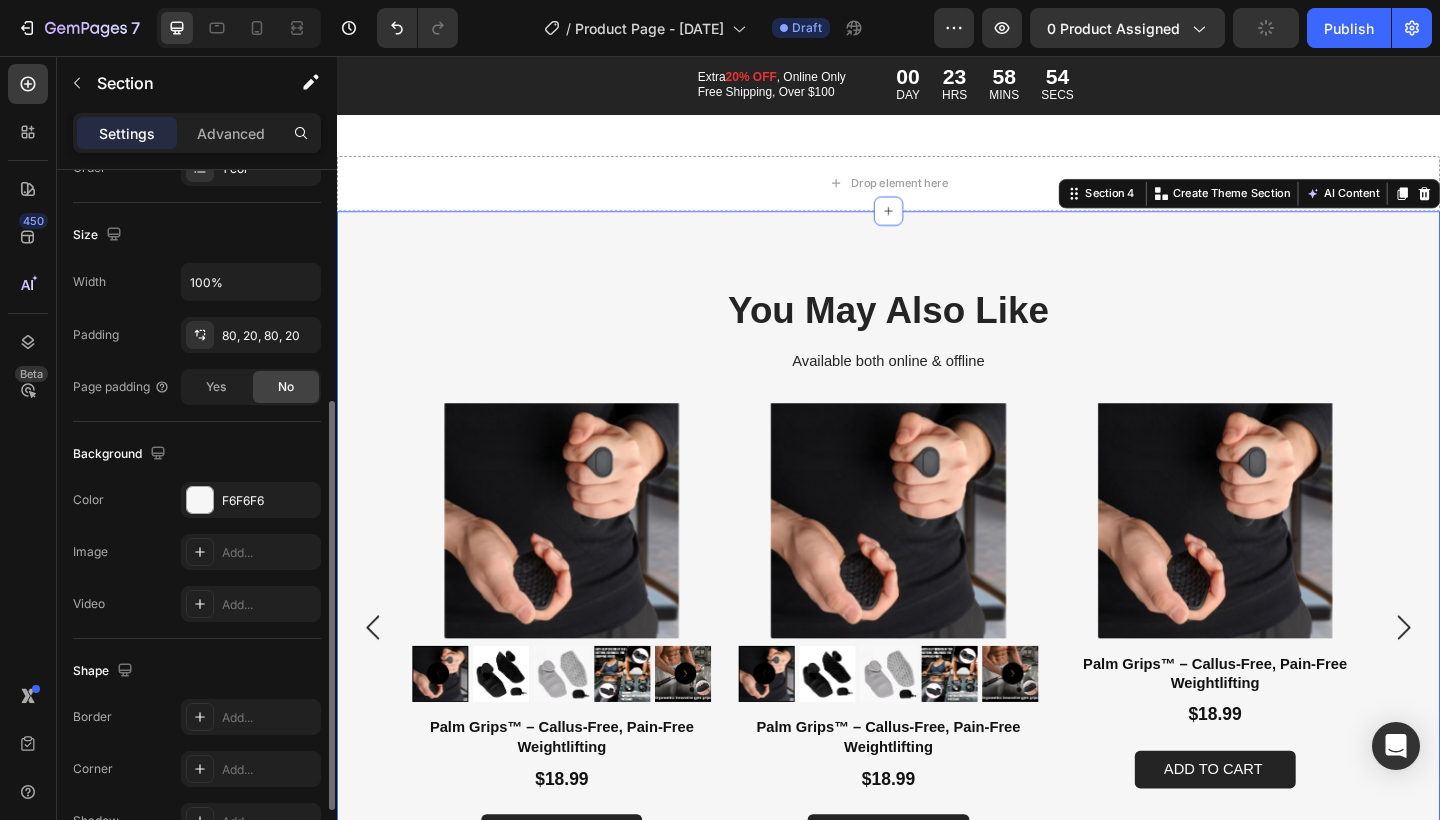 scroll, scrollTop: 513, scrollLeft: 0, axis: vertical 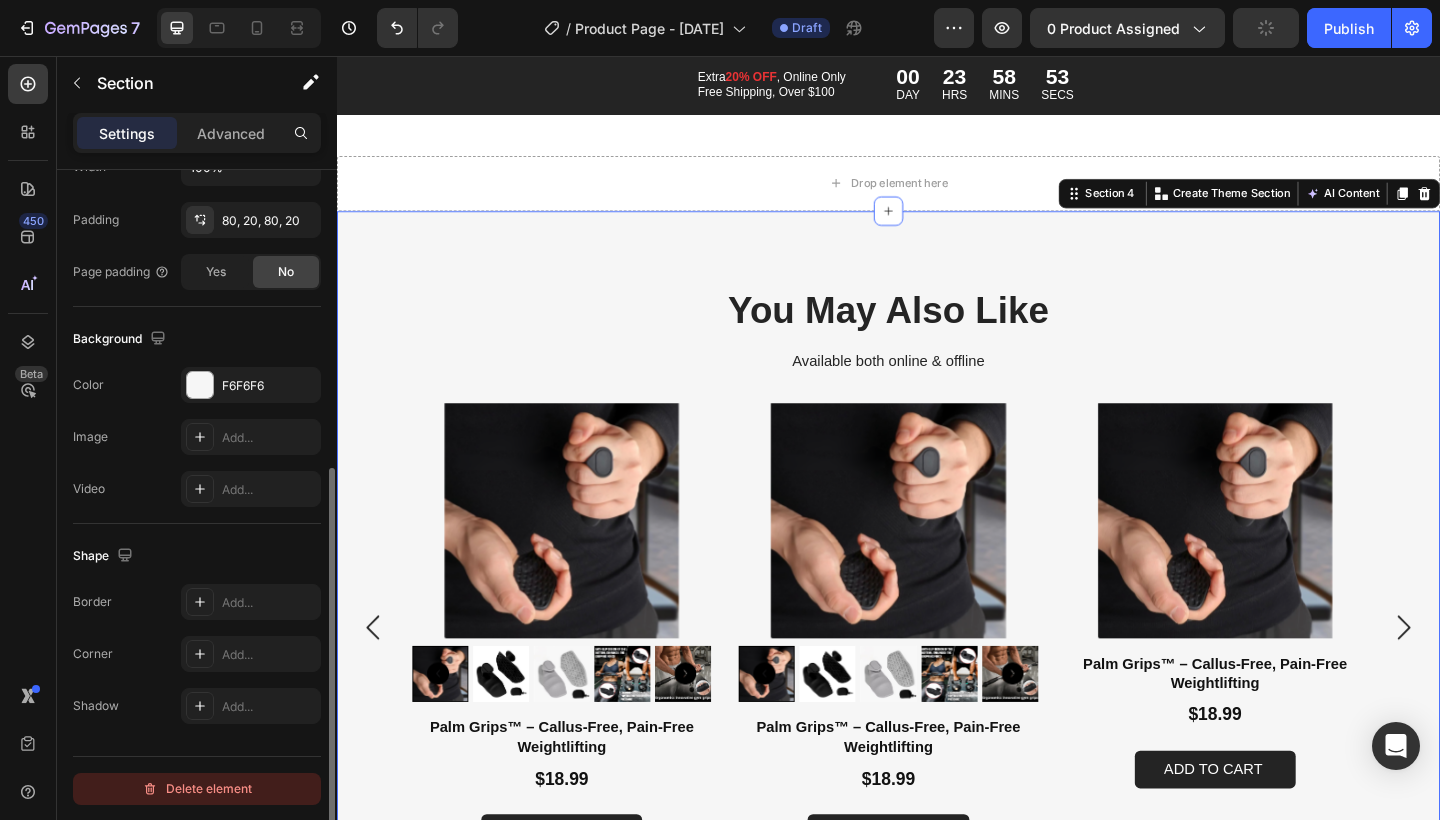 click on "Delete element" at bounding box center [197, 789] 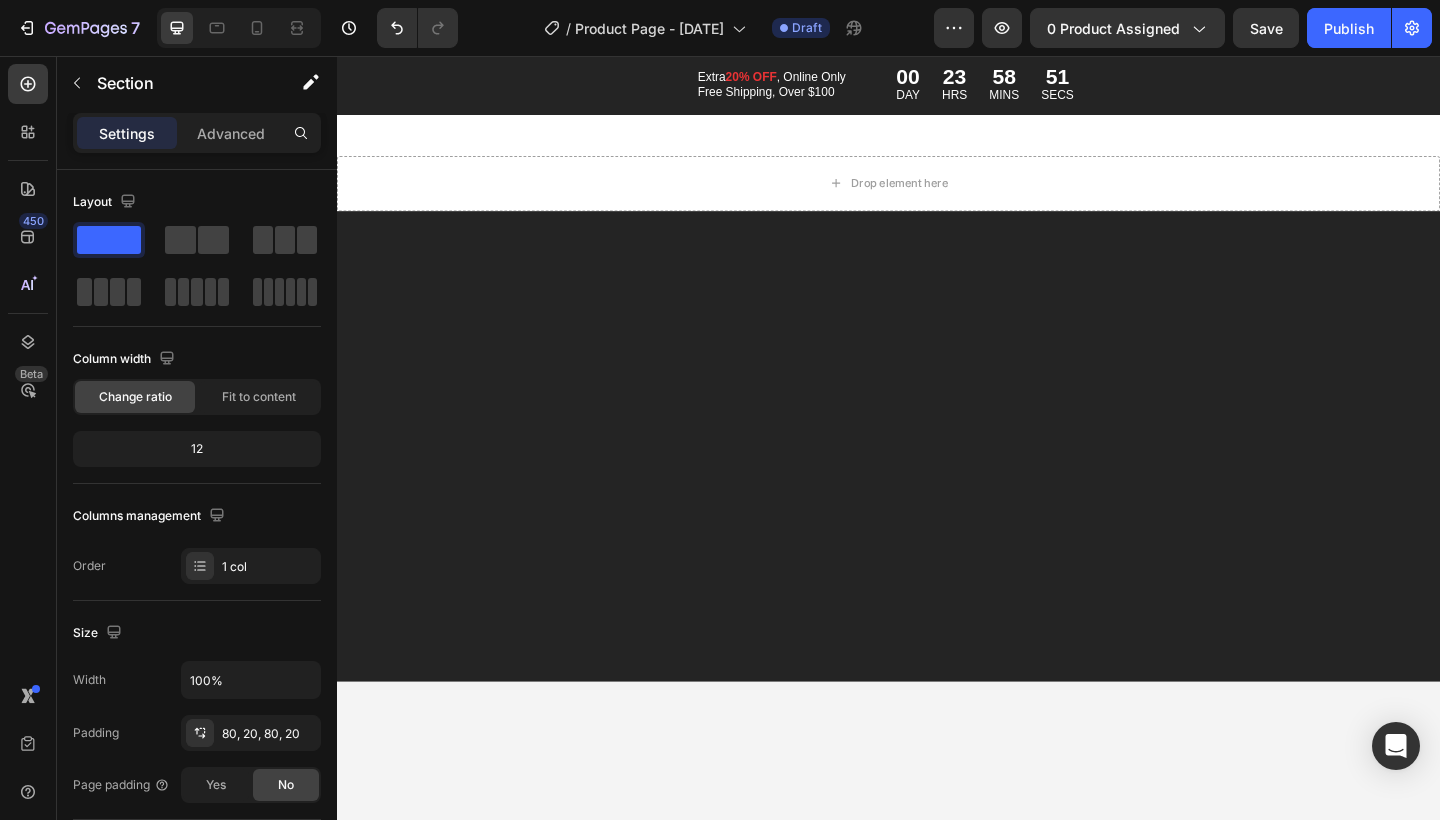 click at bounding box center [937, 481] 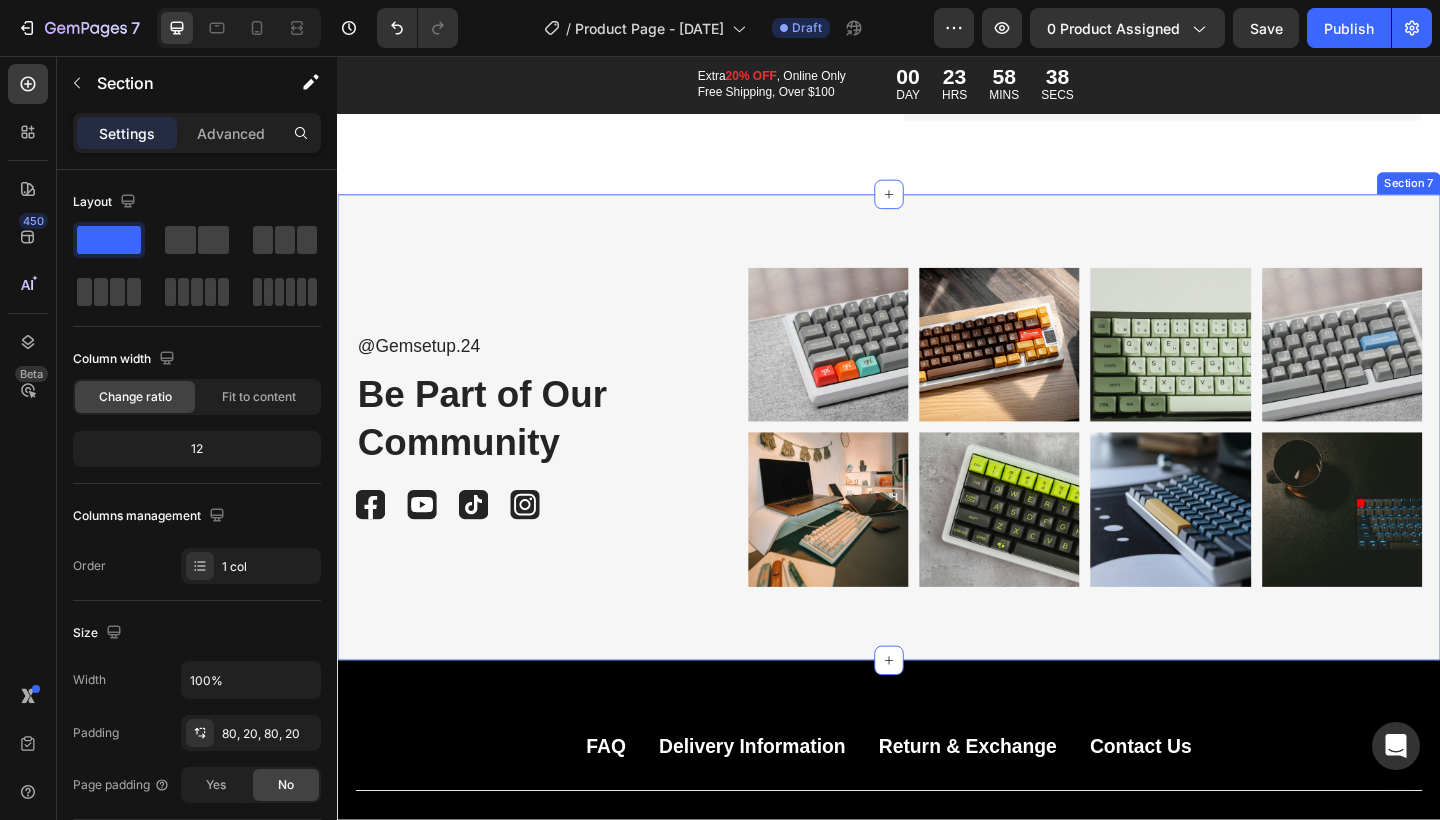 scroll, scrollTop: 5817, scrollLeft: 0, axis: vertical 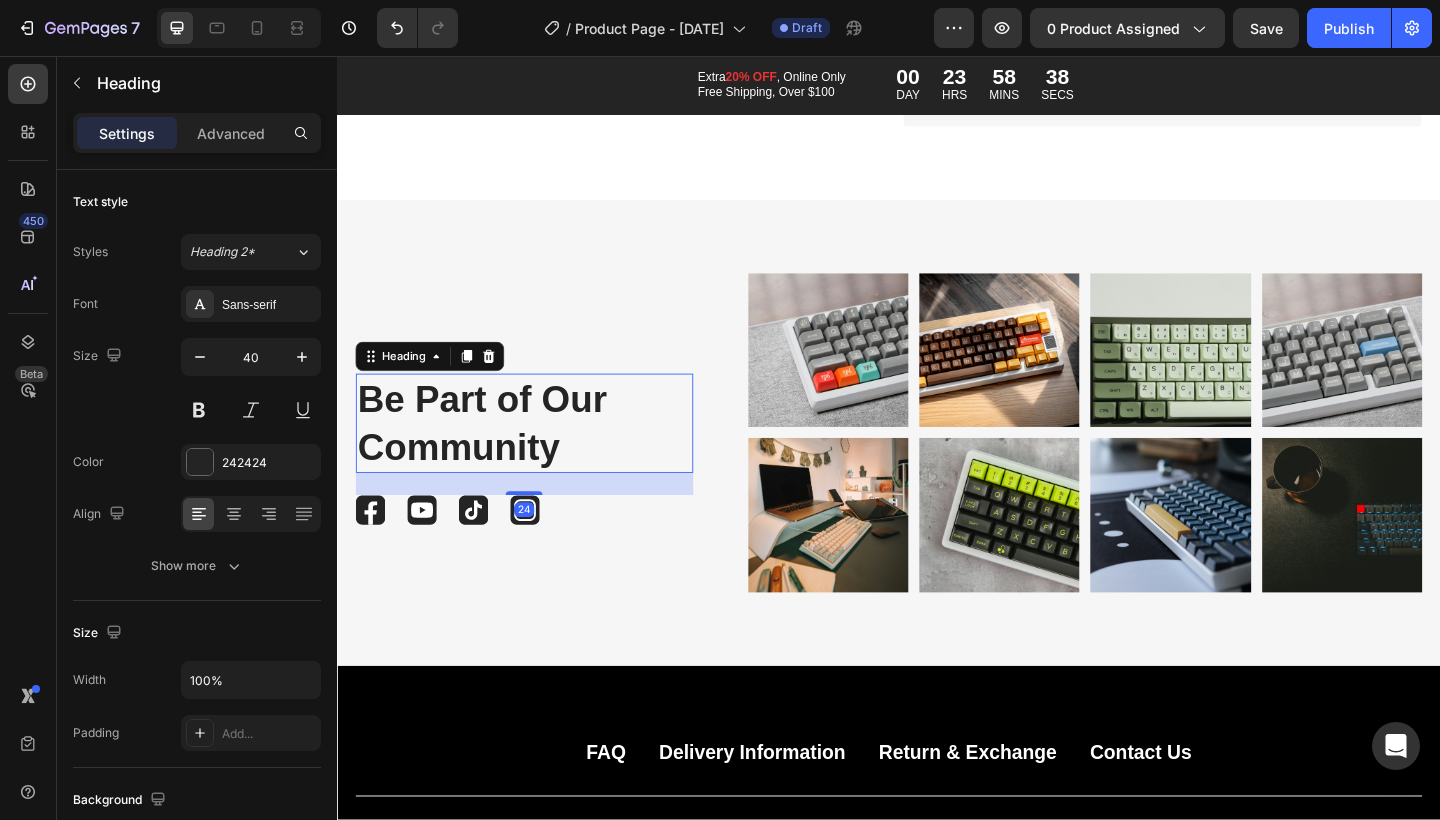 click on "Be Part of Our Community" at bounding box center (540, 456) 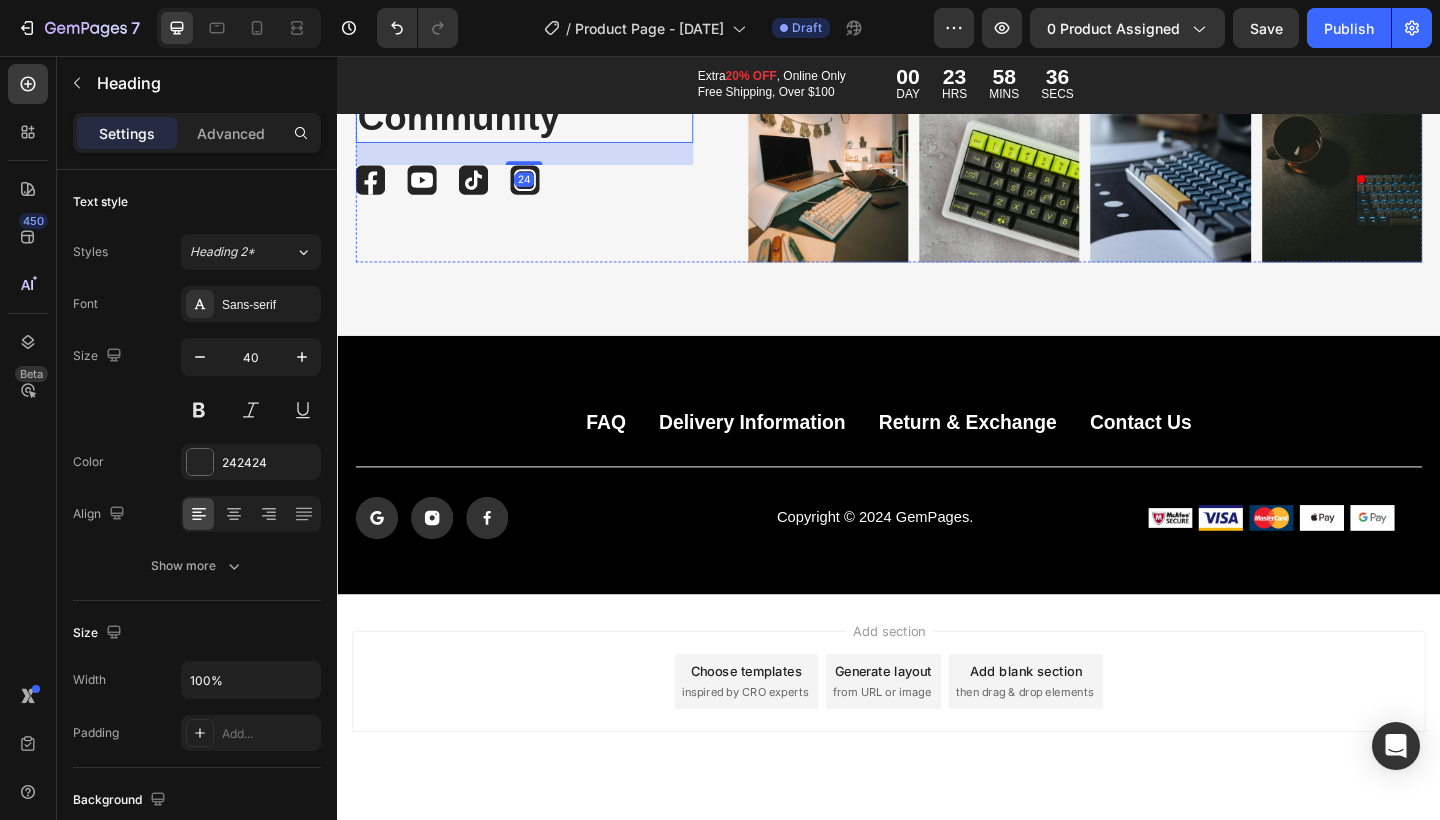 scroll, scrollTop: 6194, scrollLeft: 0, axis: vertical 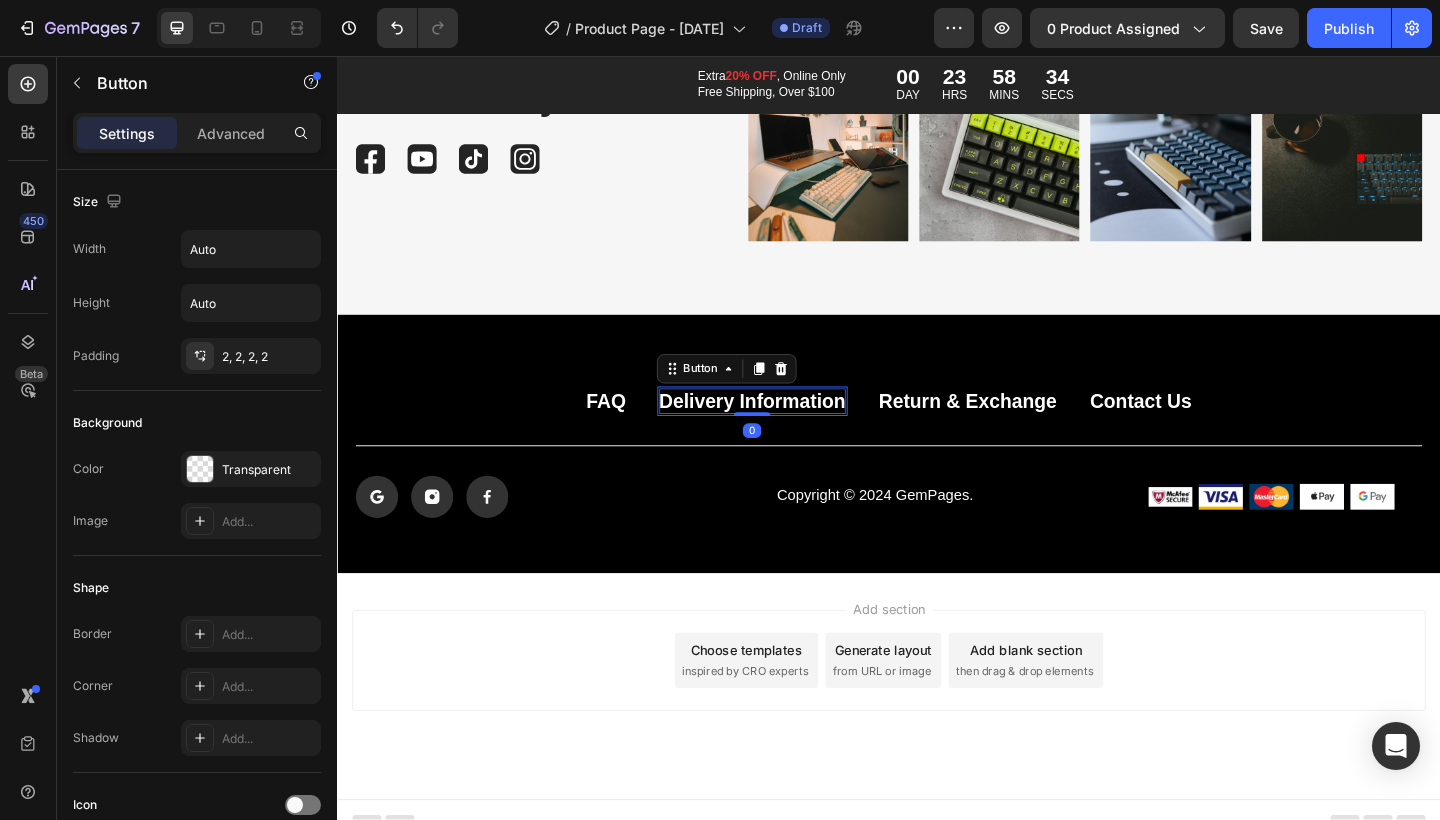 click on "Delivery Information" at bounding box center (788, 431) 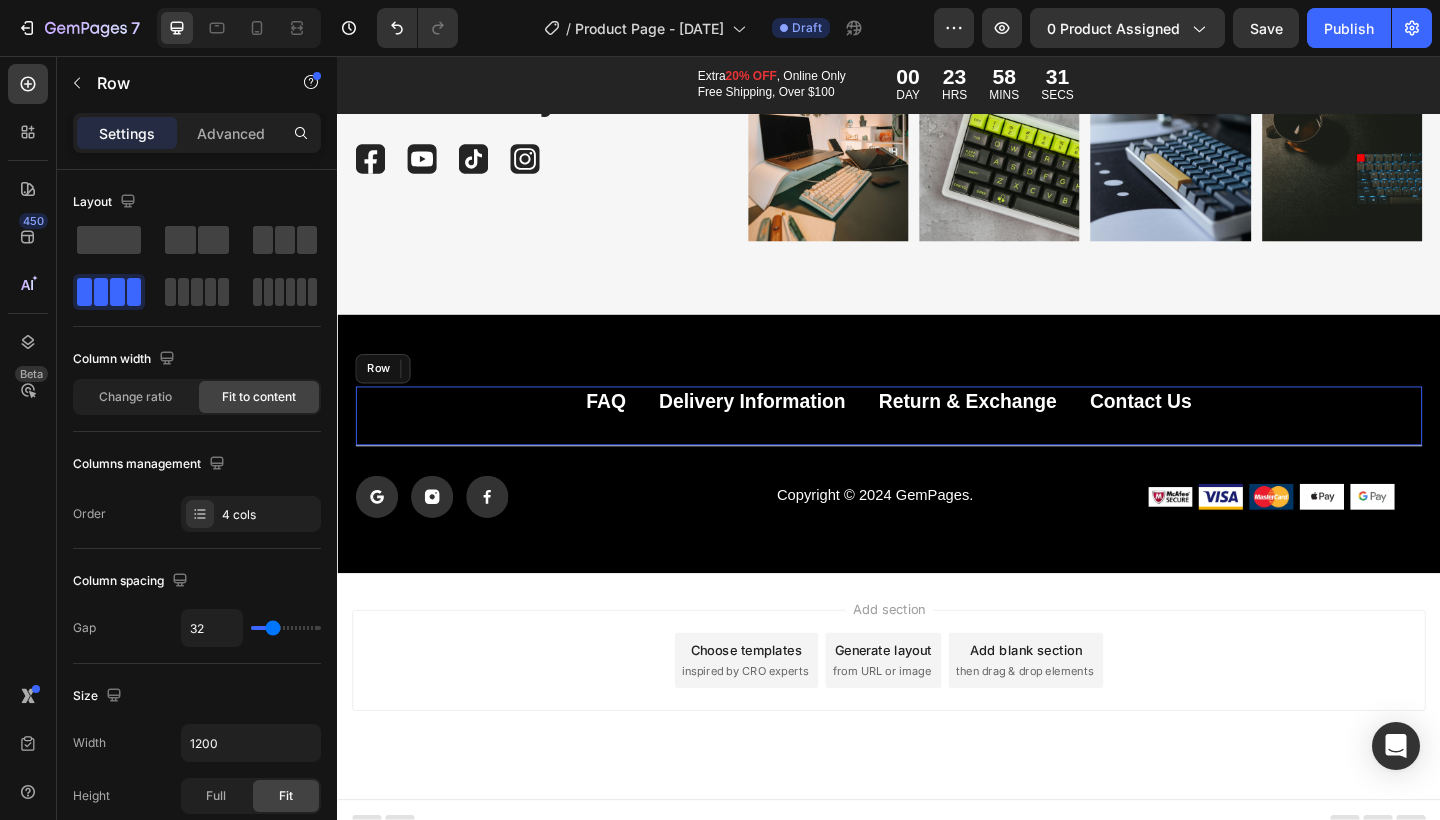 click on "FAQ Button Delivery Information Button   0 Return & Exchange Button Contact Us Button Row" at bounding box center (937, 448) 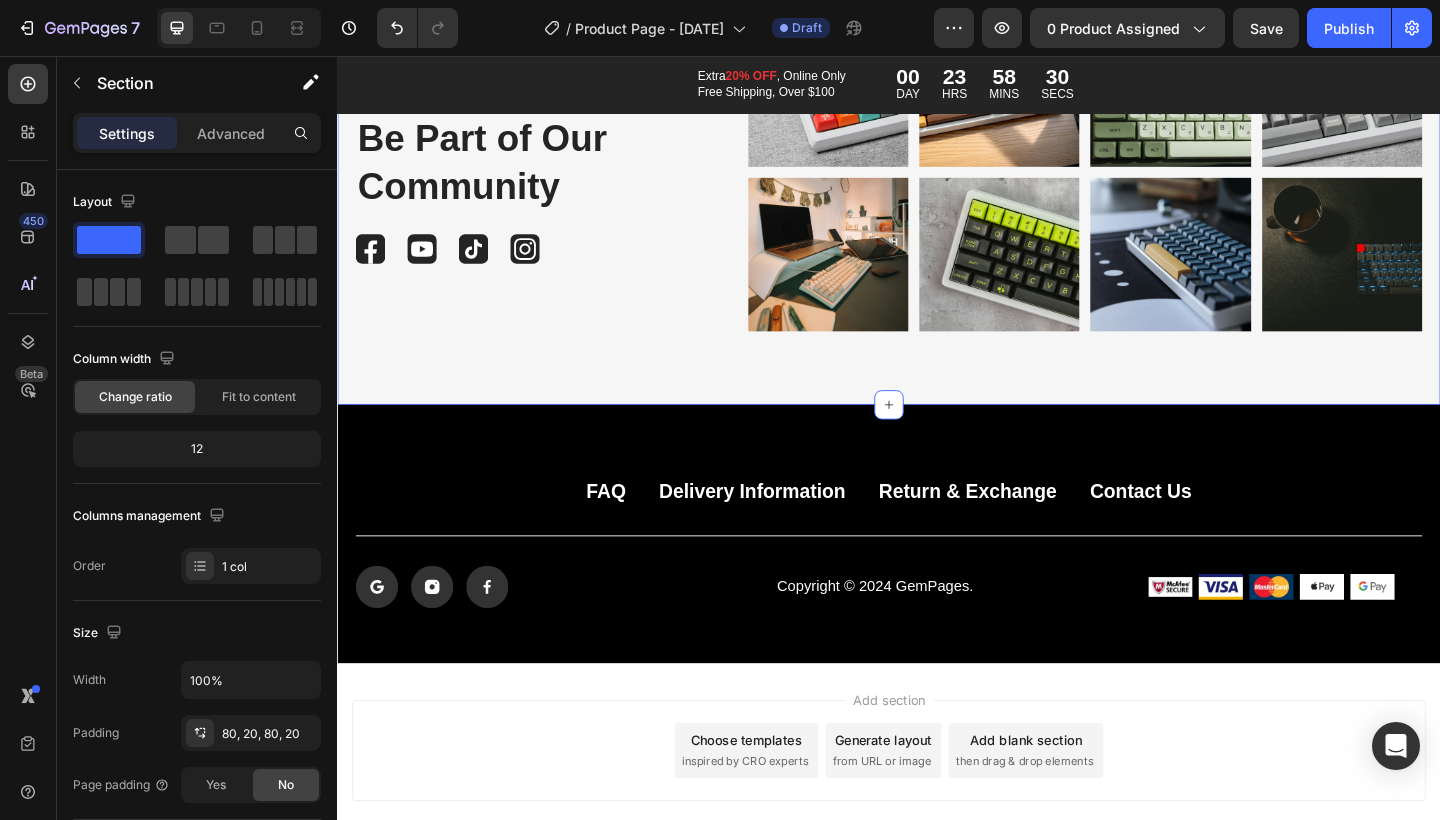 click on "@Gemsetup.24 Text Block Be Part of Our Community Heading Image Image Image Image Row Image Image Image Image Row Image Image Image Image Row Row Section 7   You can create reusable sections Create Theme Section AI Content Write with GemAI What would you like to describe here? Tone and Voice Persuasive Product Palm Grips™ – Callus-Free, Pain-Free Weightlifting Show more Generate" at bounding box center (937, 182) 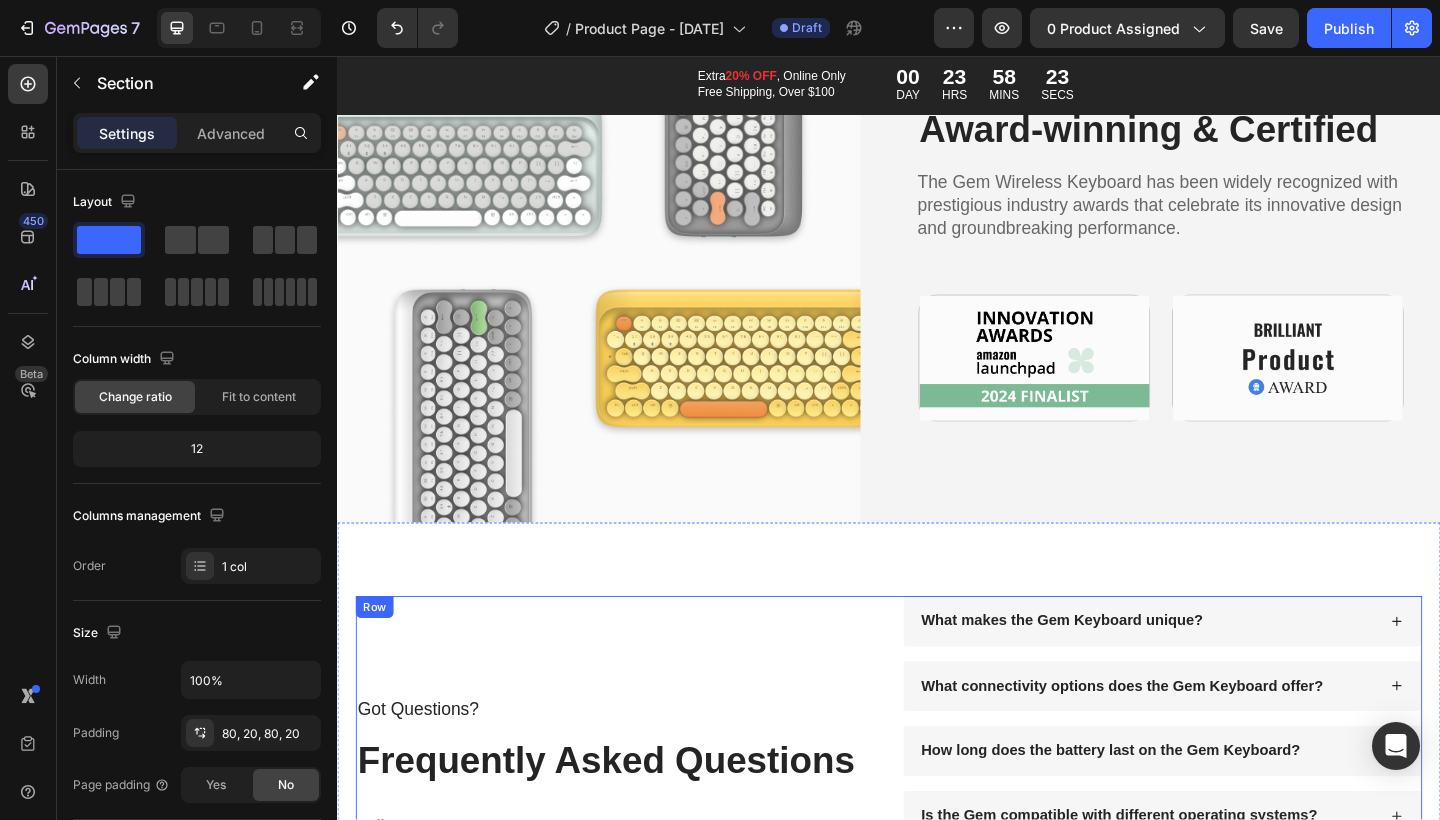 scroll, scrollTop: 4797, scrollLeft: 0, axis: vertical 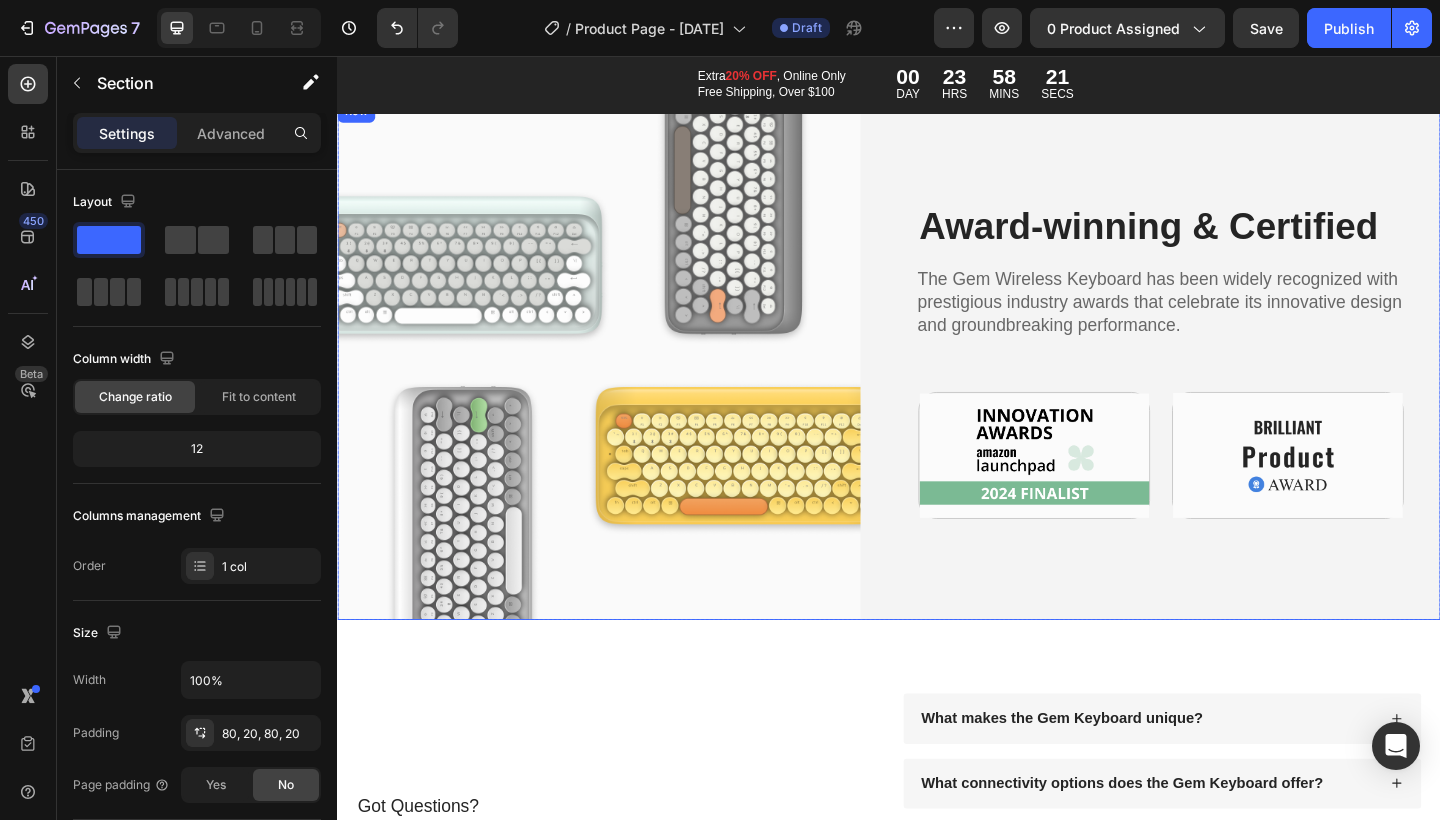 click on "Award-winning & Certified Heading The Gem Wireless Keyboard has been widely recognized with prestigious industry awards that celebrate its innovative design and groundbreaking performance. Text Block Image Image Row" at bounding box center (1252, 387) 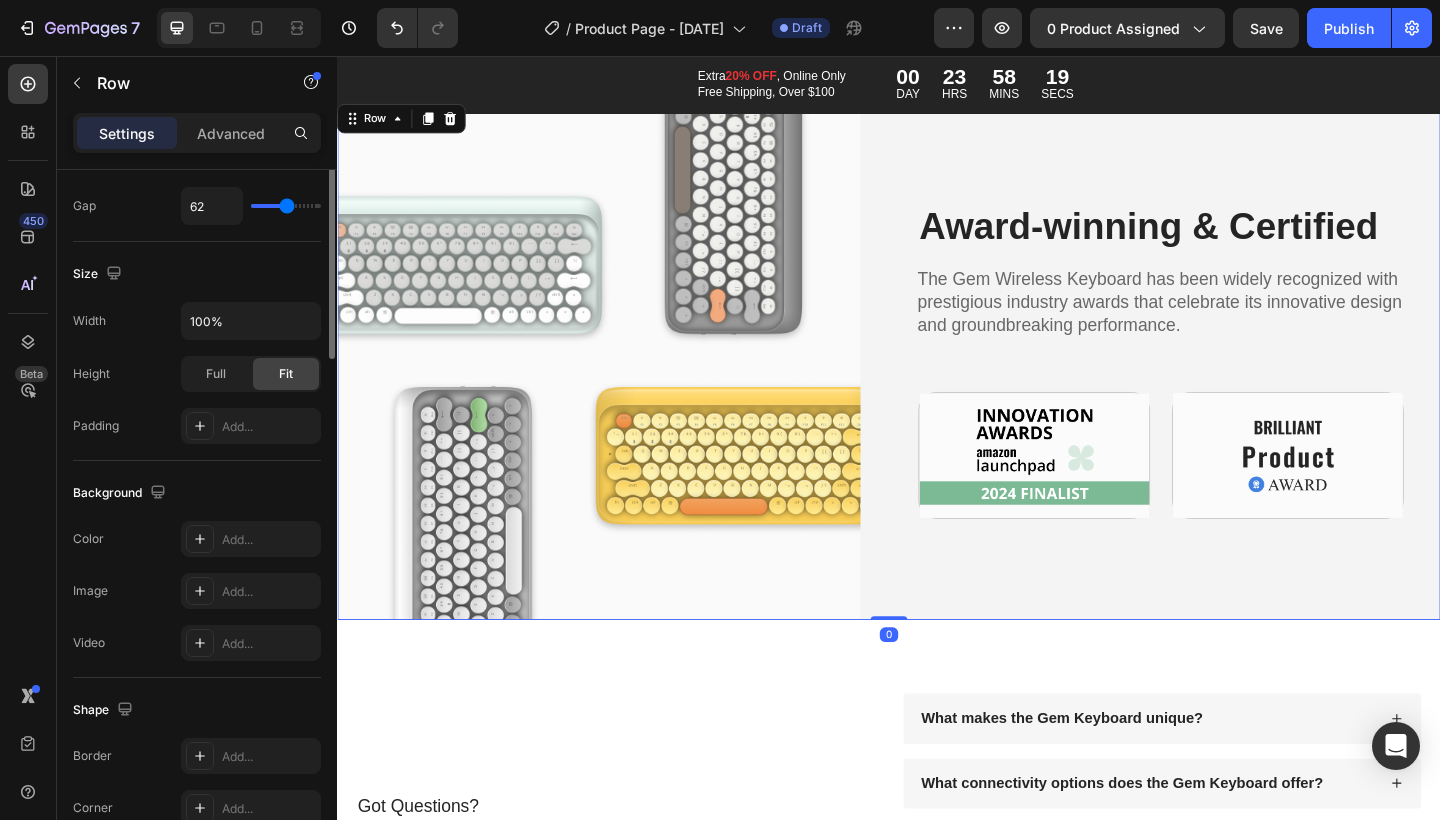 scroll, scrollTop: 741, scrollLeft: 0, axis: vertical 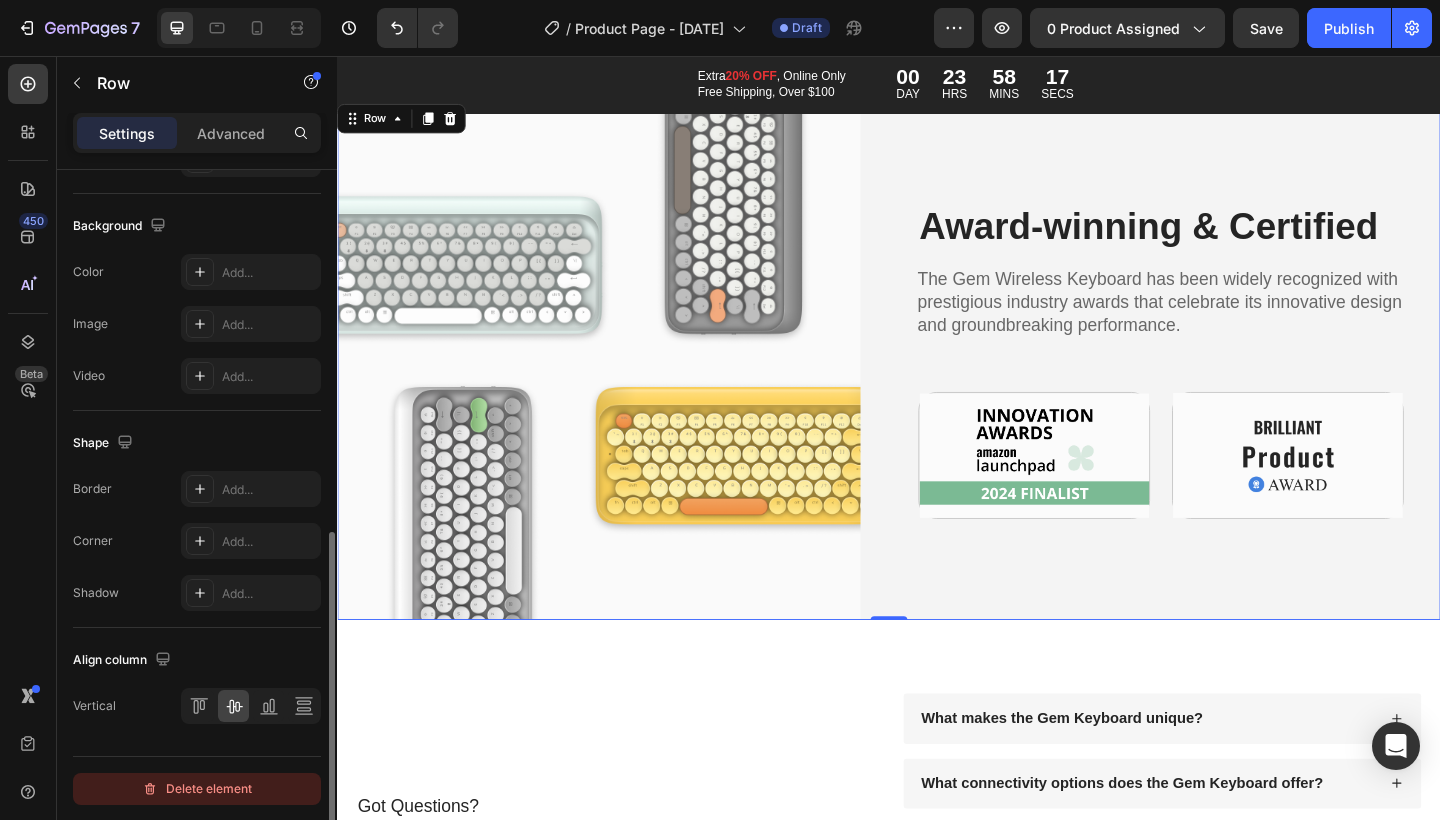 click on "Delete element" at bounding box center [197, 789] 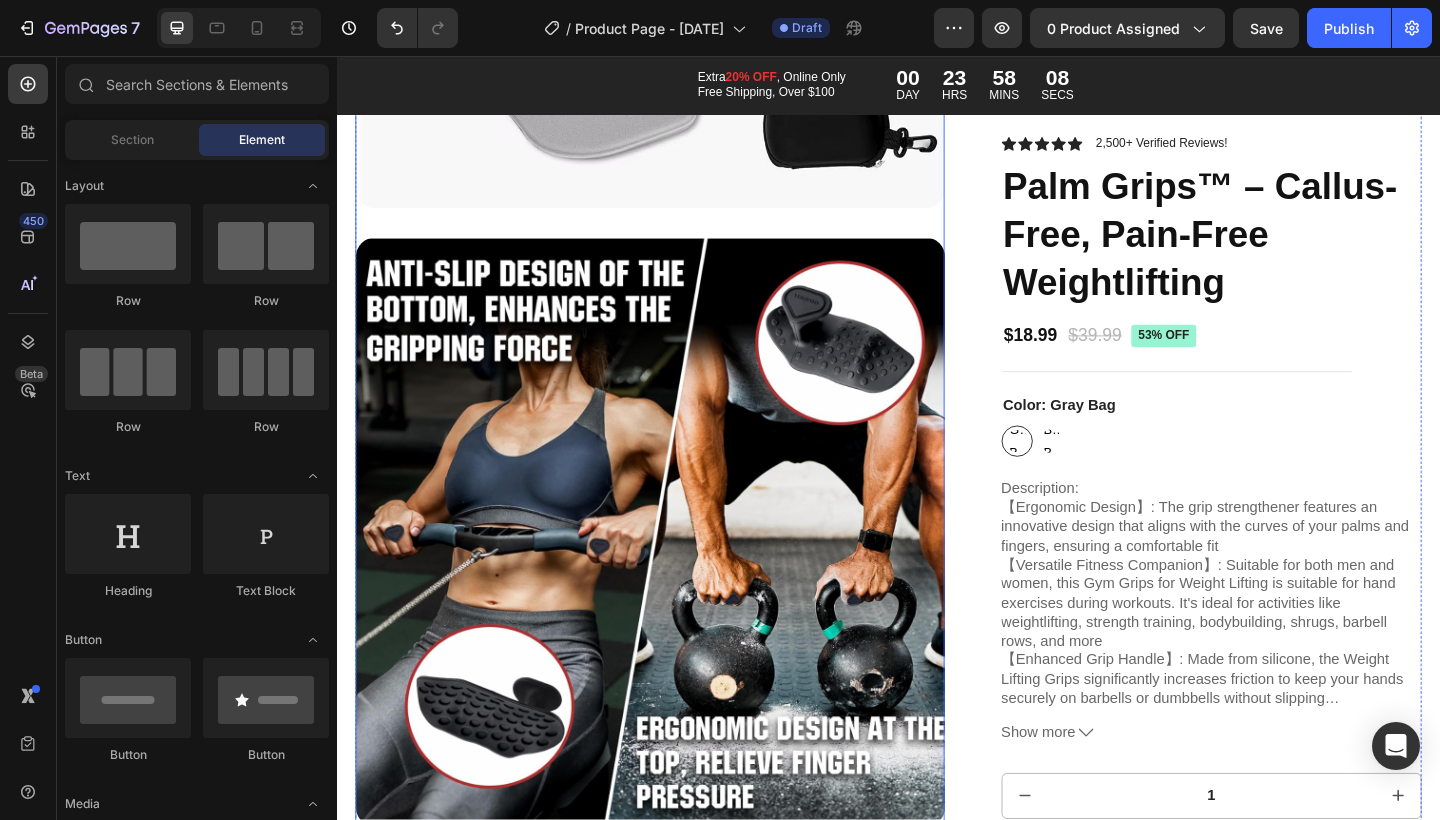 scroll, scrollTop: 1996, scrollLeft: 0, axis: vertical 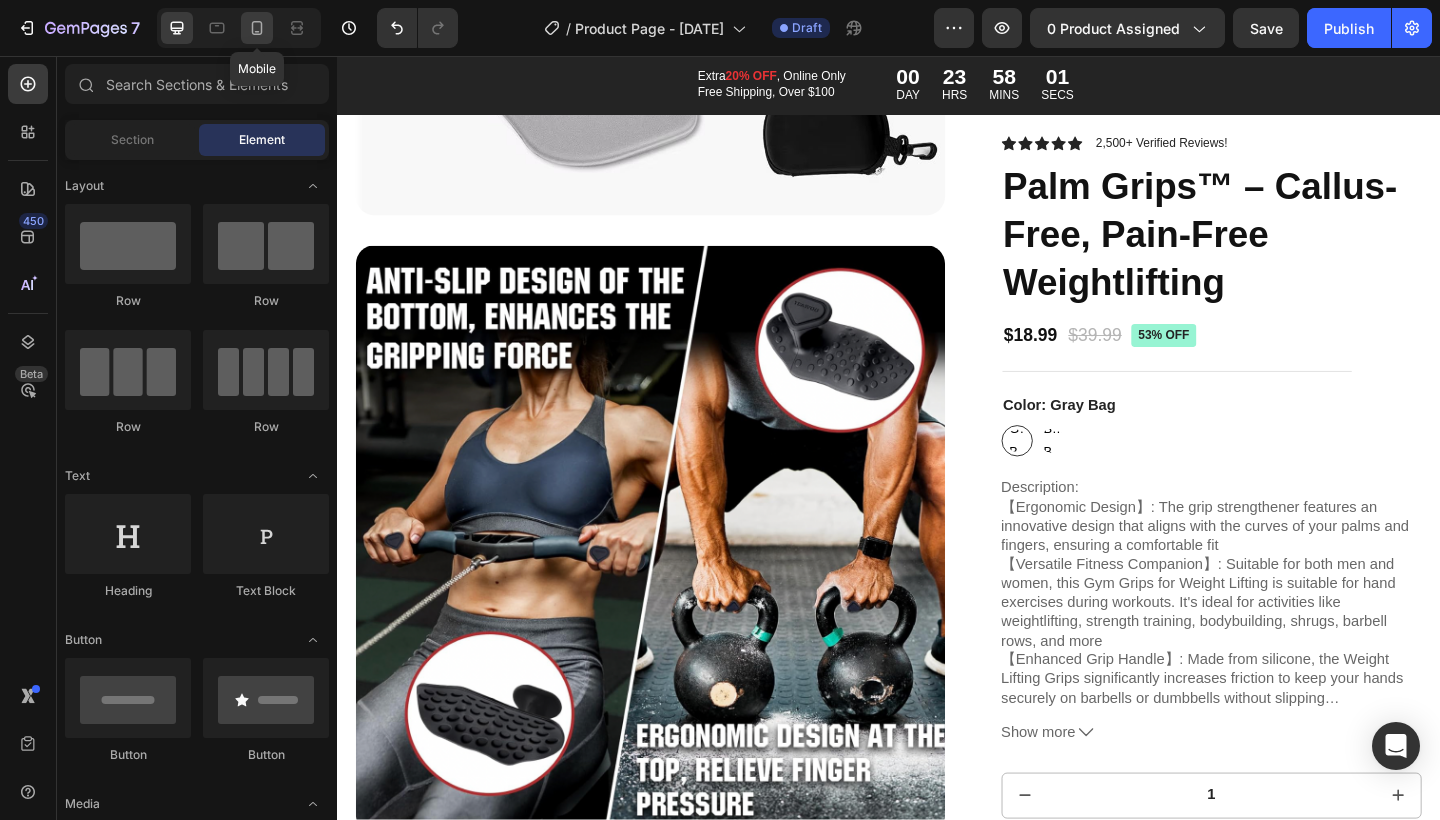 click 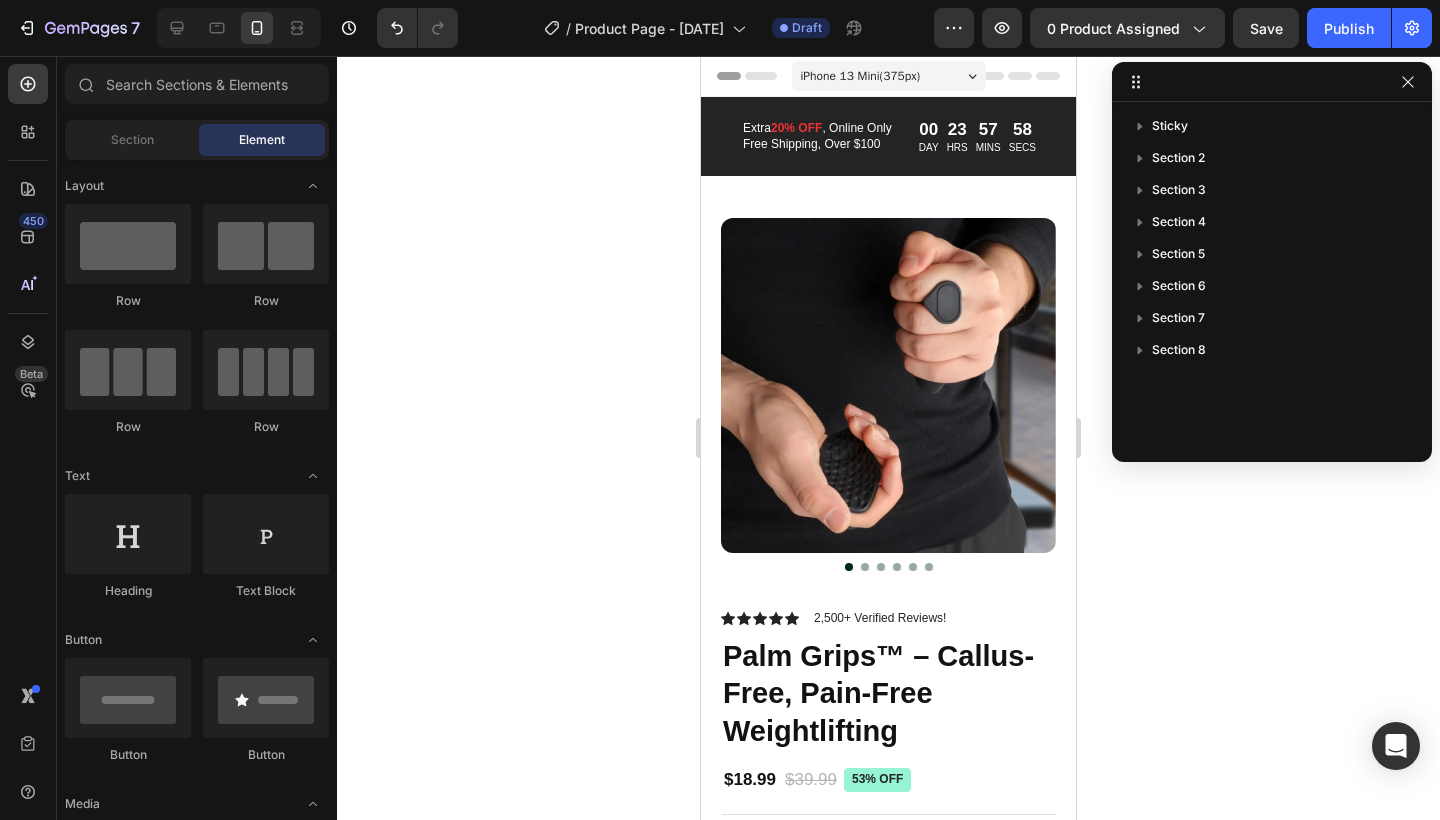 scroll, scrollTop: 0, scrollLeft: 0, axis: both 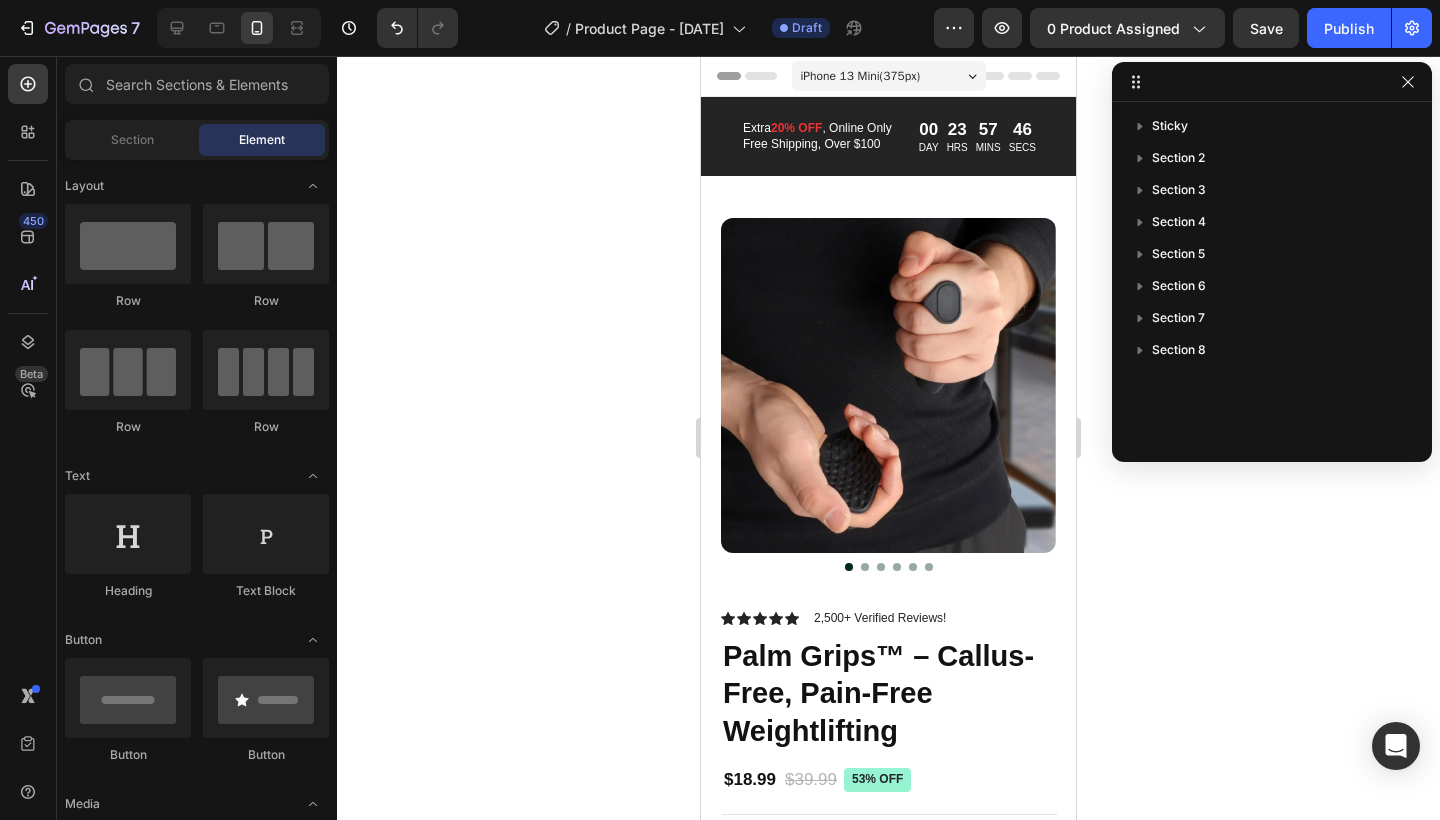 click on "Header" at bounding box center (888, 76) 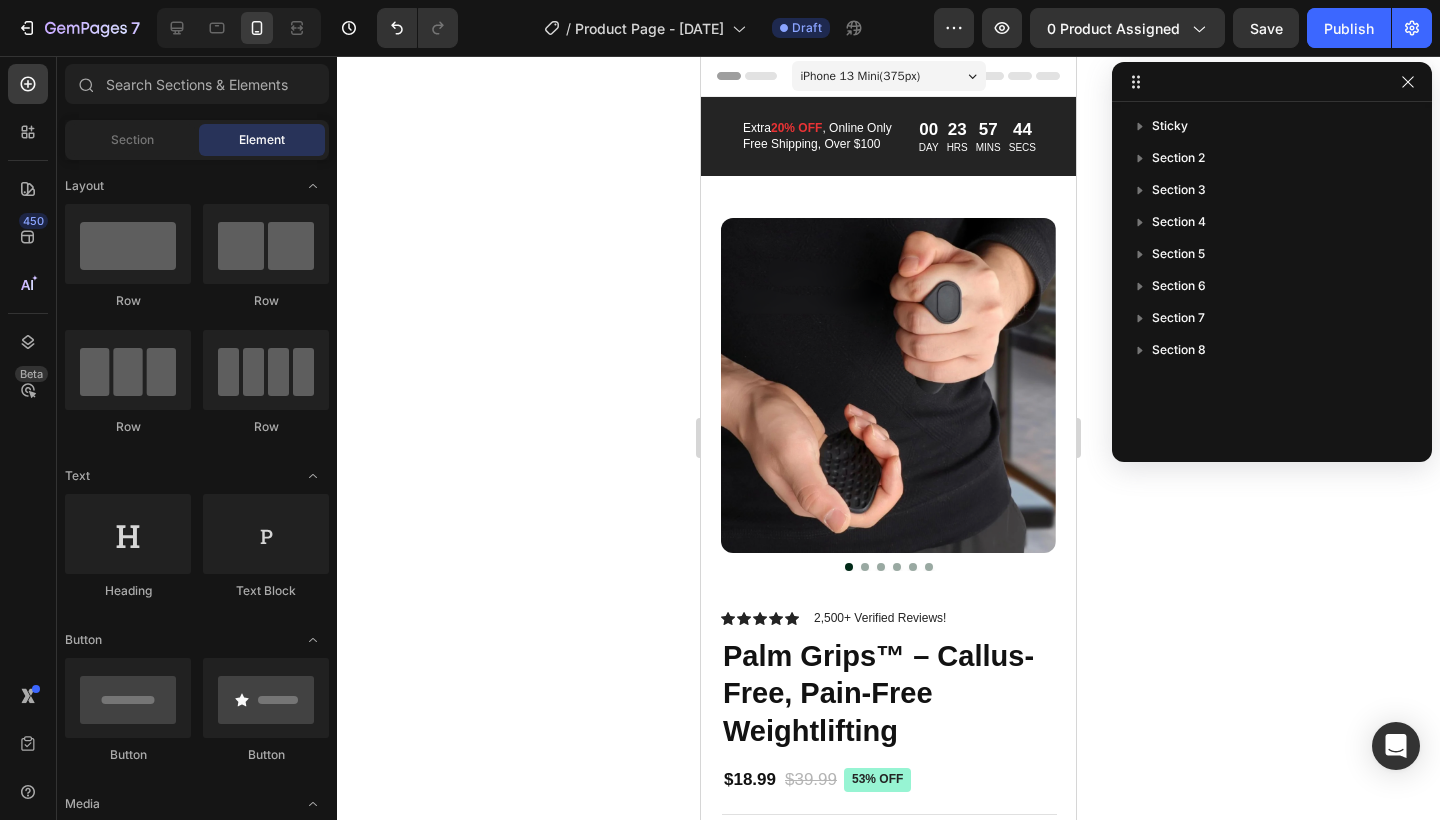 click on "iPhone 13 Mini  ( 375 px)" at bounding box center [861, 76] 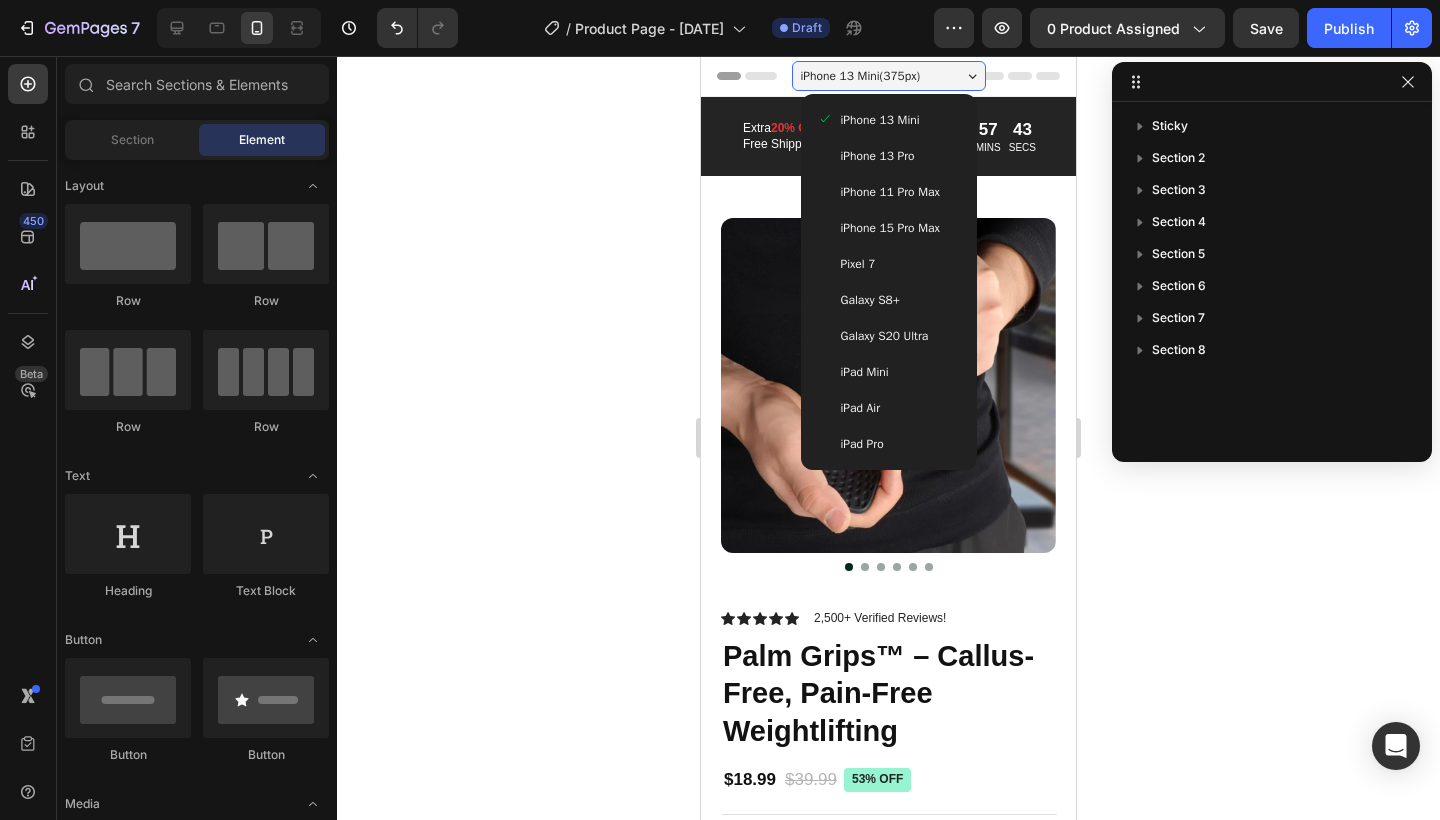 click on "iPhone 13 Mini  ( 375 px)" at bounding box center (861, 76) 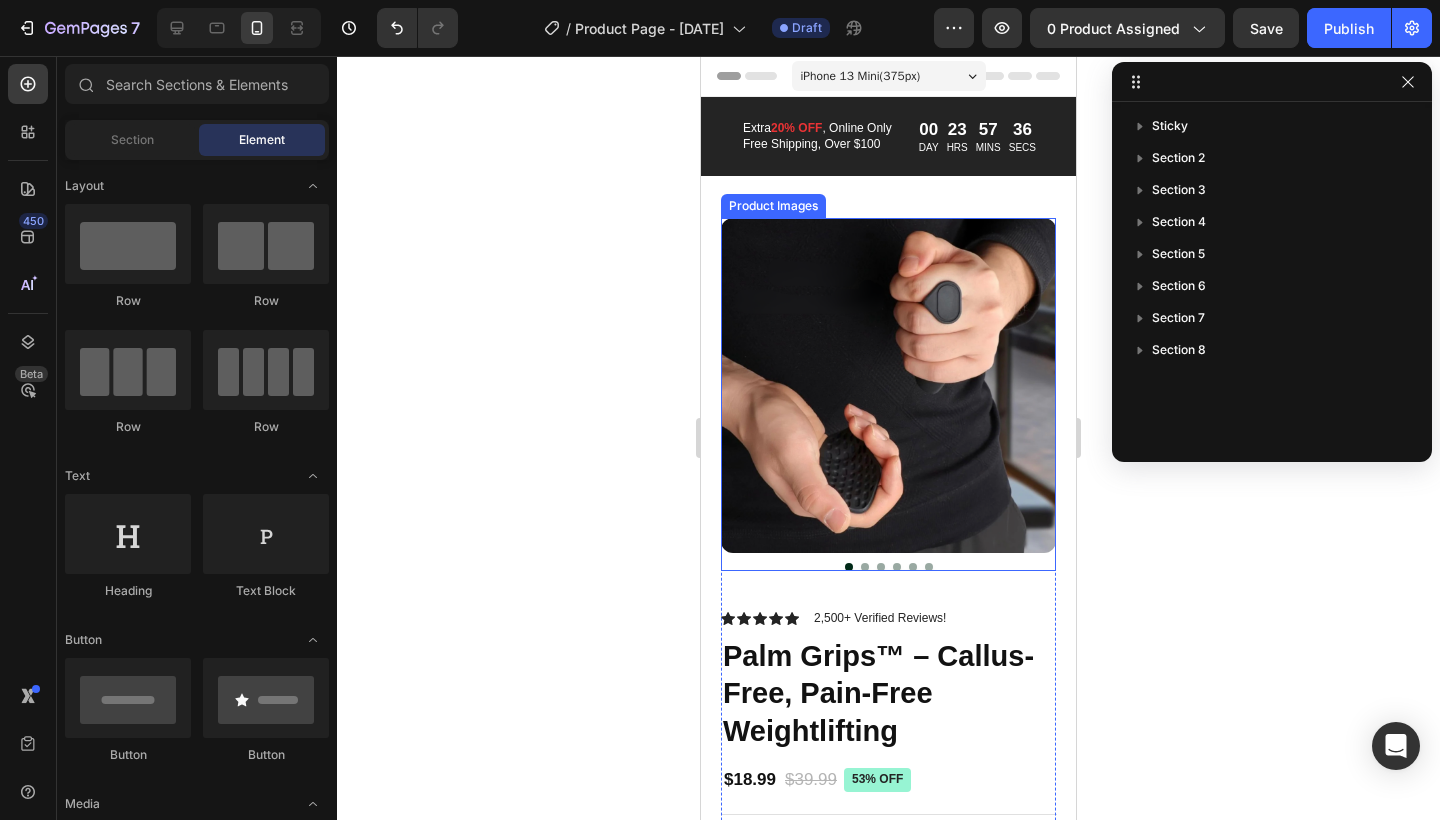 scroll, scrollTop: 1, scrollLeft: 0, axis: vertical 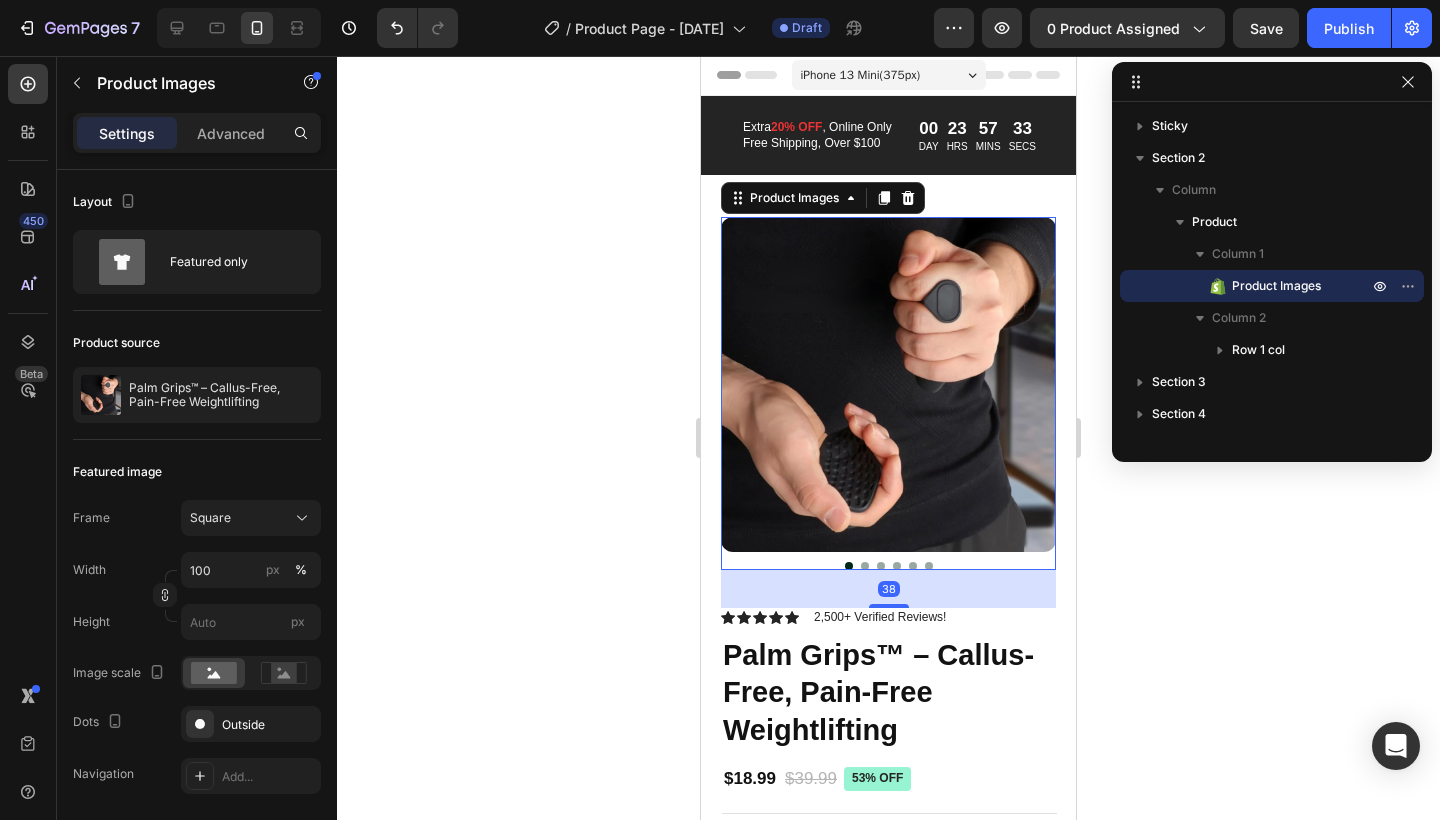 click at bounding box center (865, 566) 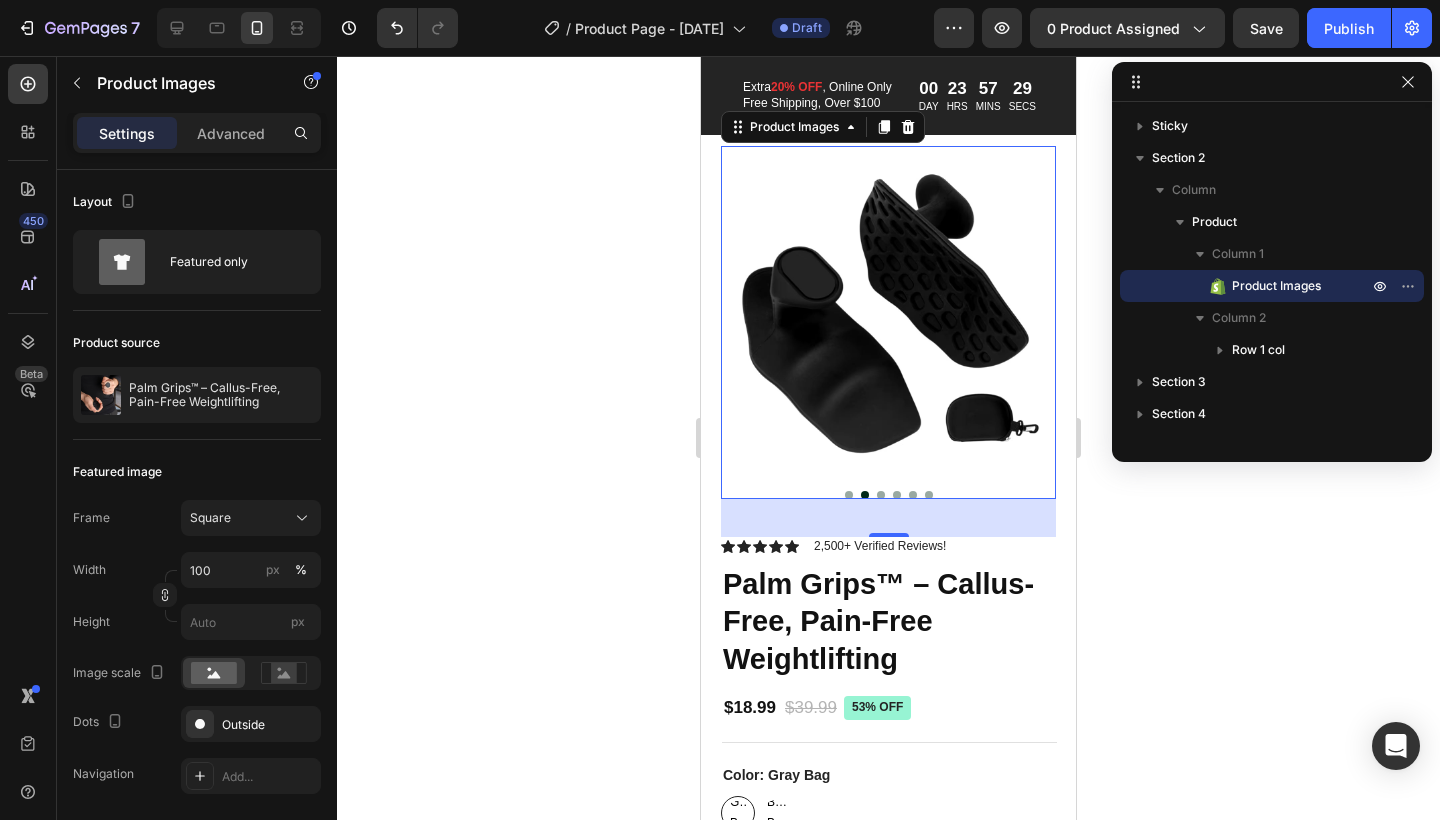 scroll, scrollTop: 89, scrollLeft: 0, axis: vertical 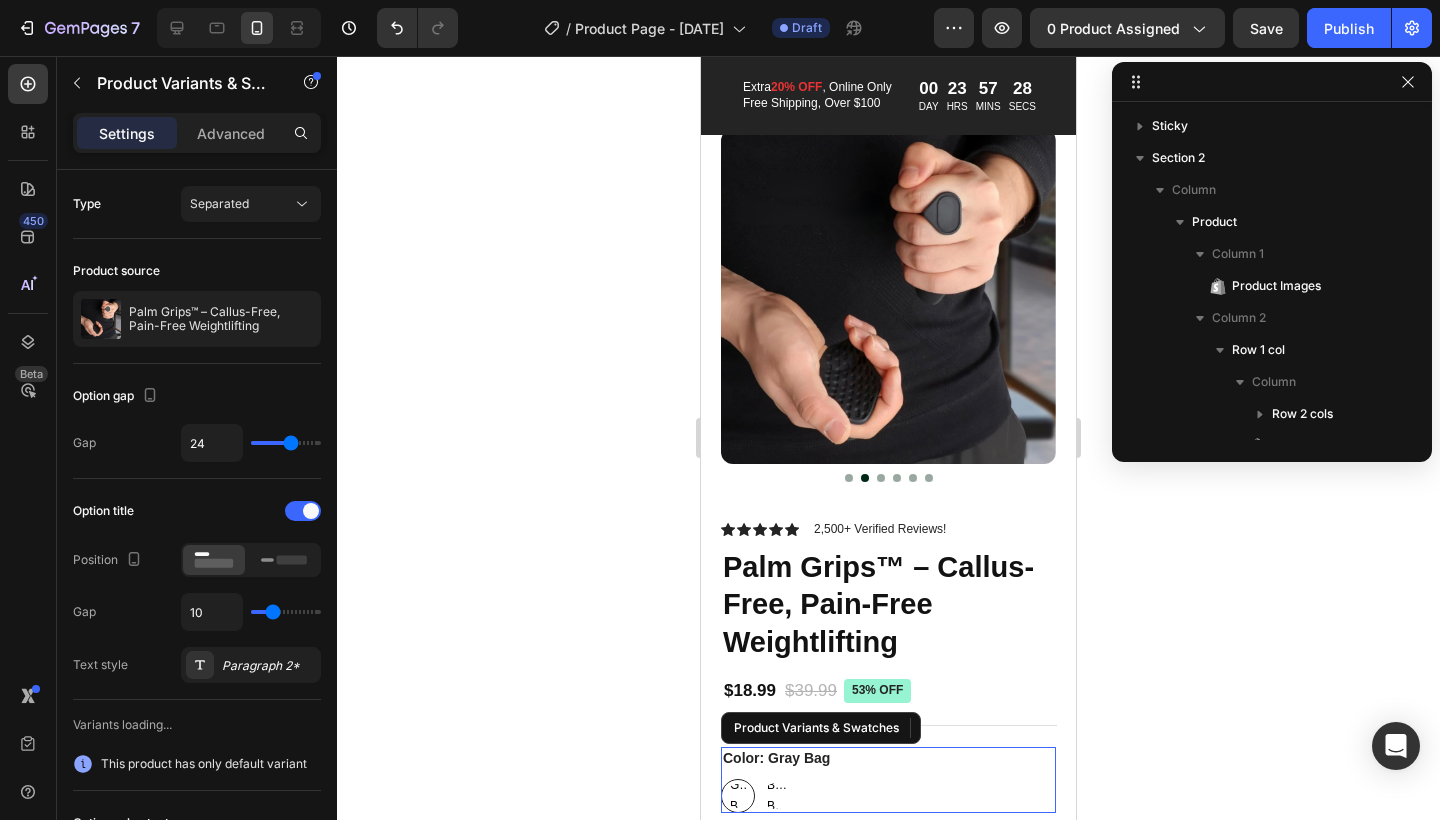 click on "Gray Bag" at bounding box center [738, 796] 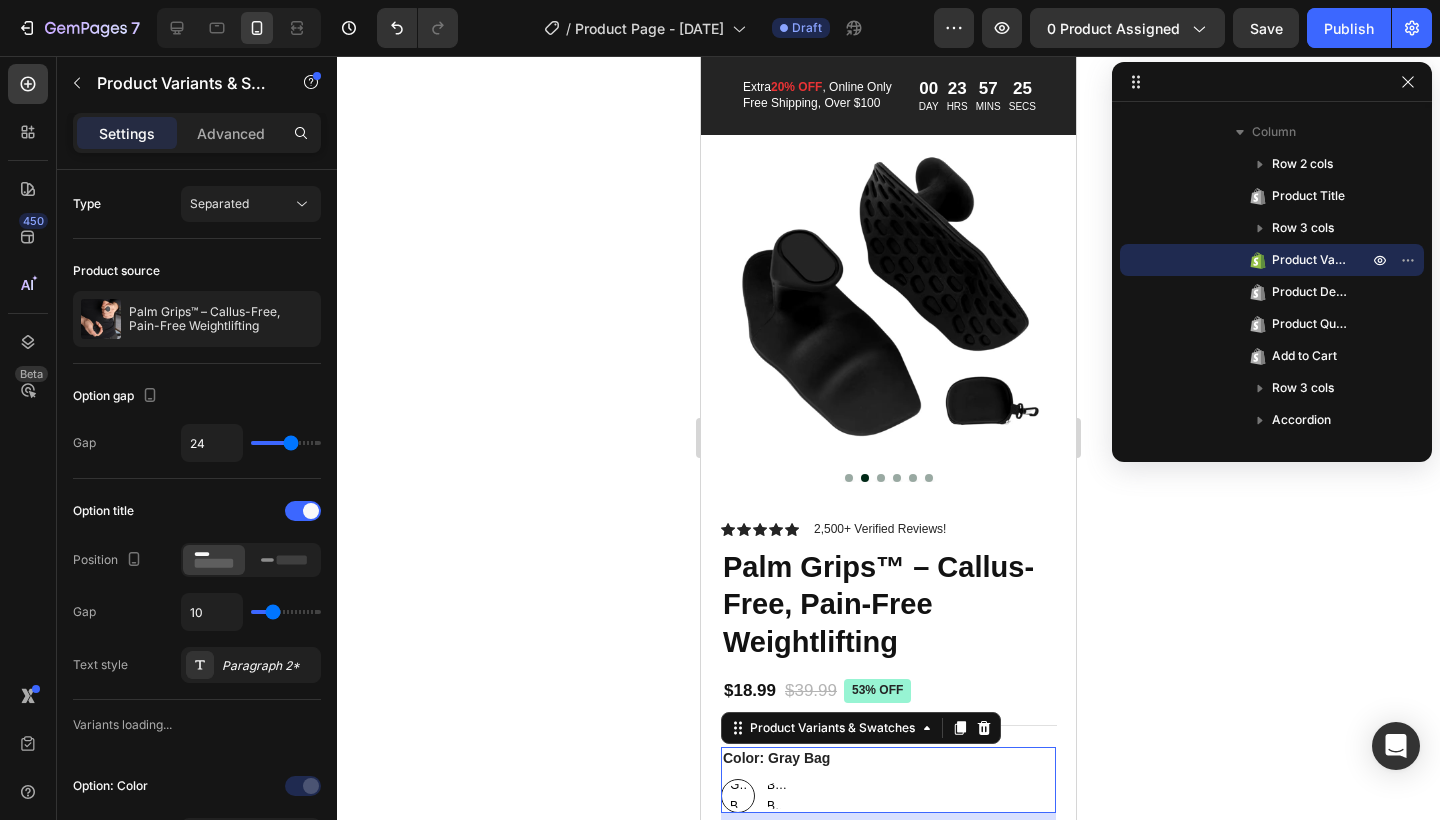 click on "Gray Bag" at bounding box center (738, 796) 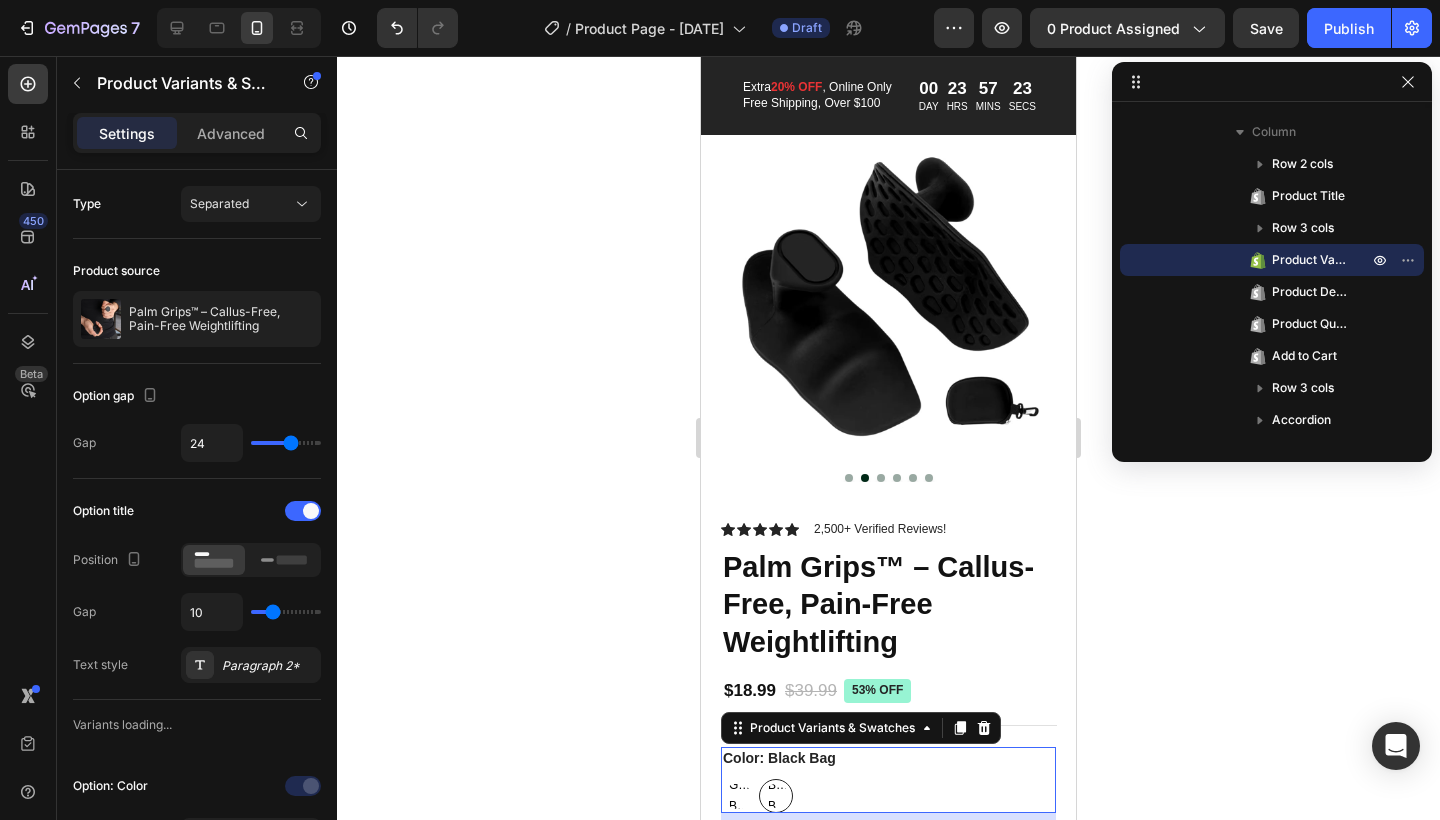 click on "Gray Bag" at bounding box center (738, 796) 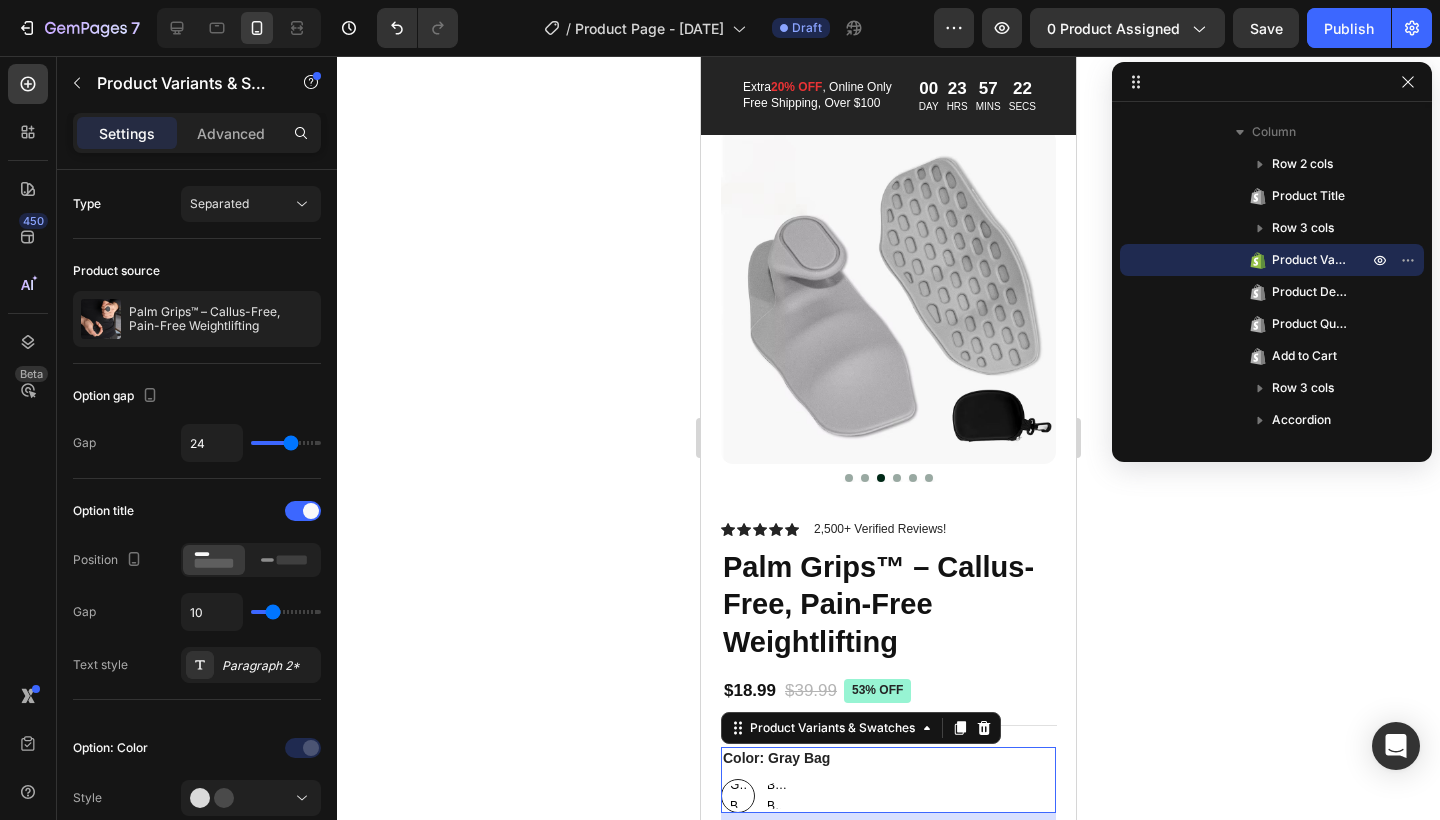 click on "Black Bag" at bounding box center (776, 796) 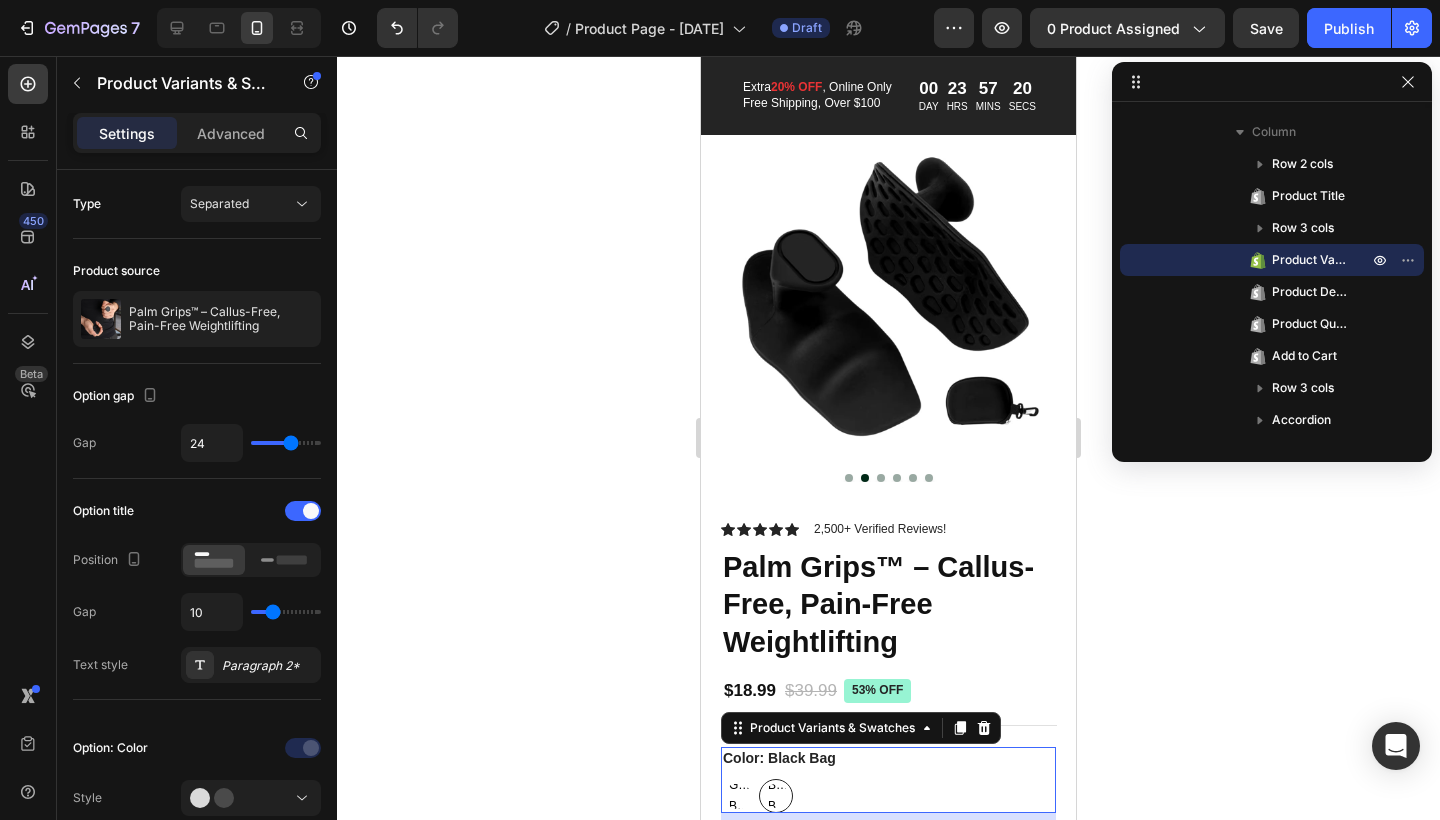 click on "Gray Bag" at bounding box center (738, 796) 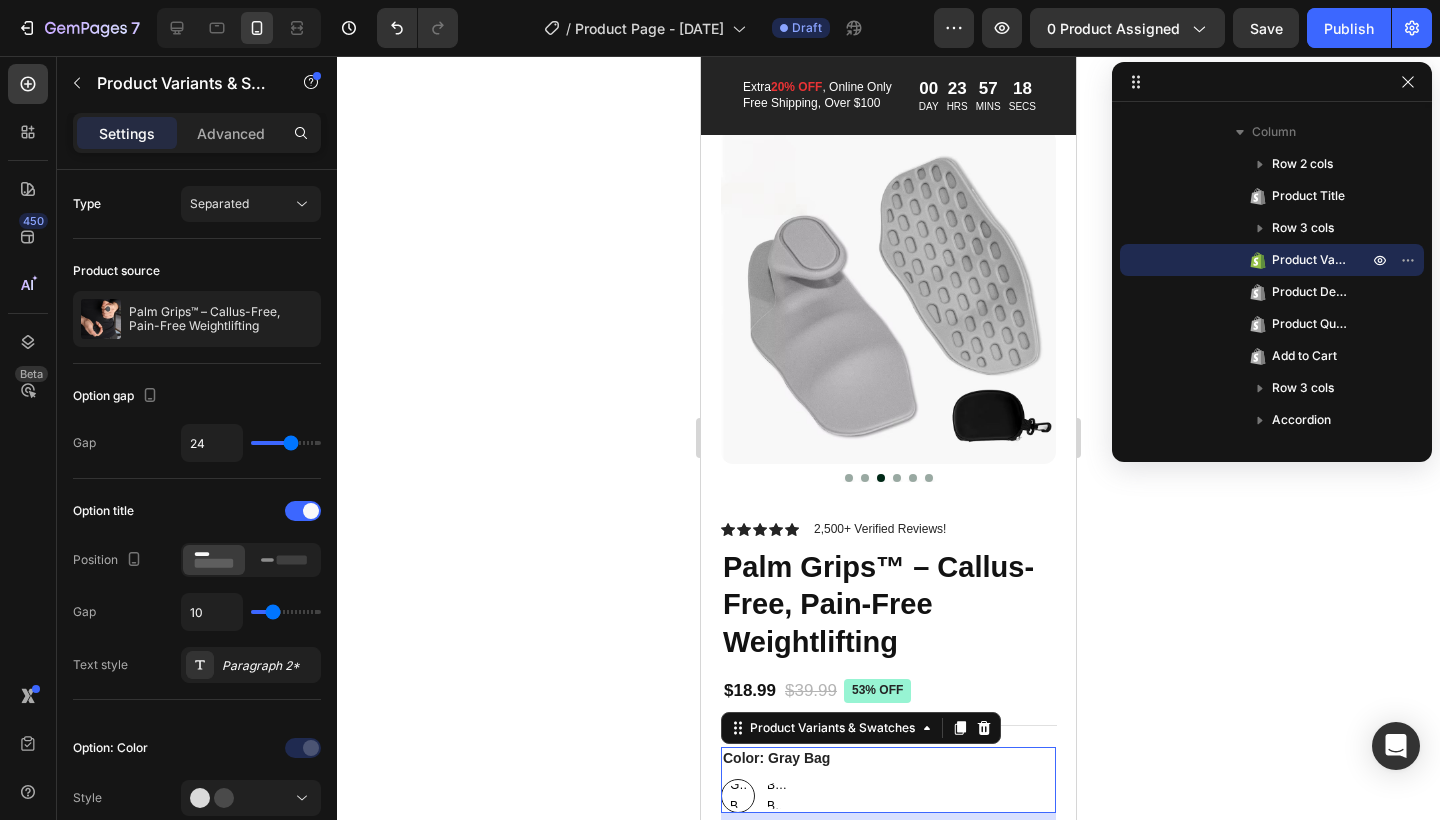 click on "Black Bag" at bounding box center (776, 796) 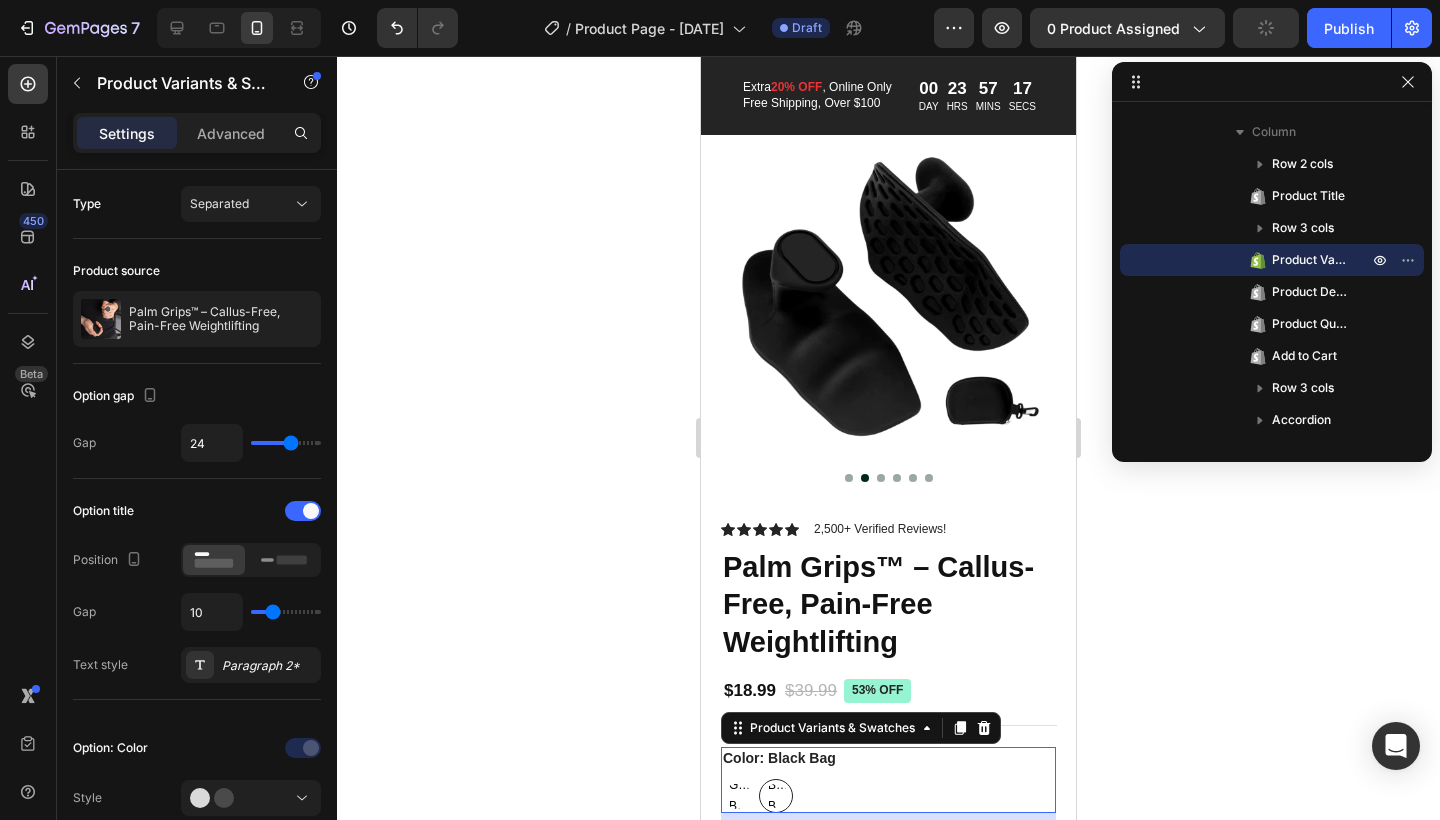 click on "Gray Bag Gray Bag Gray Bag Black Bag Black Bag Black Bag" at bounding box center [888, 796] 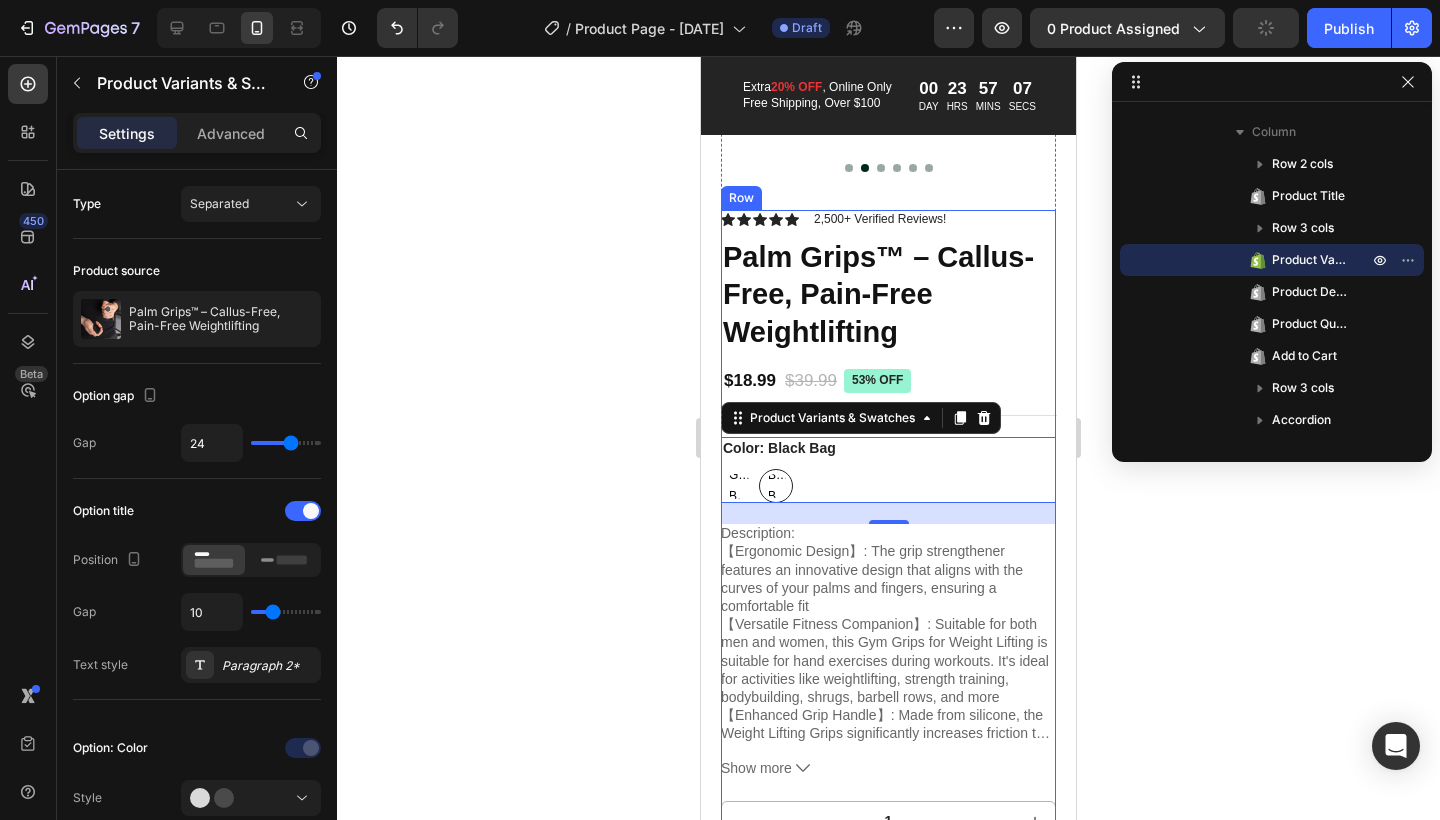 scroll, scrollTop: 409, scrollLeft: 0, axis: vertical 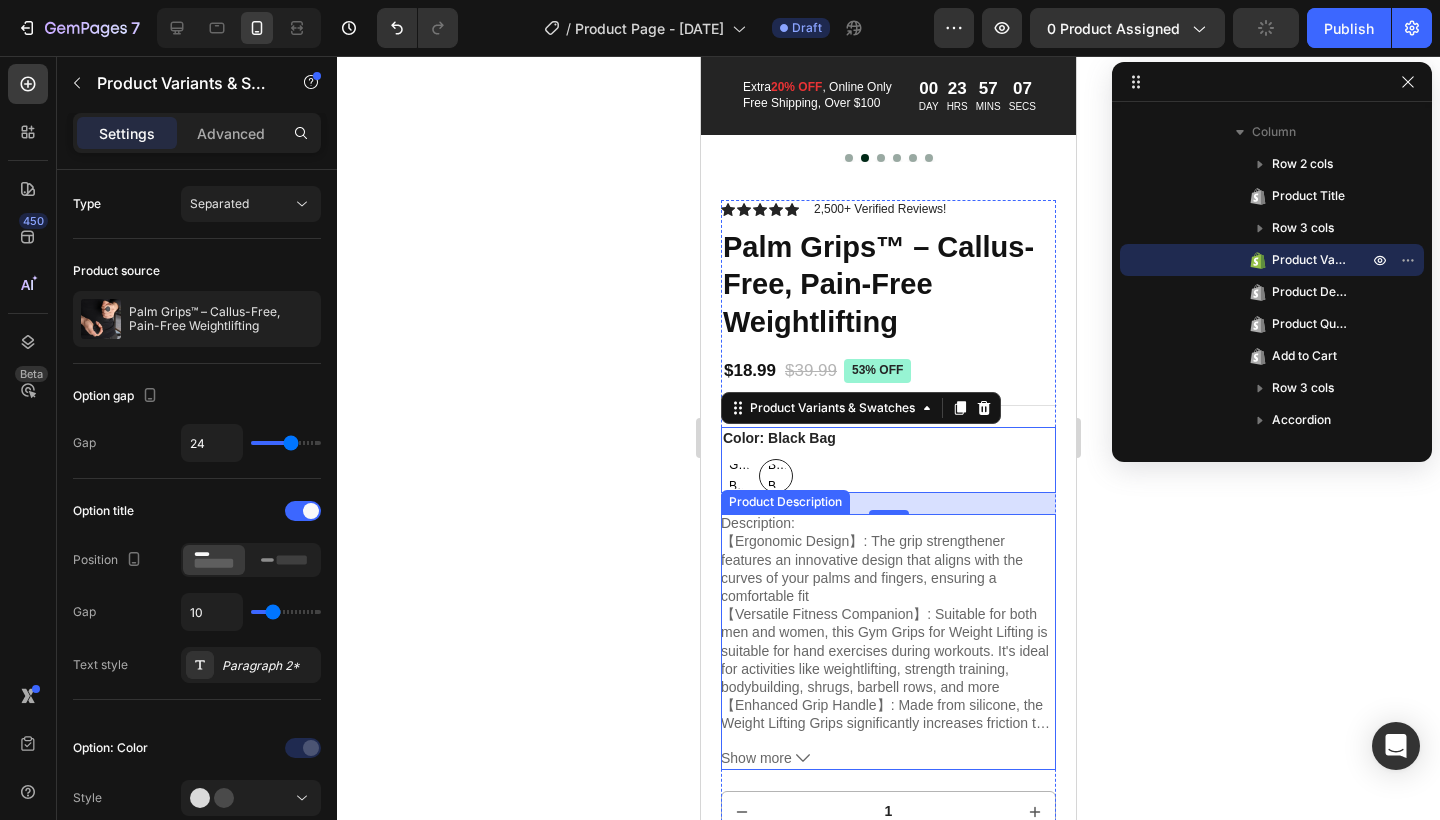 click on "【Ergonomic Design】: The grip strengthener features an innovative design that aligns with the curves of your palms and fingers, ensuring a comfortable fit" at bounding box center [872, 568] 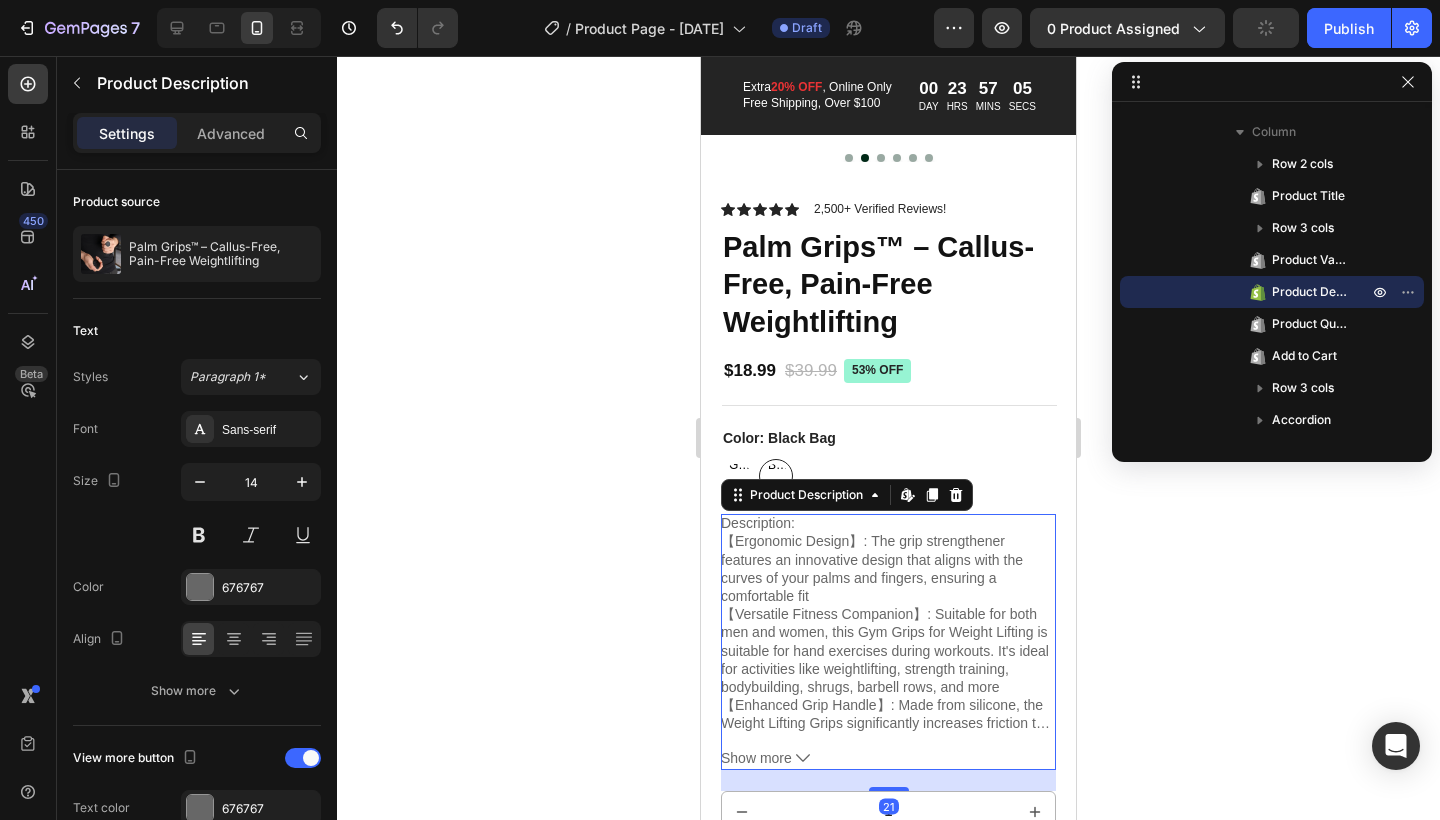 click on "【Ergonomic Design】: The grip strengthener features an innovative design that aligns with the curves of your palms and fingers, ensuring a comfortable fit" at bounding box center (872, 568) 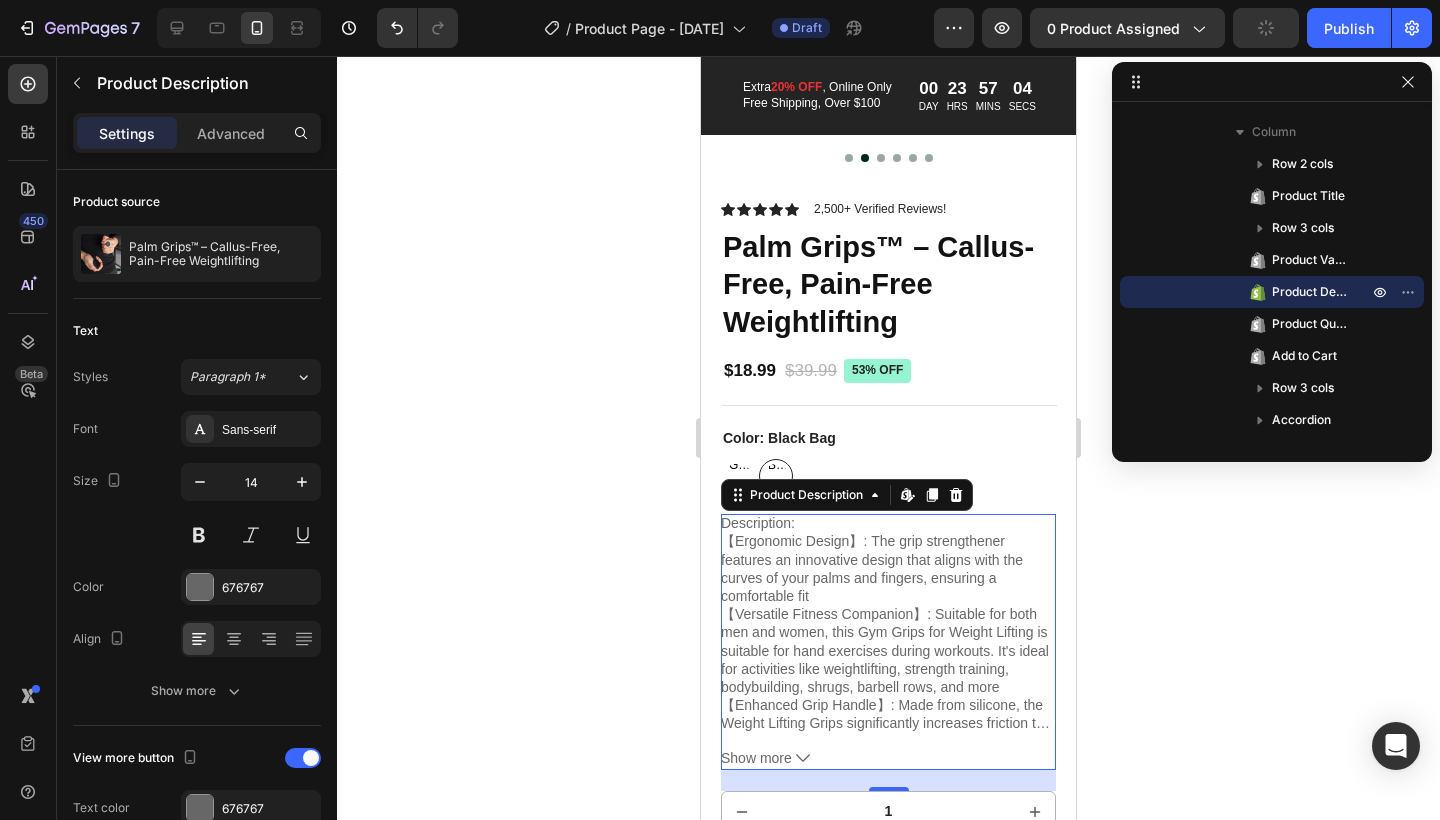 click on "【Ergonomic Design】: The grip strengthener features an innovative design that aligns with the curves of your palms and fingers, ensuring a comfortable fit" at bounding box center [872, 568] 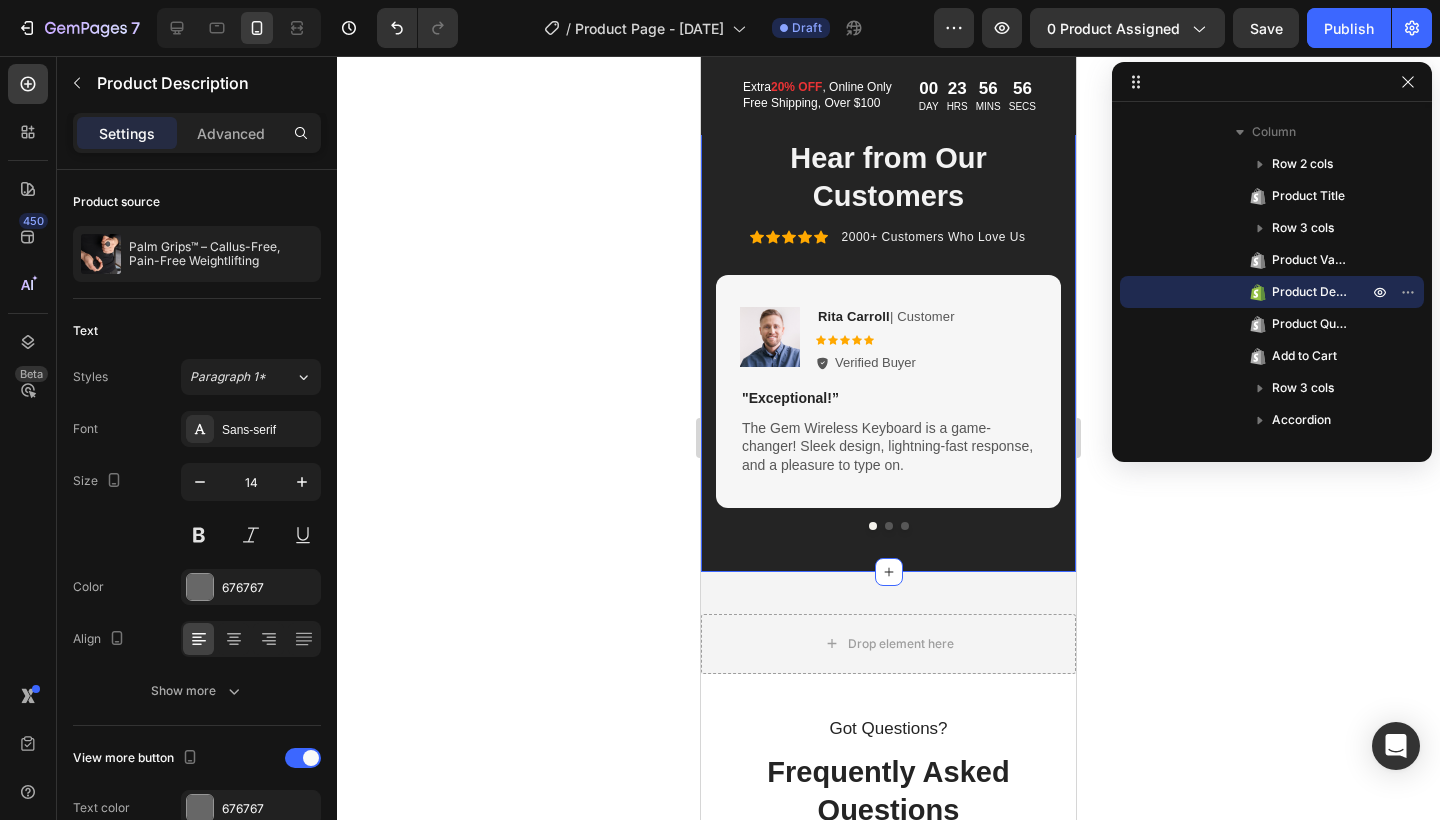 scroll, scrollTop: 1624, scrollLeft: 0, axis: vertical 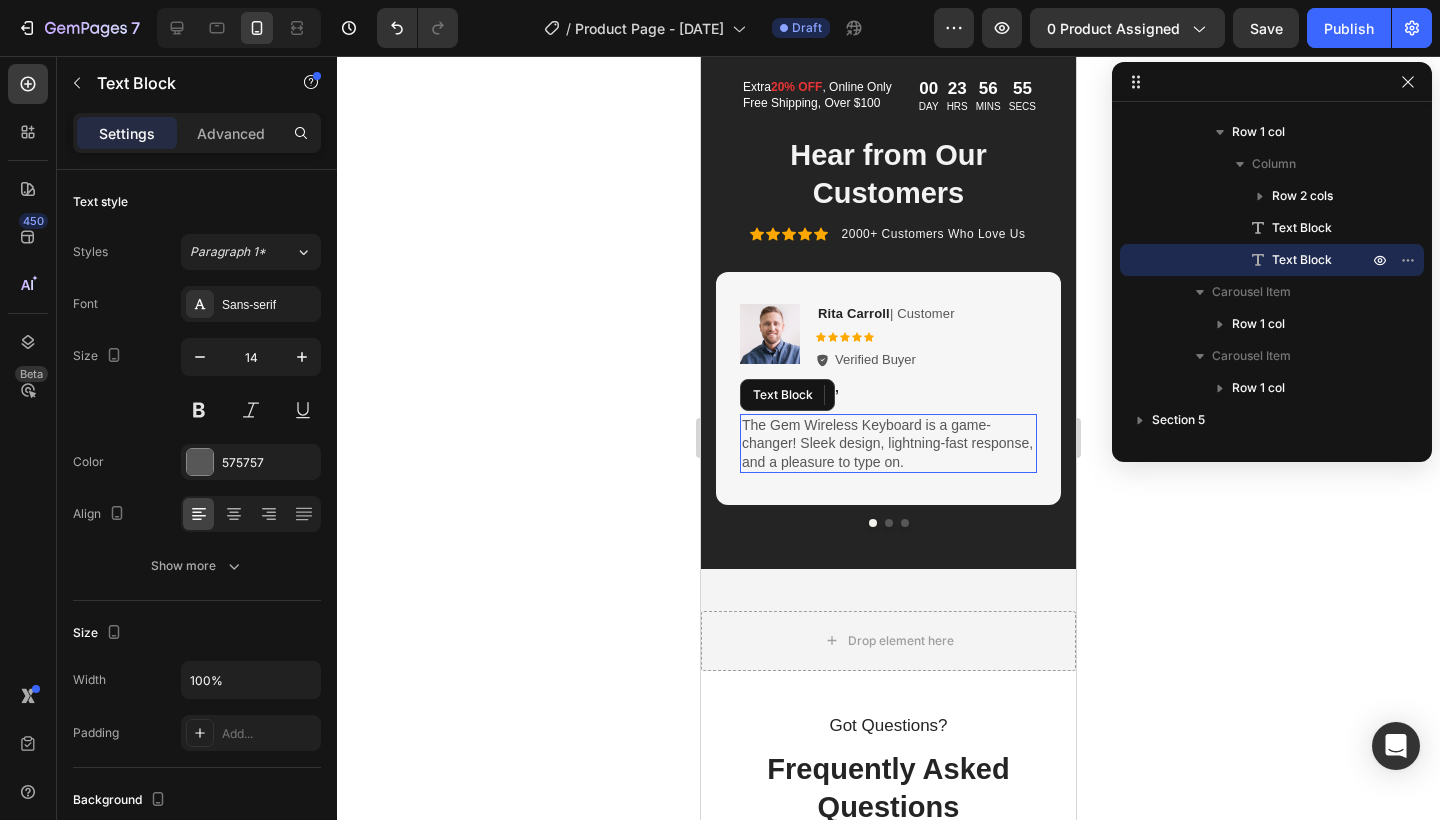 click on "The Gem Wireless Keyboard is a game-changer! Sleek design, lightning-fast response, and a pleasure to type on." at bounding box center (888, 443) 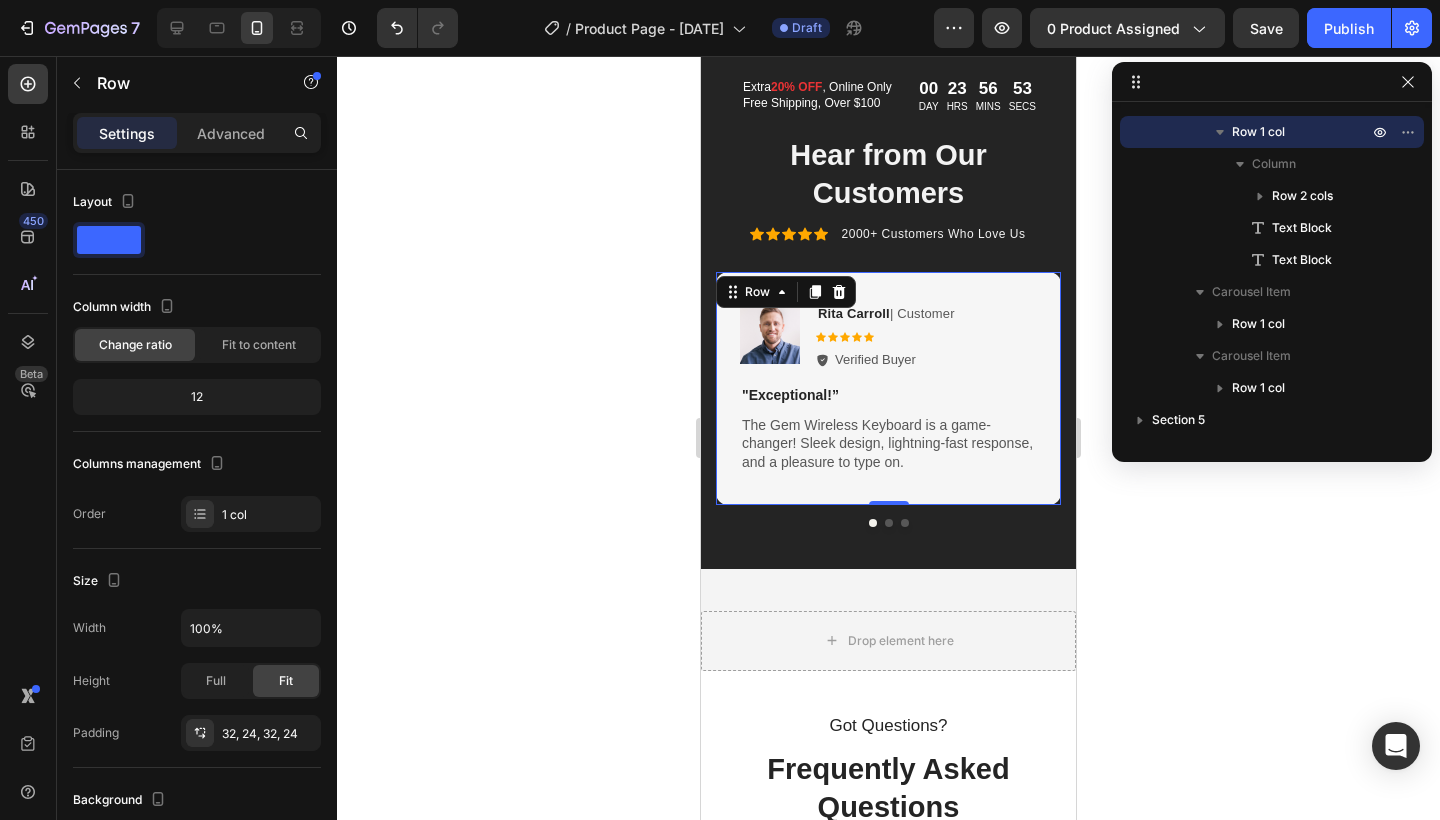 click on "Image Rita Carroll  | Customer   Text Block Icon Icon Icon Icon Icon Icon List
Verified Buyer Item List Row "Exceptional!” Text Block The Gem Wireless Keyboard is a game-changer! Sleek design, lightning-fast response, and a pleasure to type on. Text Block Row   0" at bounding box center (888, 388) 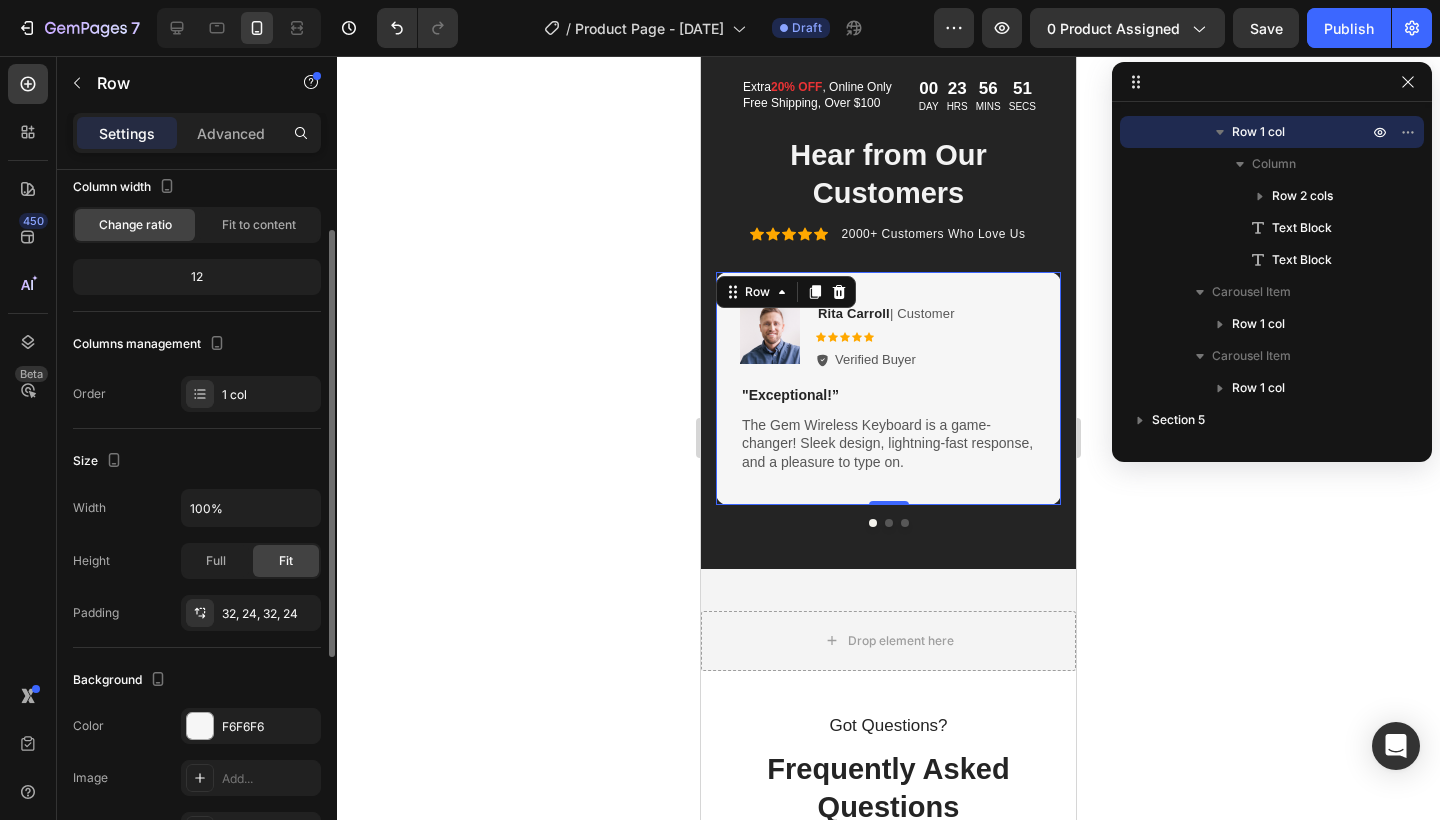 scroll, scrollTop: 140, scrollLeft: 0, axis: vertical 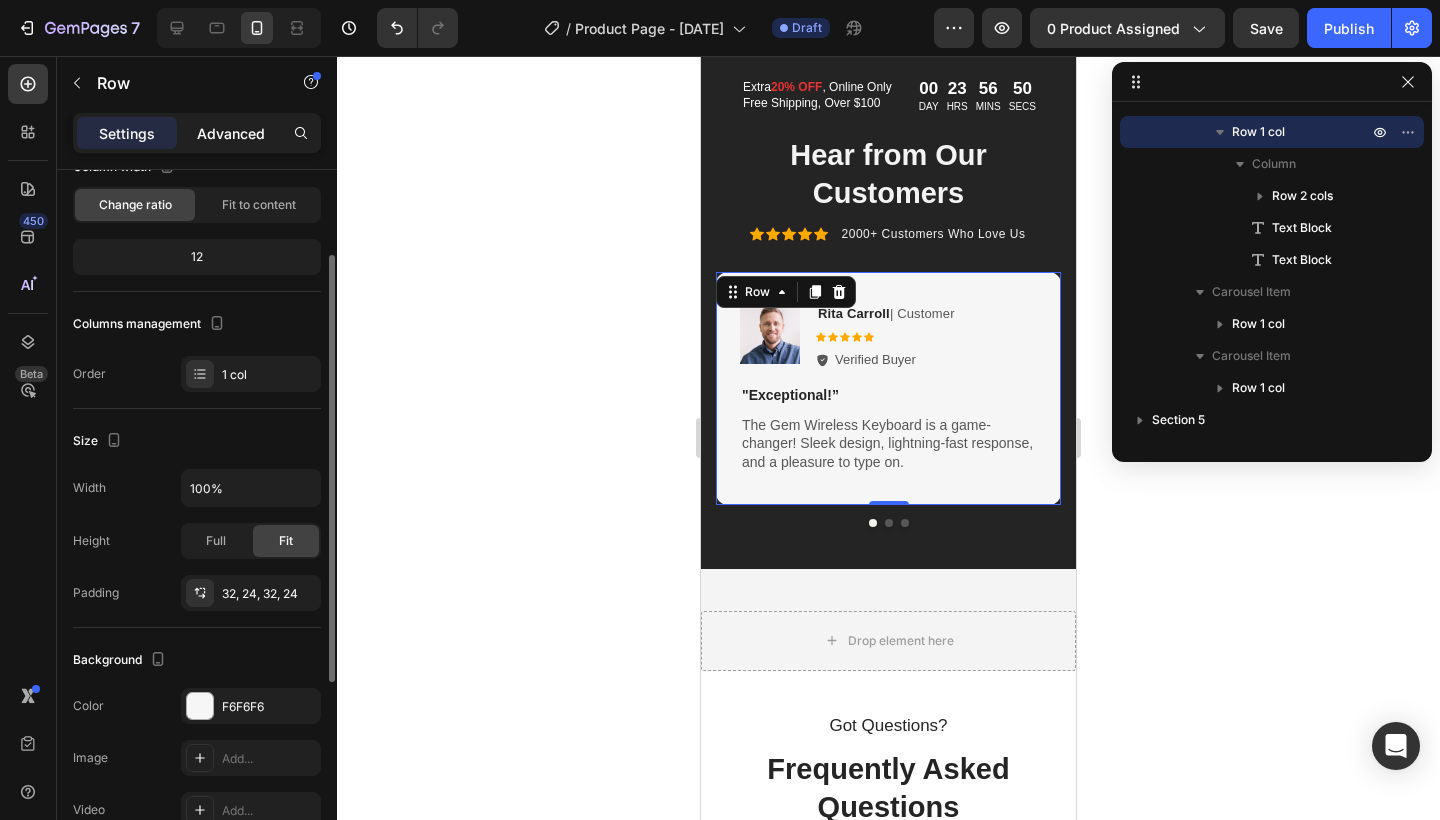 click on "Advanced" at bounding box center (231, 133) 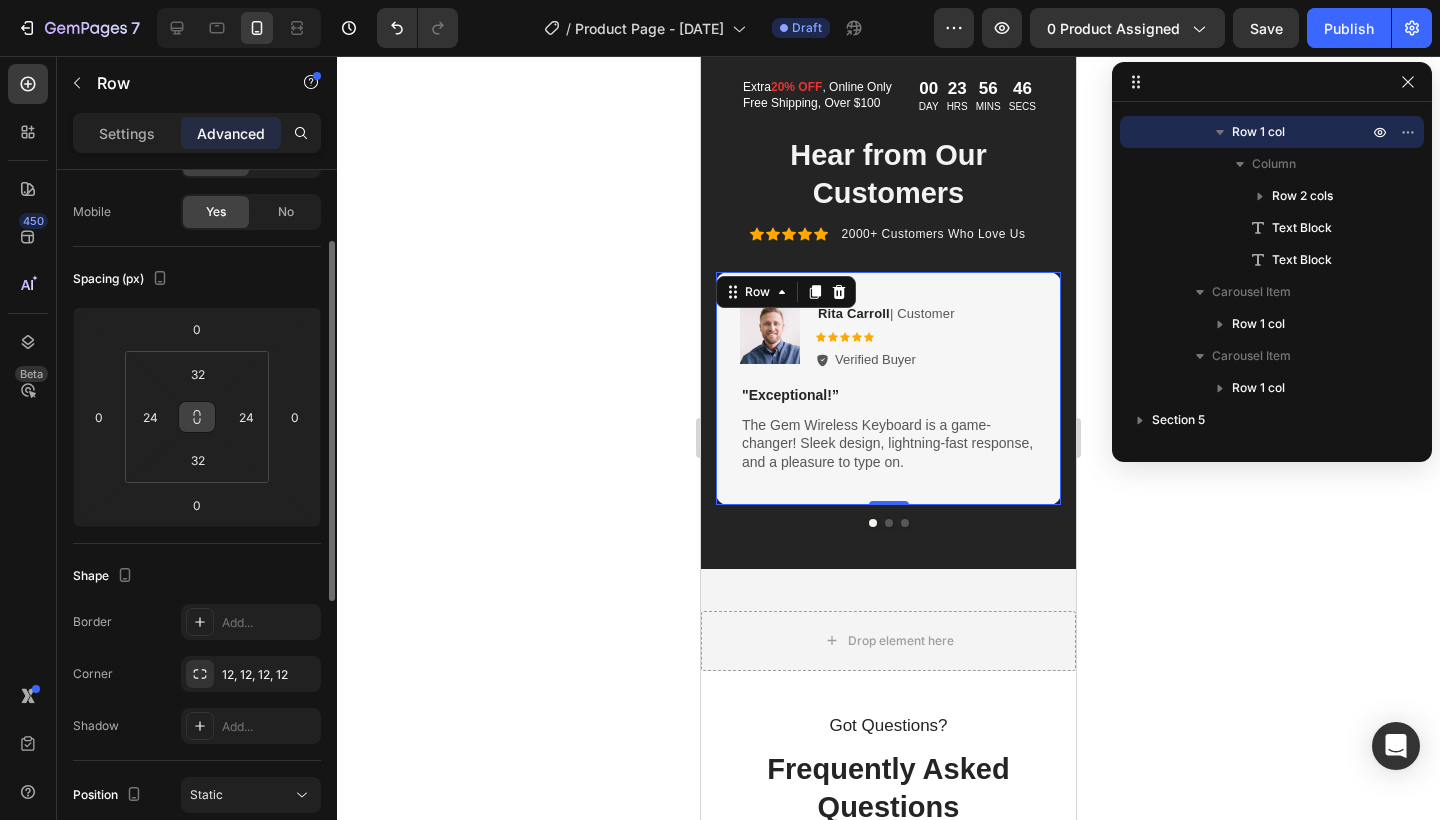 click at bounding box center (197, 417) 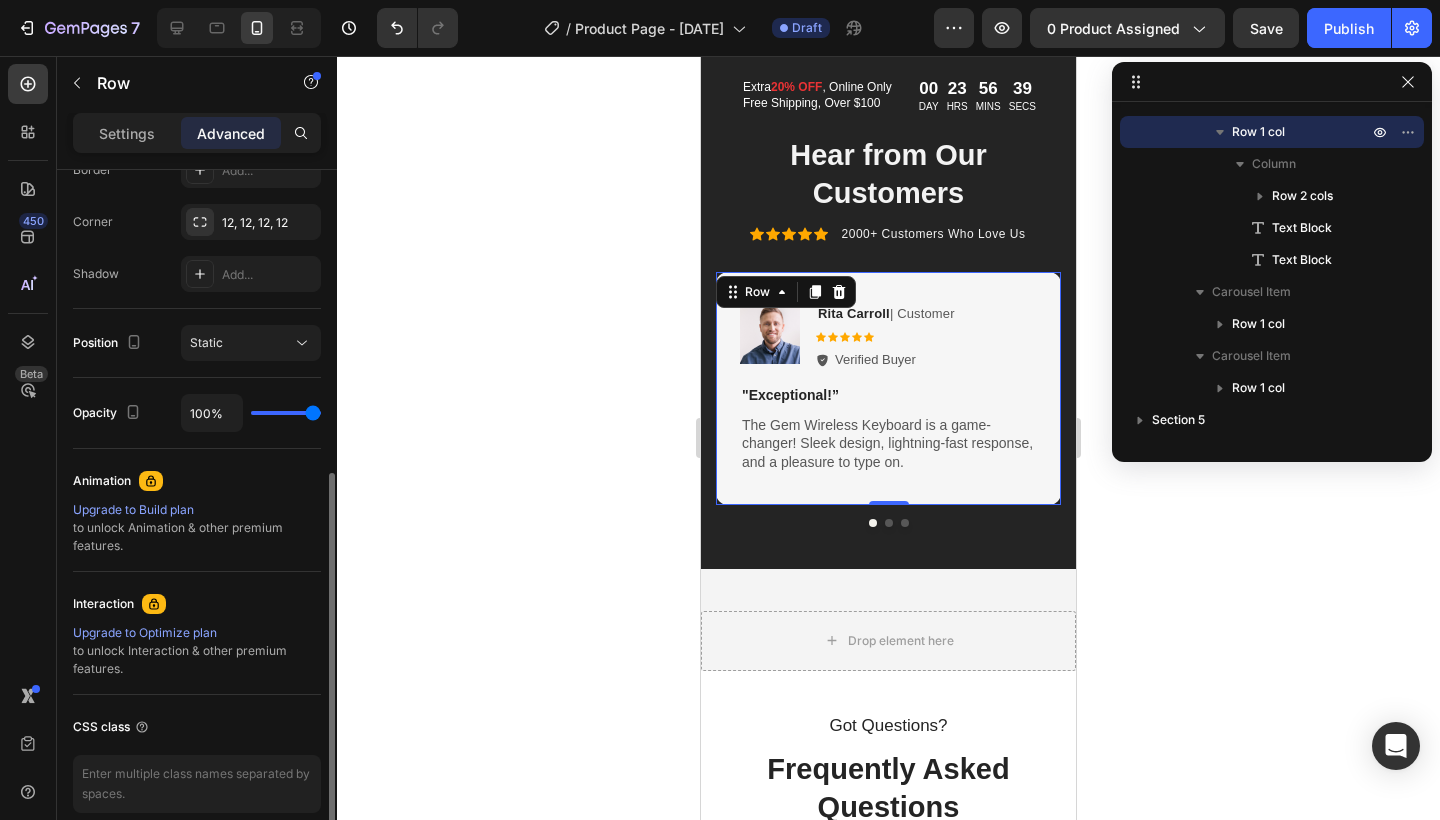 scroll, scrollTop: 681, scrollLeft: 0, axis: vertical 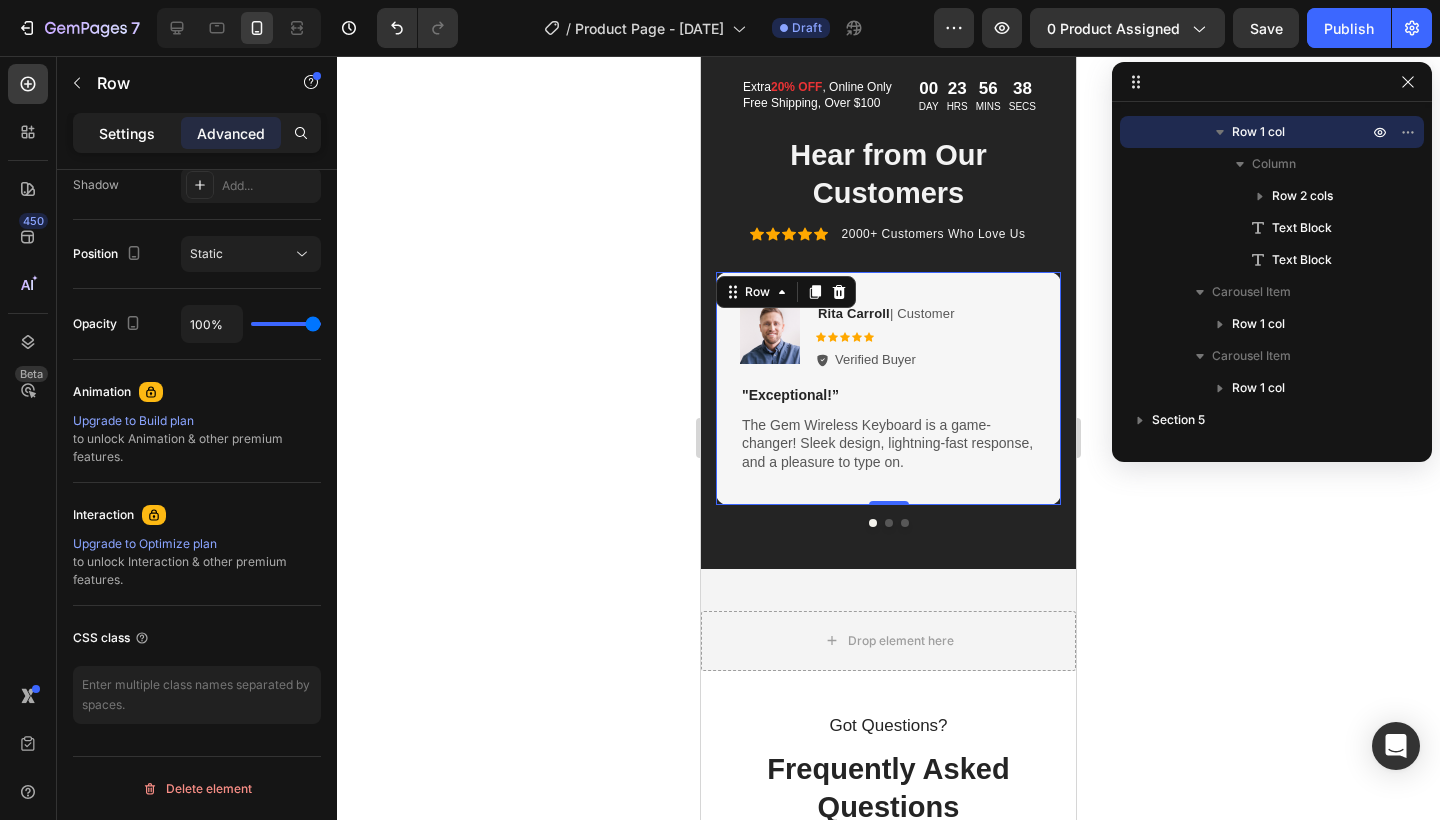 click on "Settings" at bounding box center [127, 133] 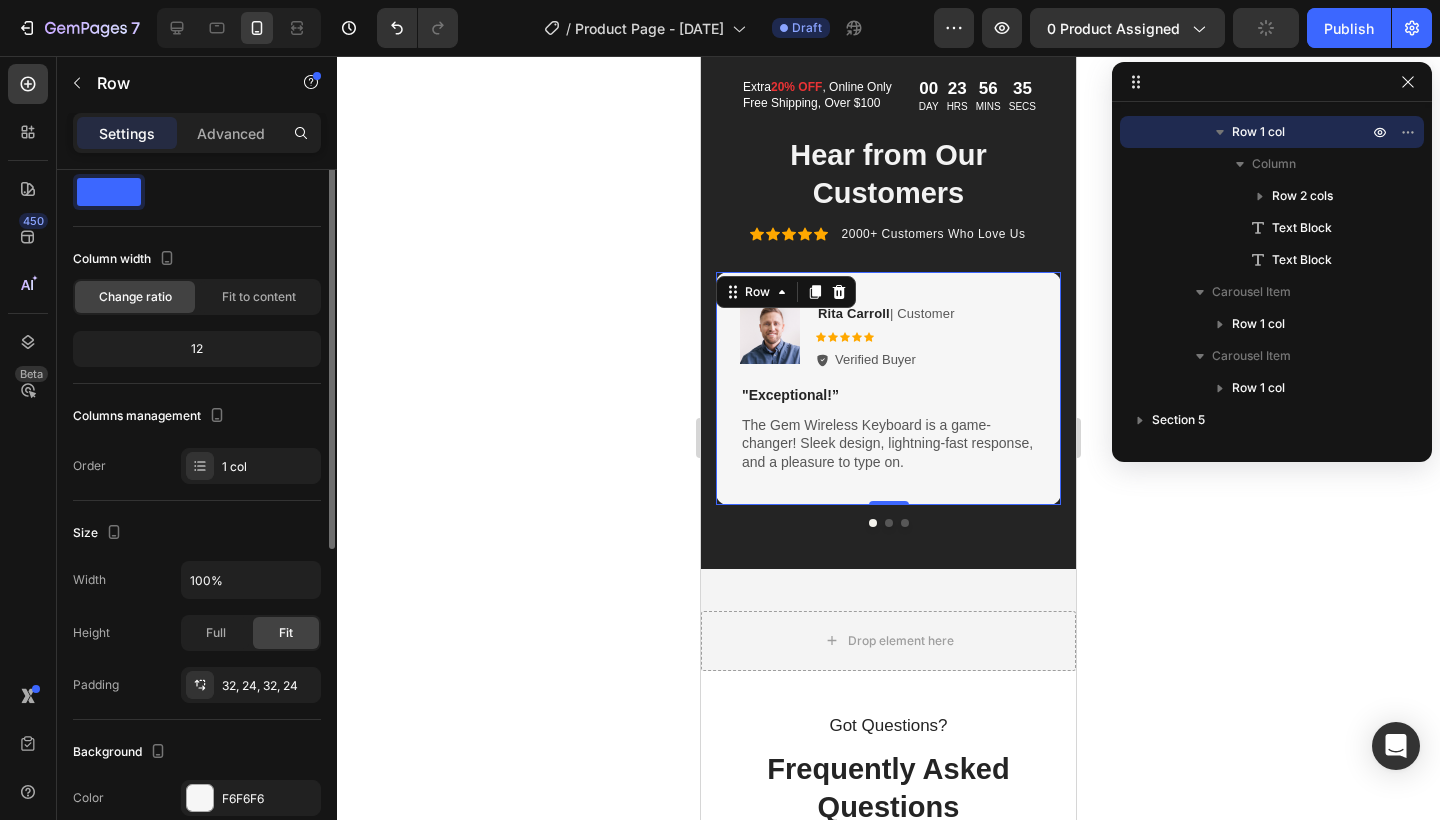 scroll, scrollTop: 0, scrollLeft: 0, axis: both 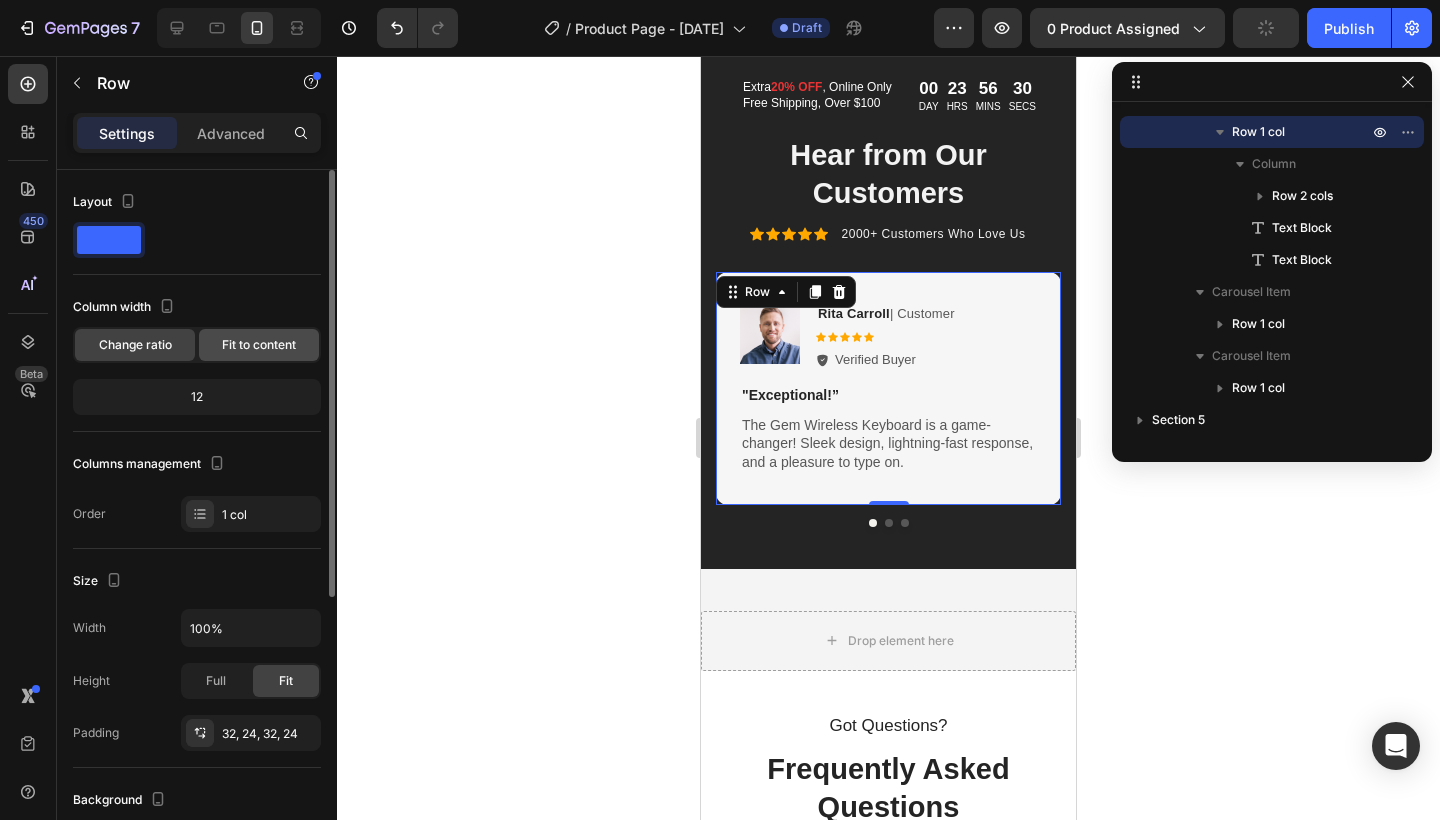 click on "Fit to content" 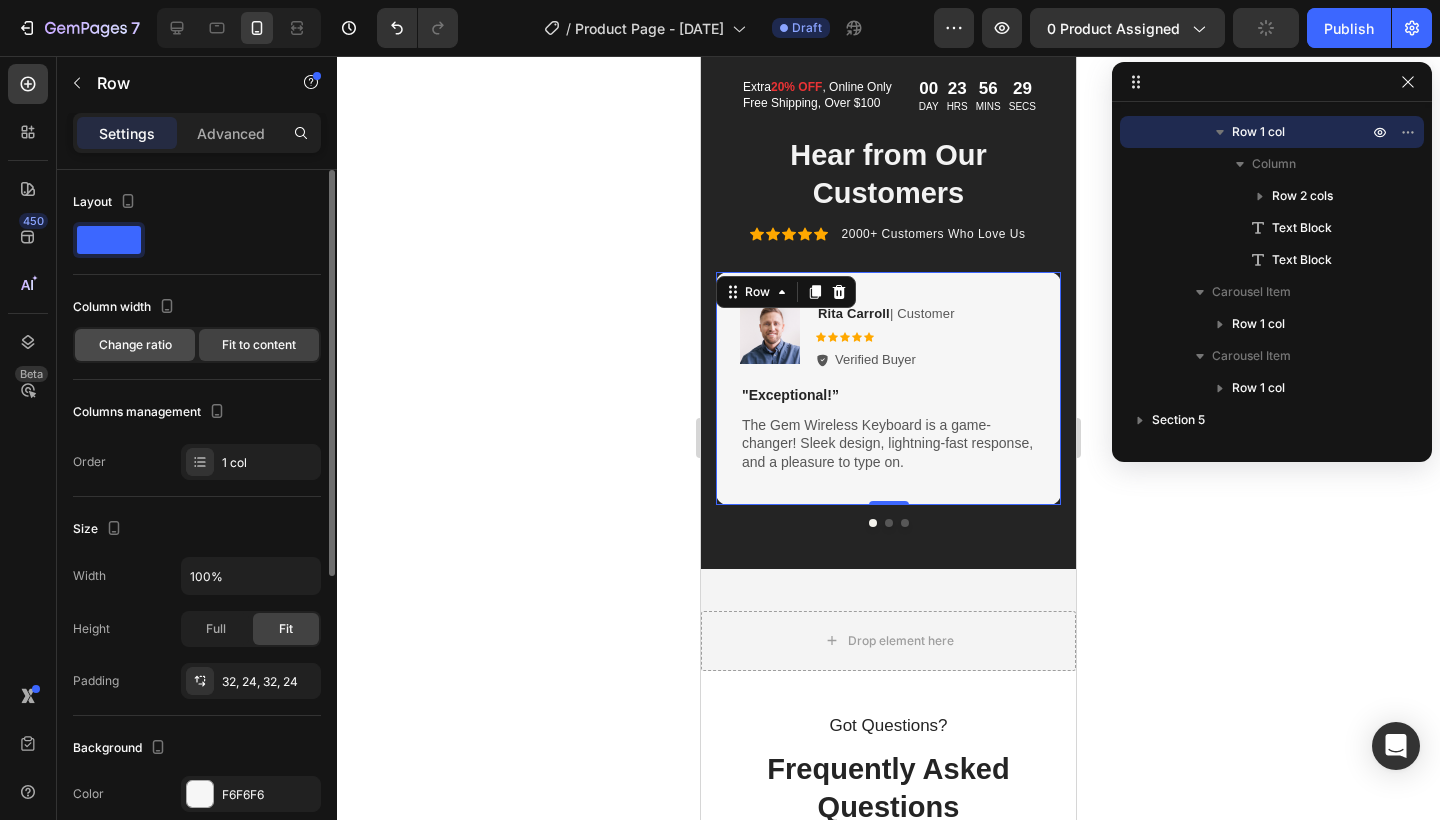 click on "Change ratio" 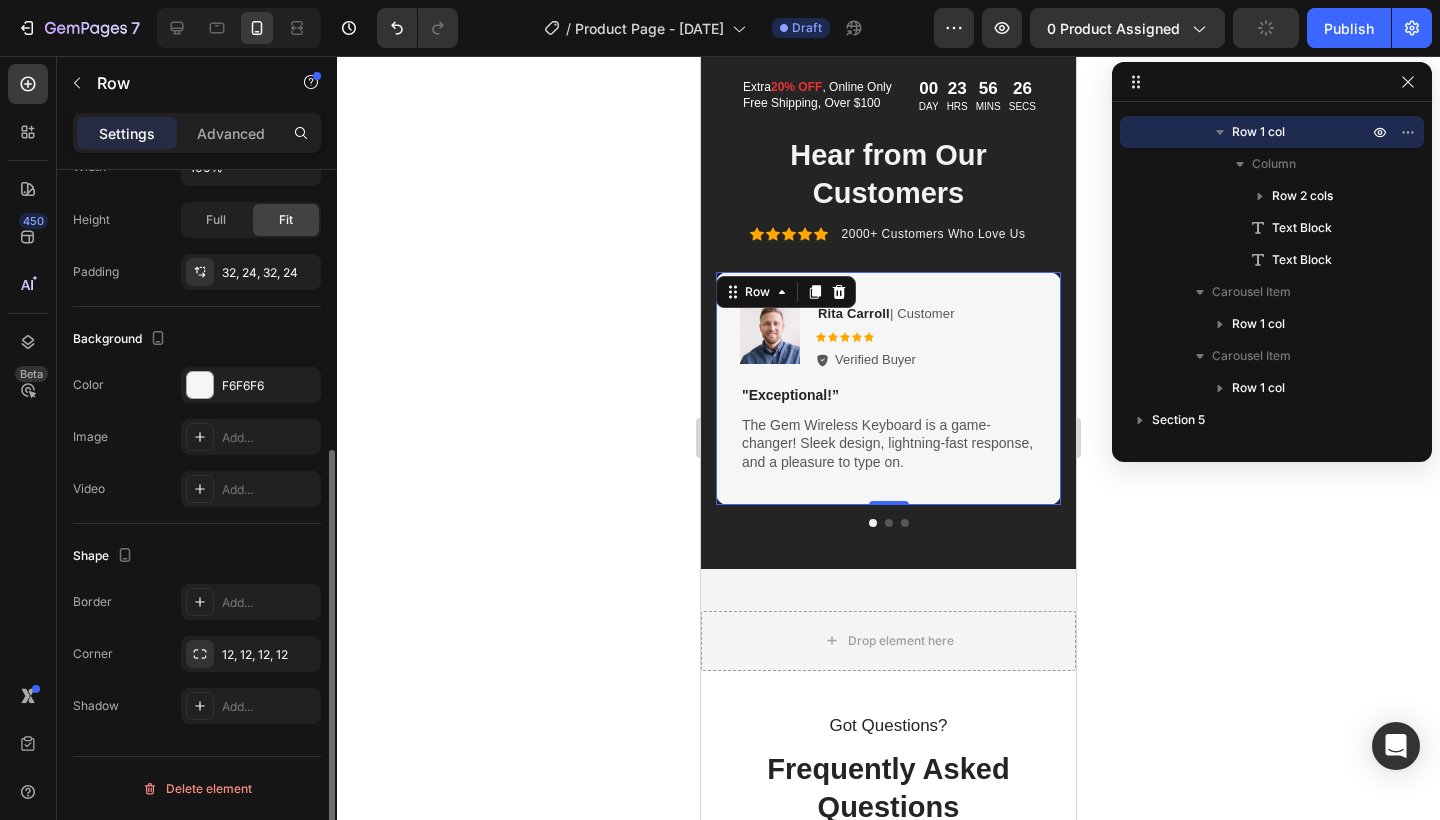 scroll, scrollTop: 461, scrollLeft: 0, axis: vertical 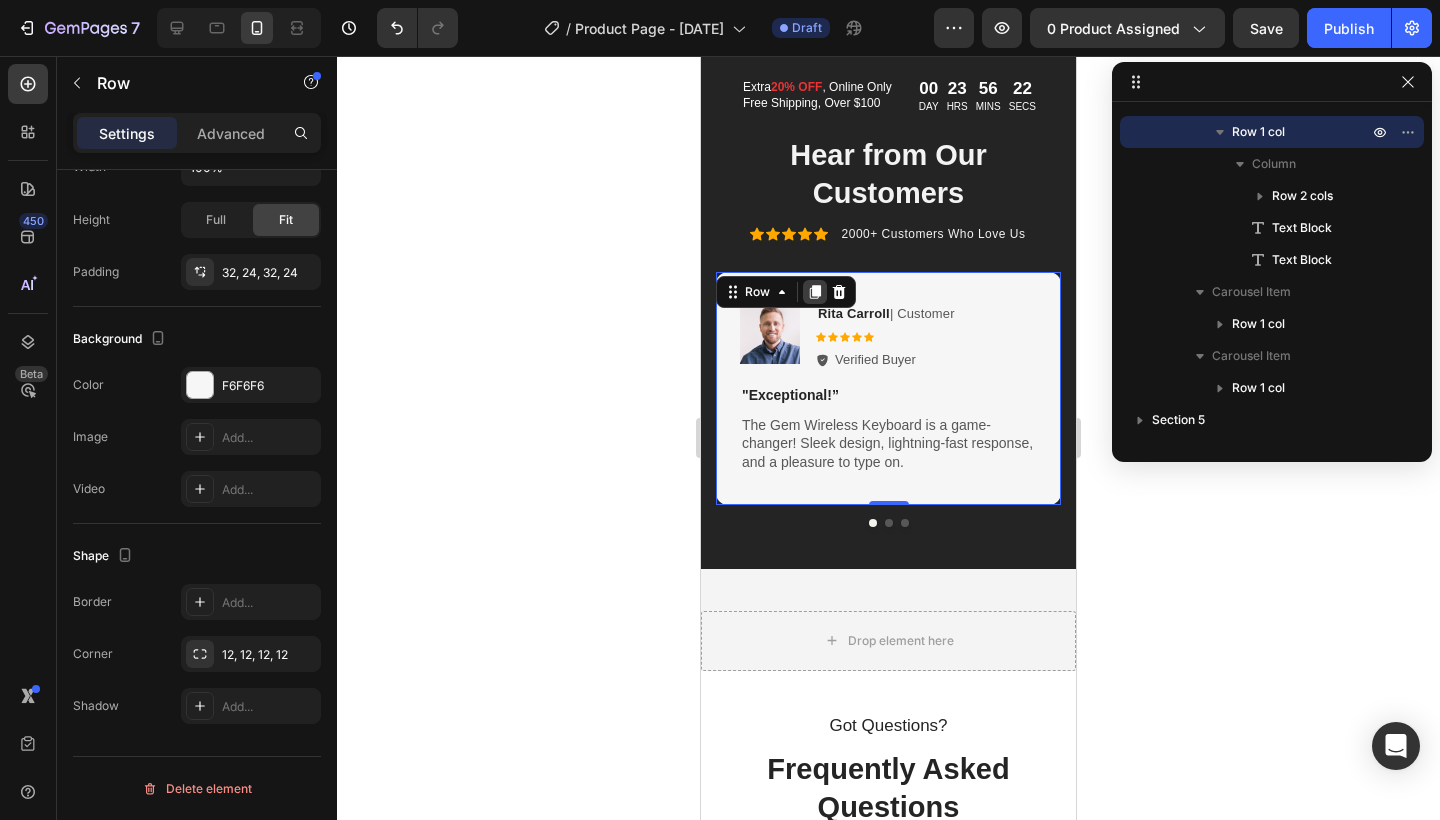 click 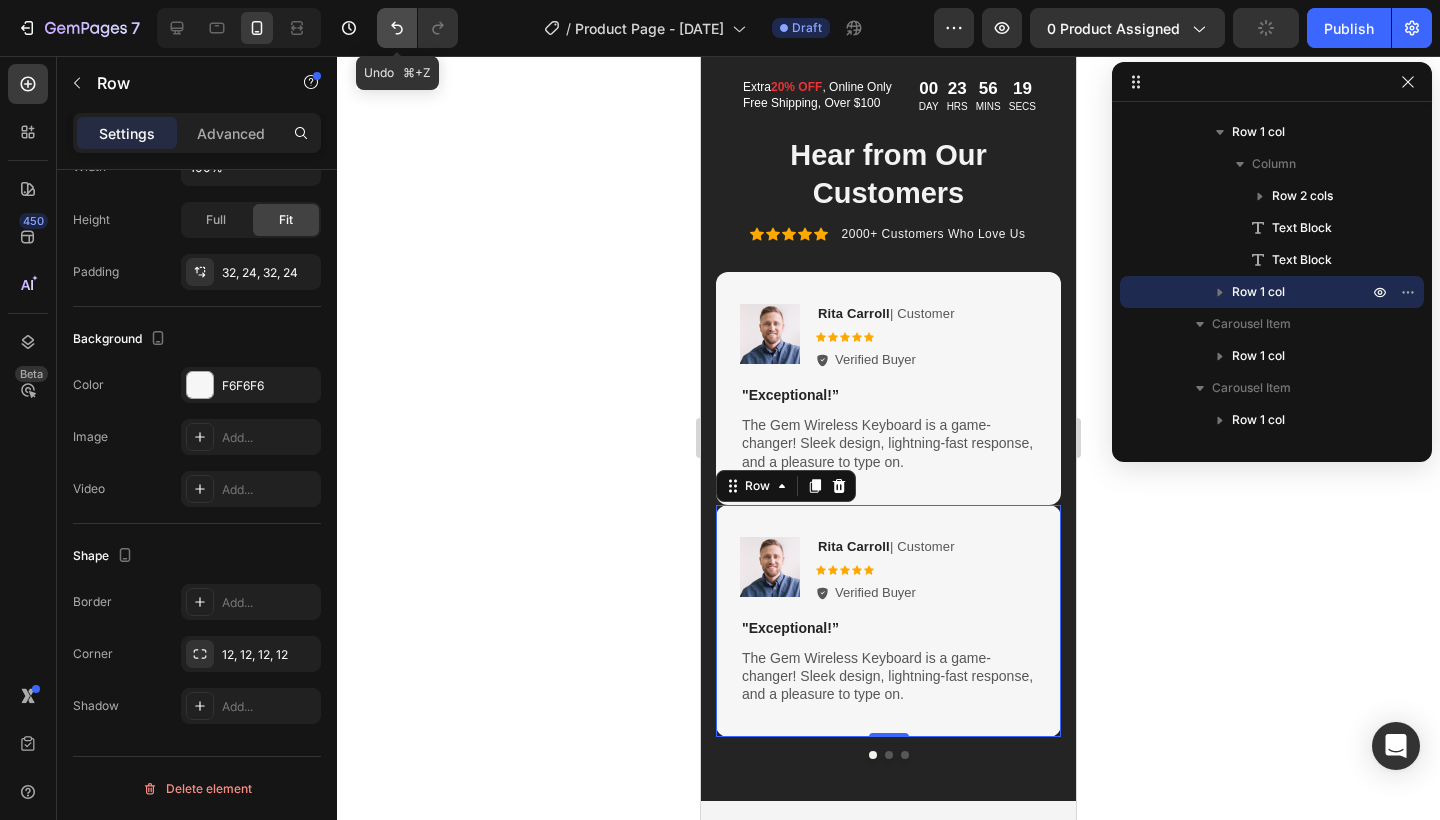 click 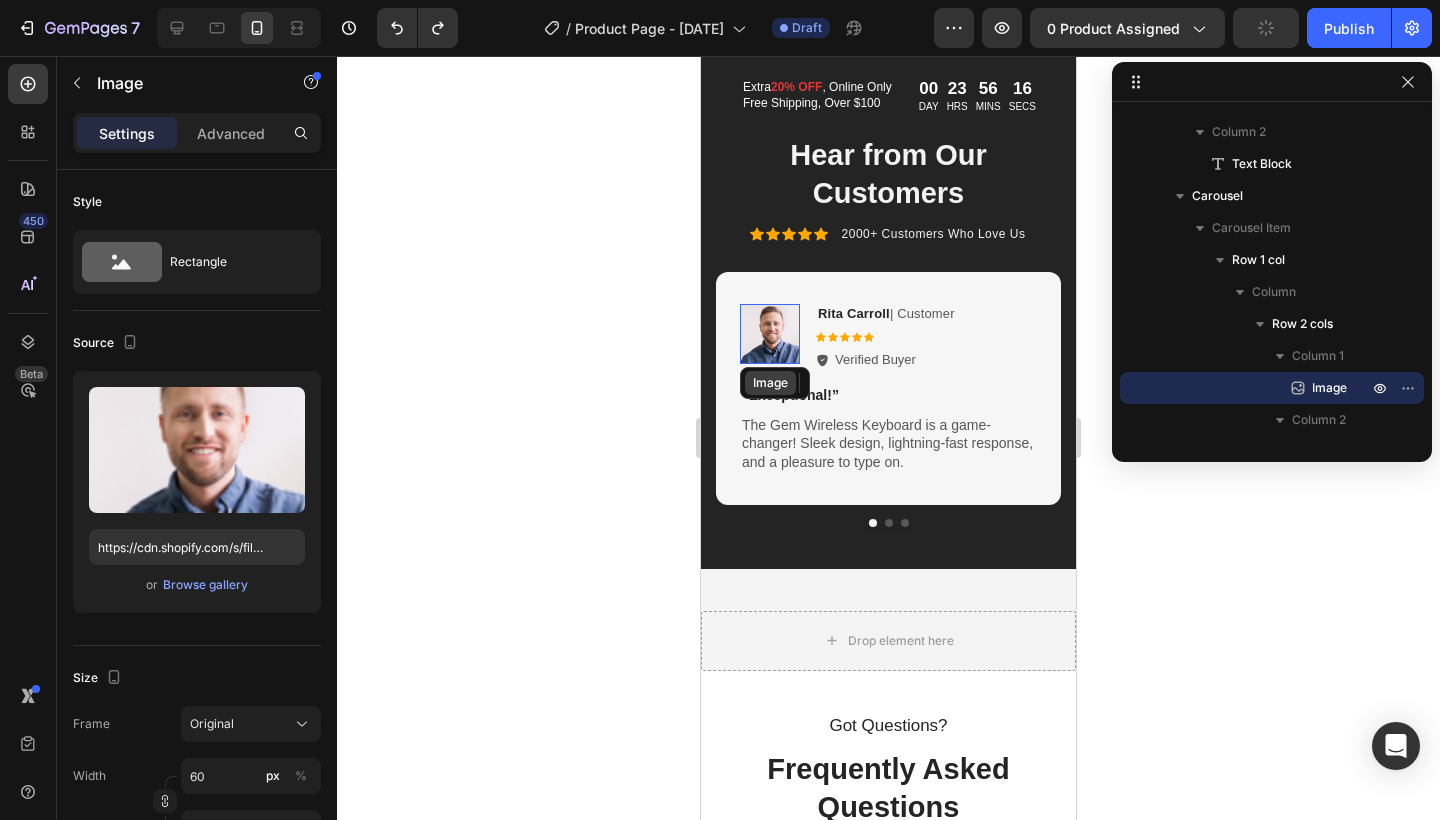 click on "Image" at bounding box center (770, 383) 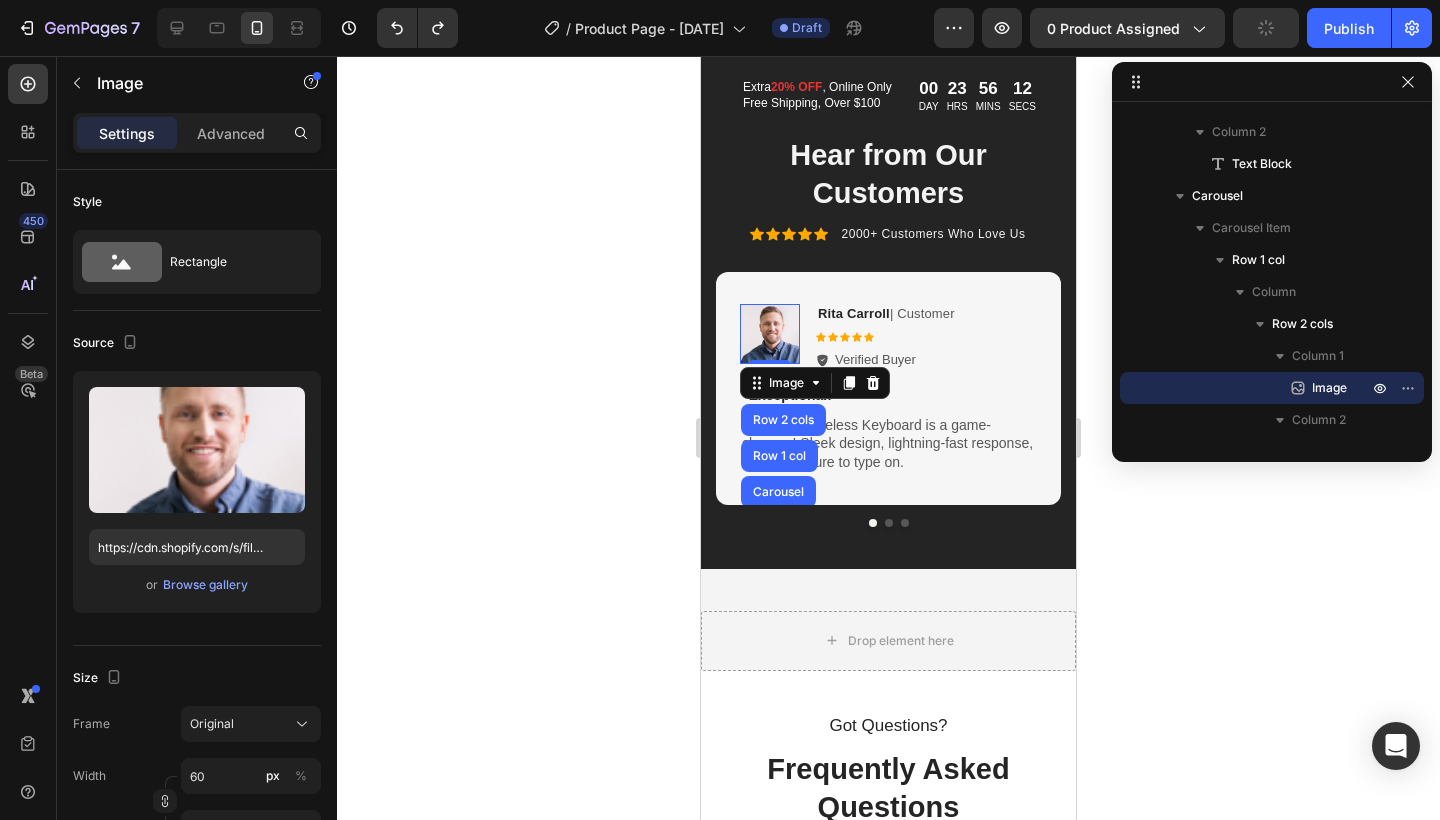 click 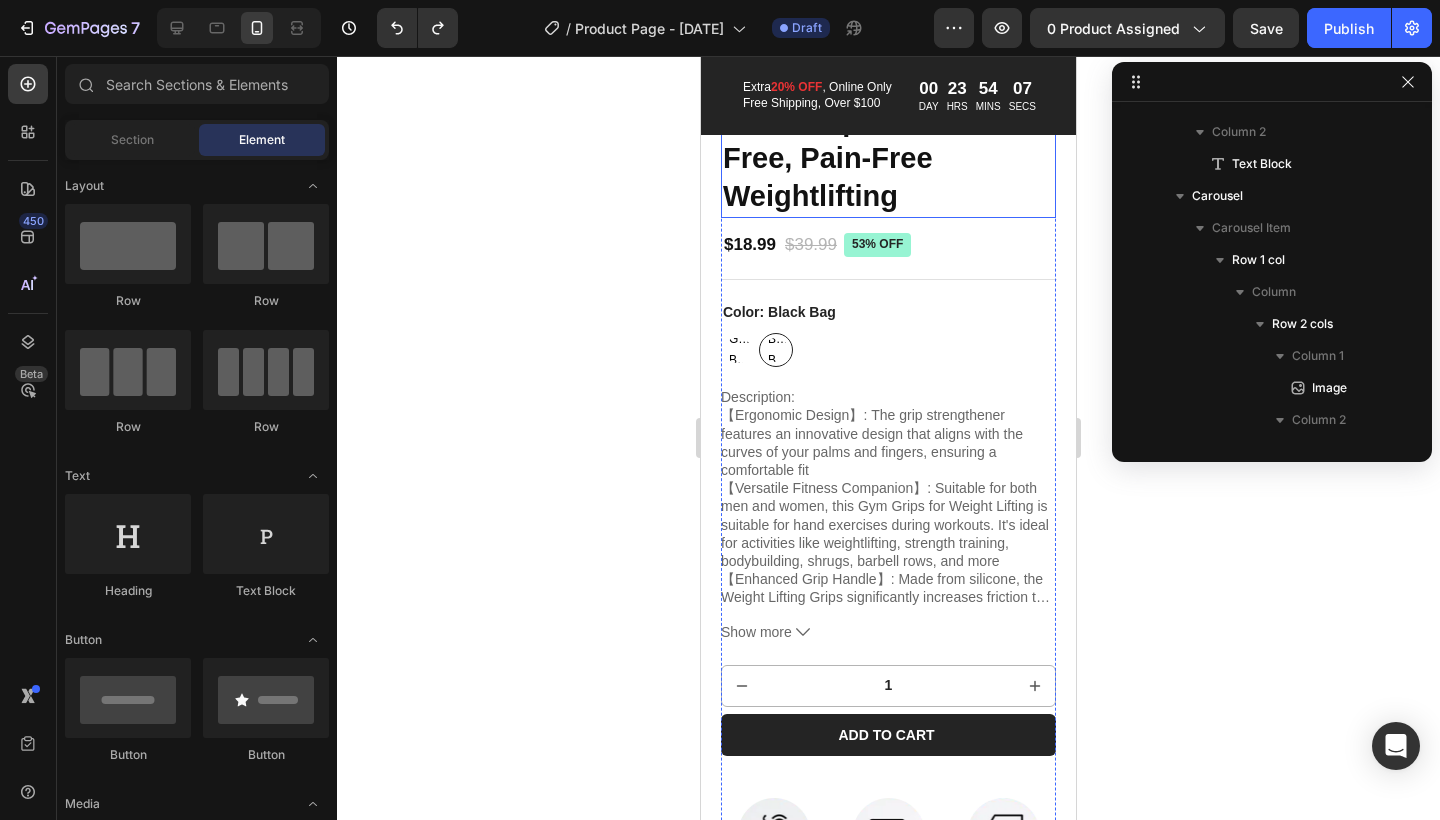 scroll, scrollTop: 537, scrollLeft: 0, axis: vertical 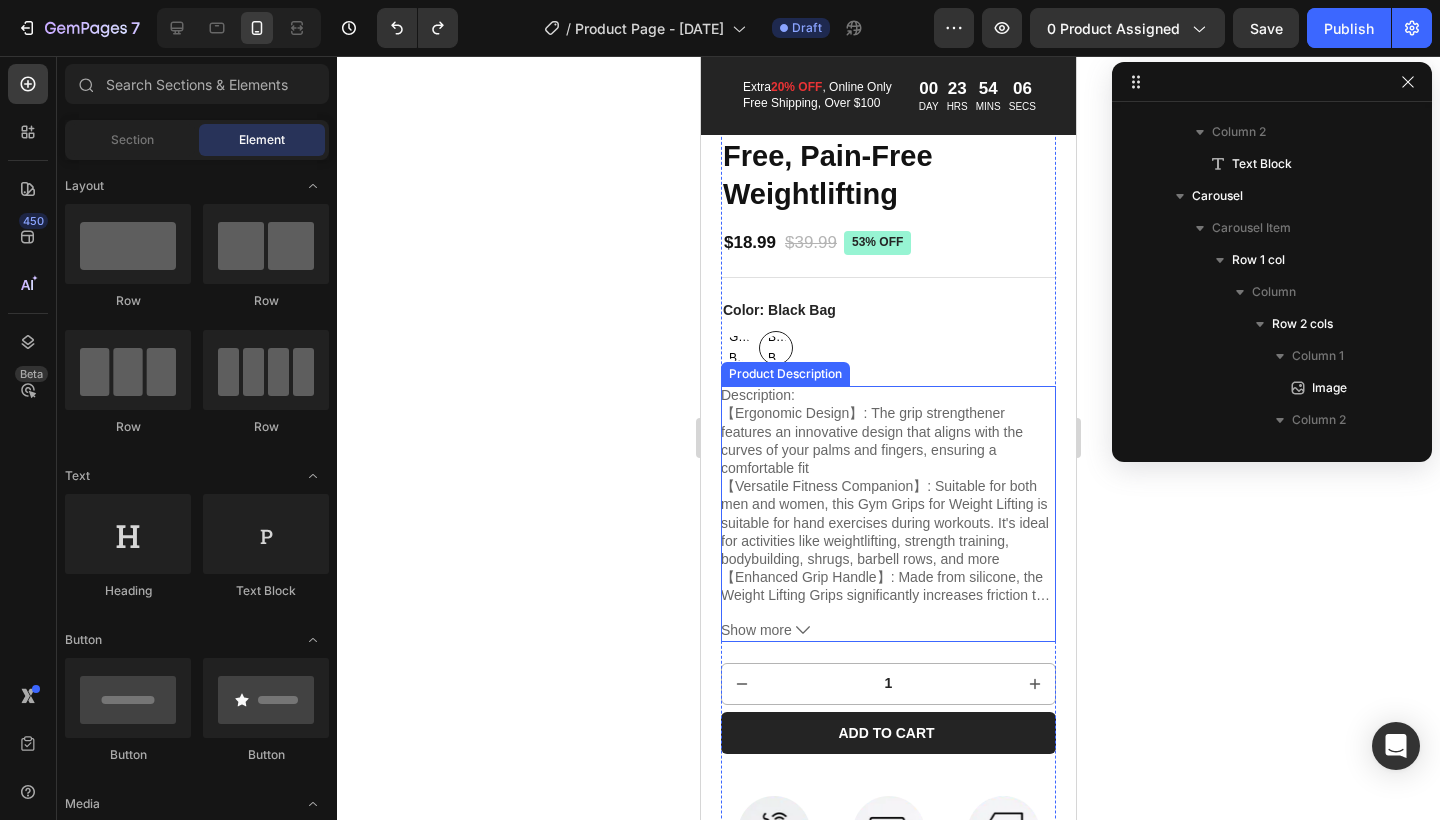 click on "【Ergonomic Design】: The grip strengthener features an innovative design that aligns with the curves of your palms and fingers, ensuring a comfortable fit" at bounding box center [872, 440] 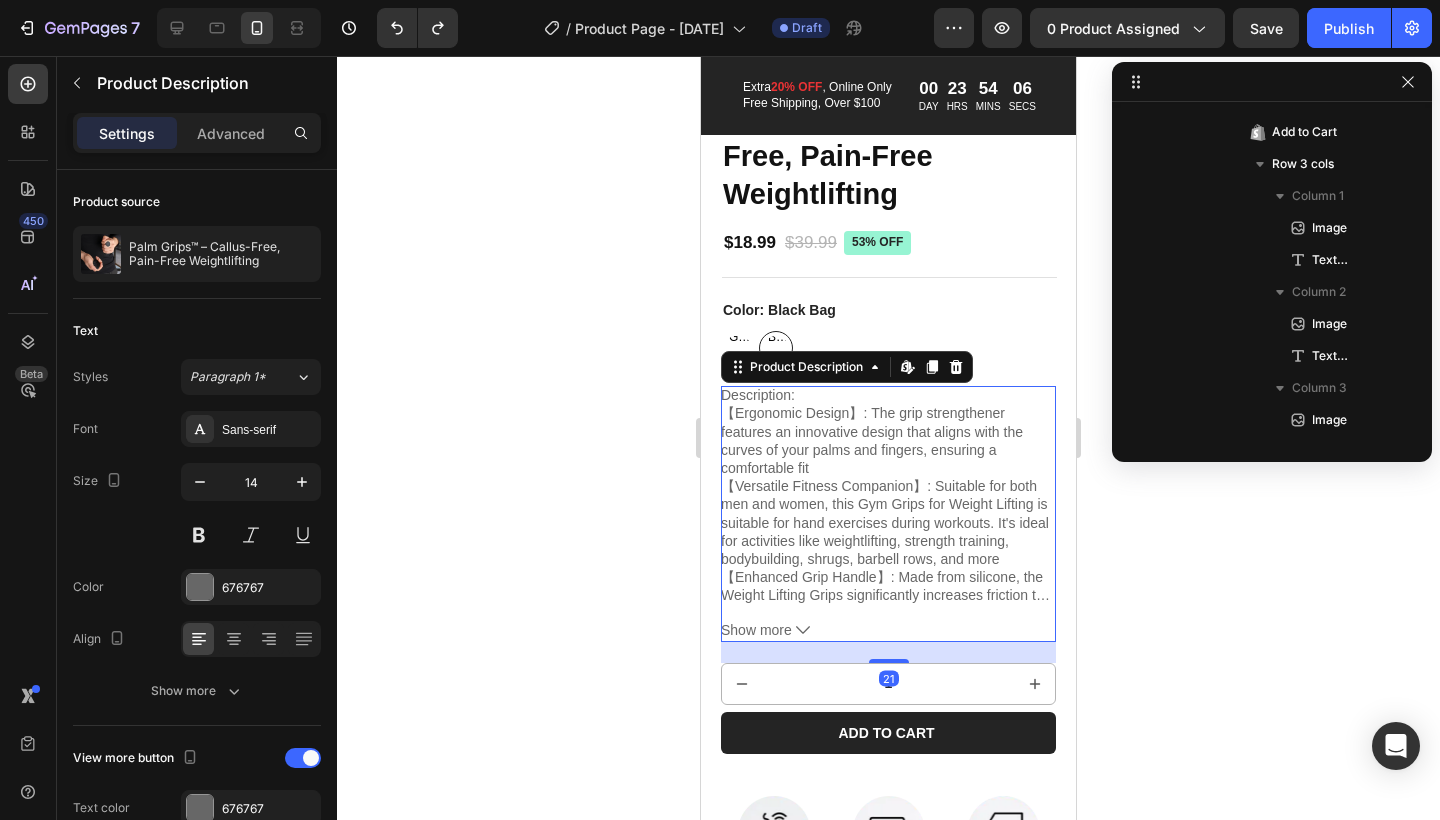 scroll, scrollTop: 602, scrollLeft: 0, axis: vertical 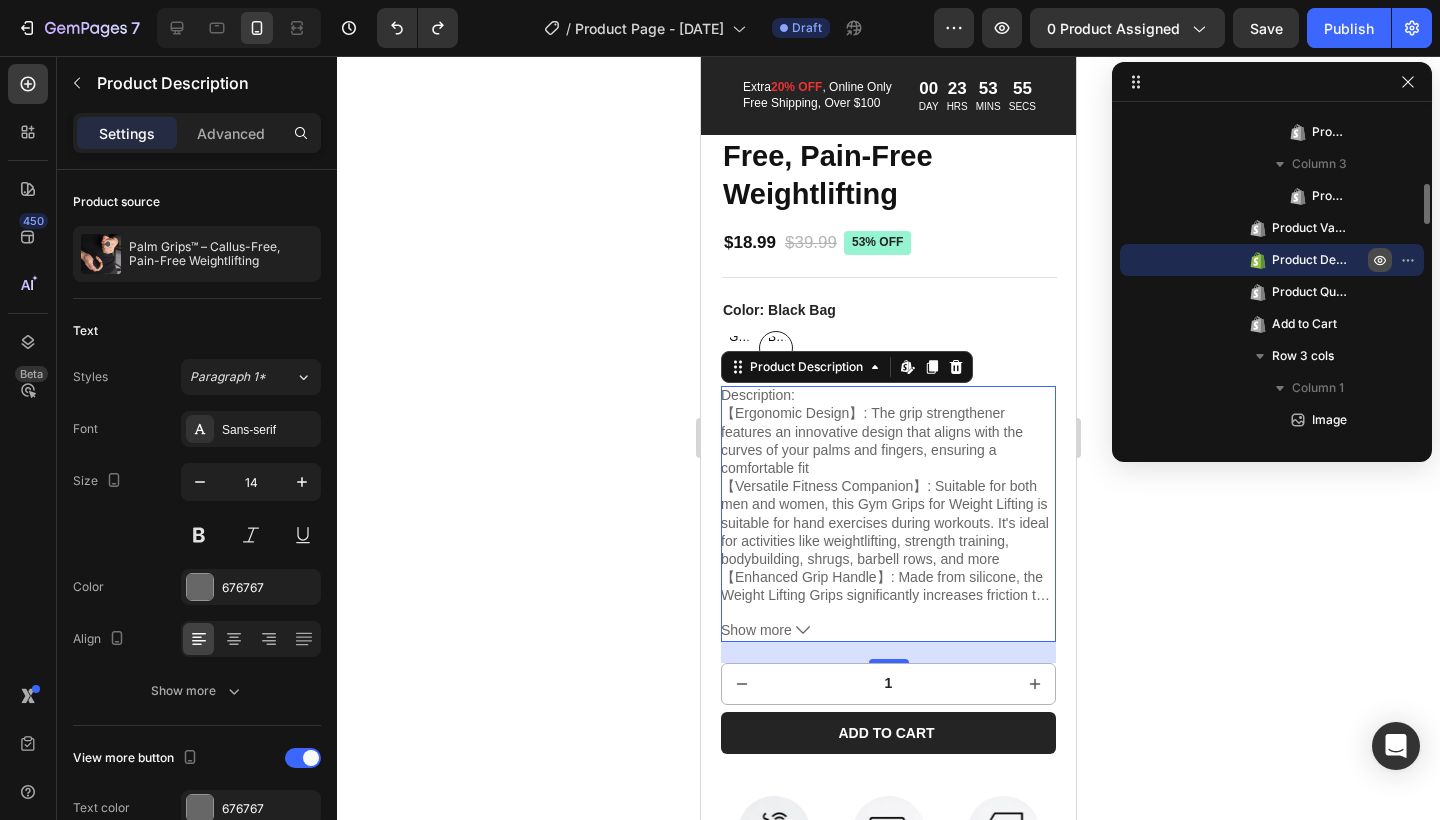 click 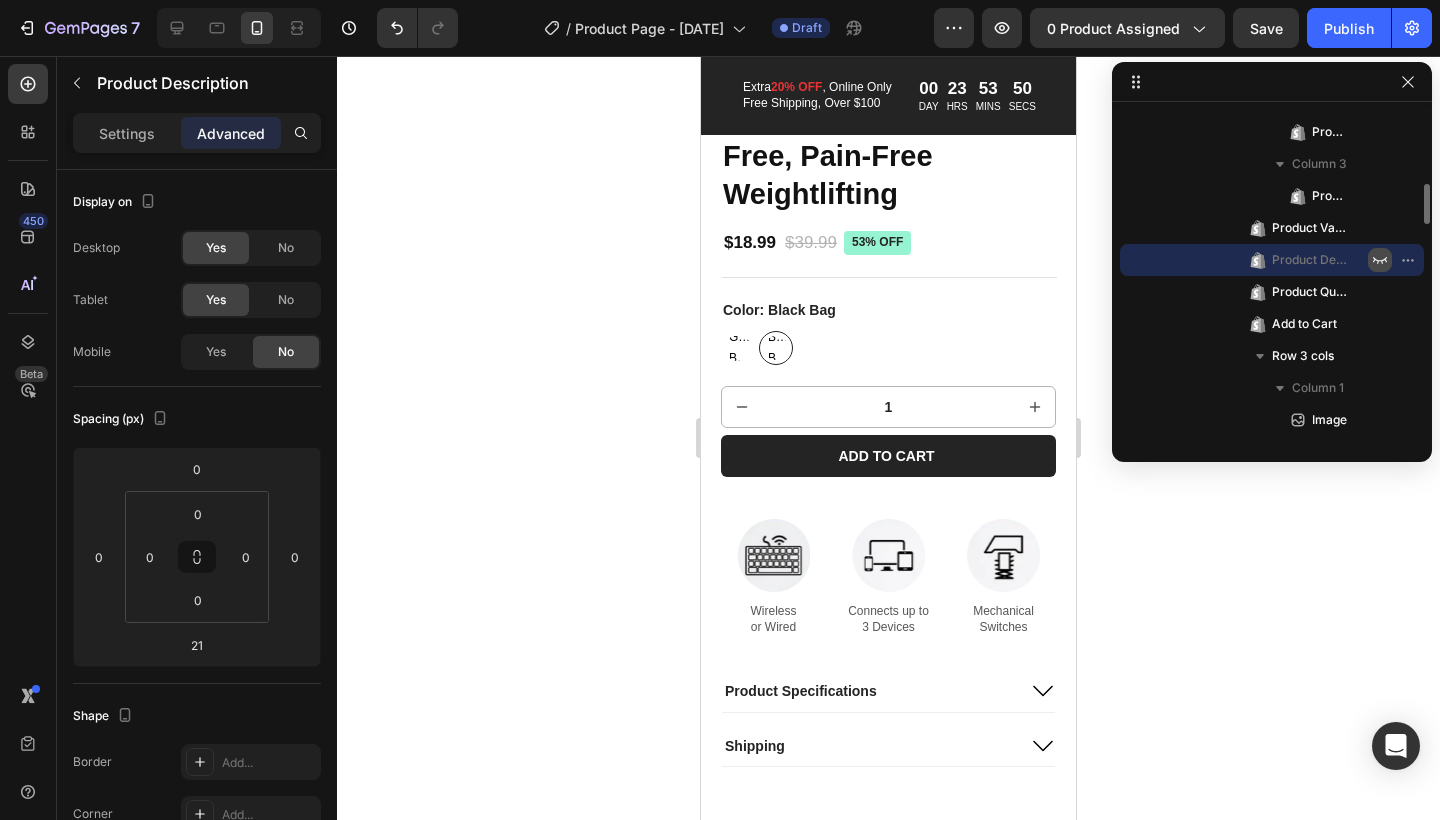 click 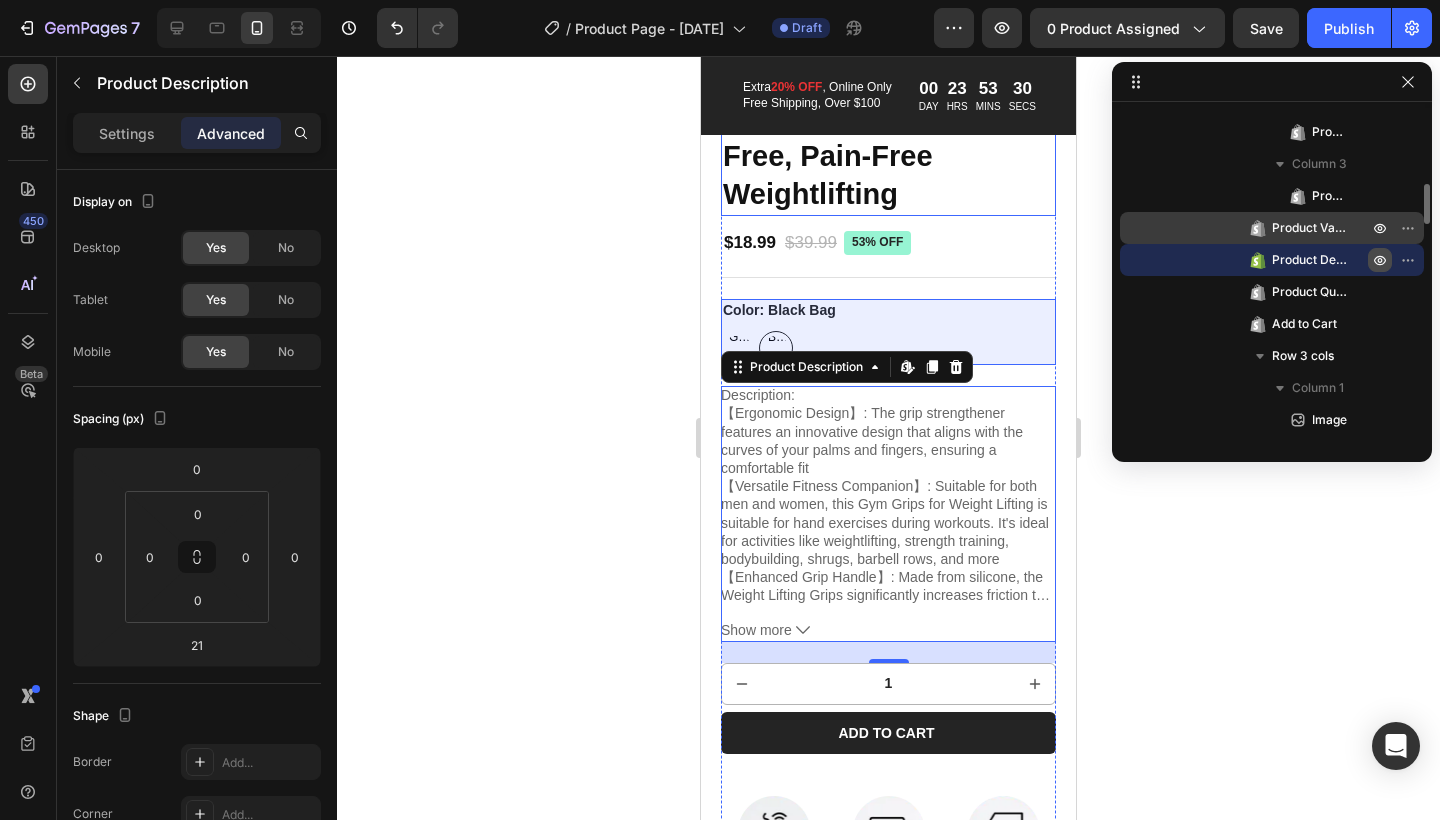 click 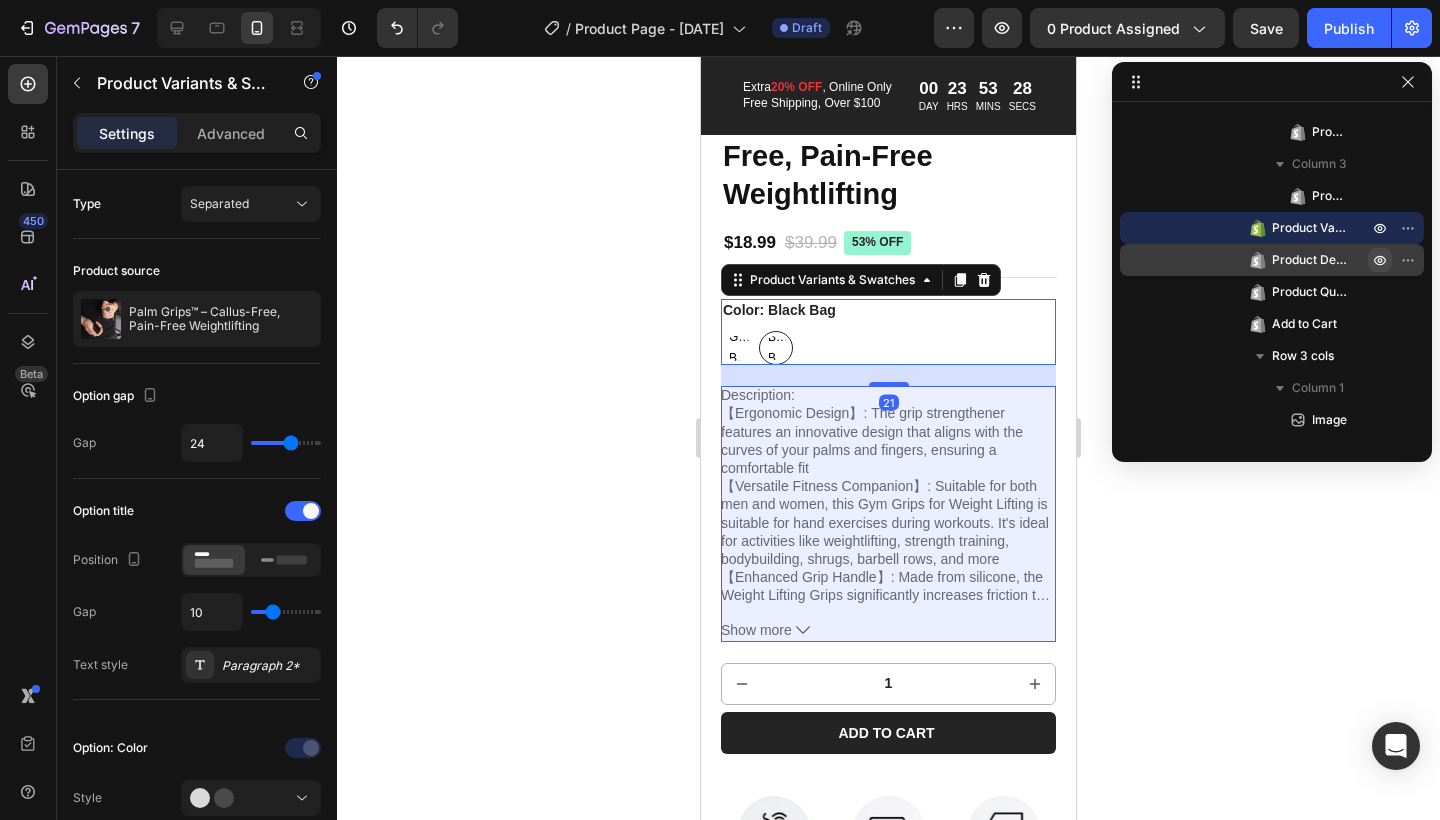 click 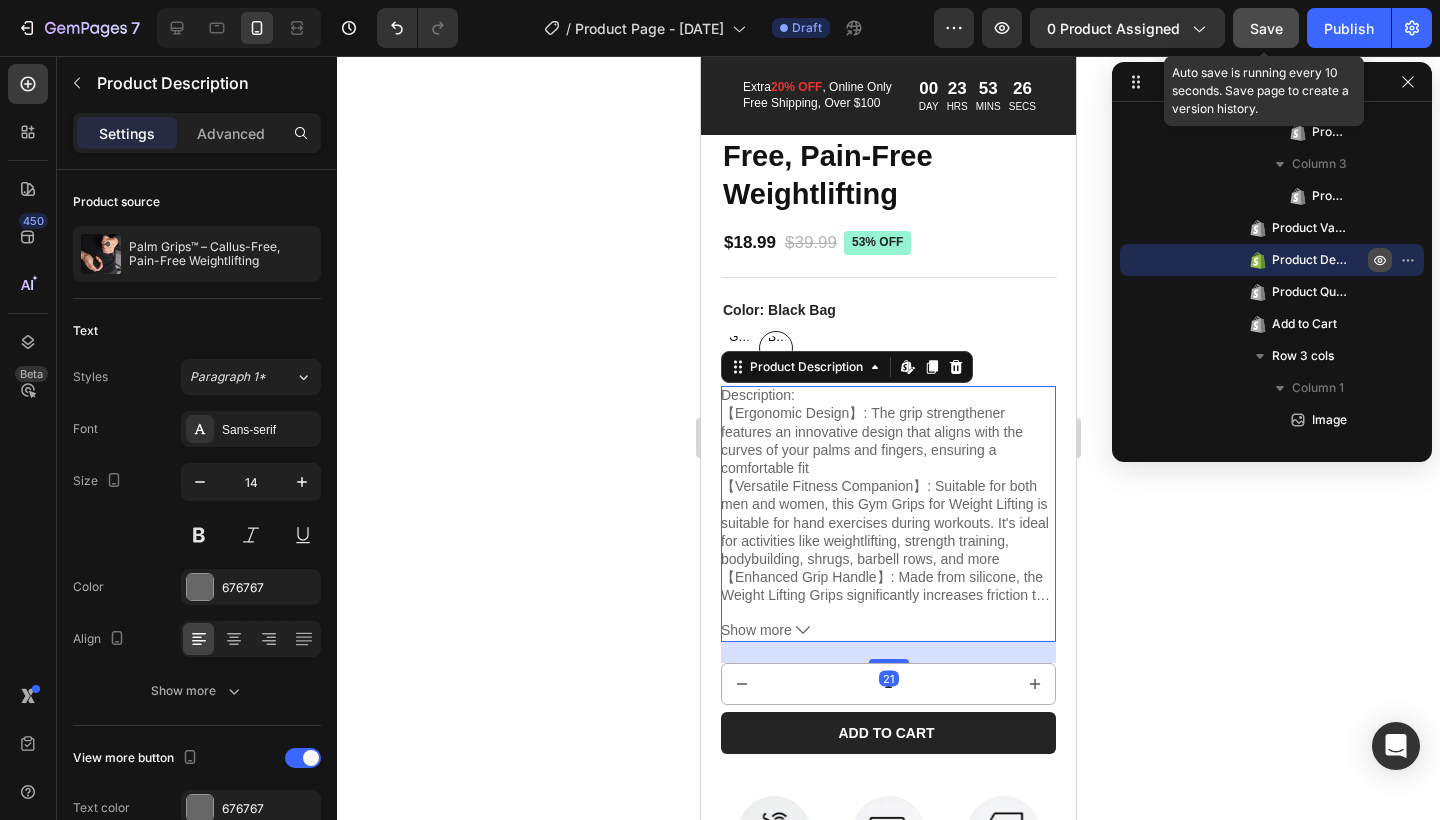 click on "Save" at bounding box center [1266, 28] 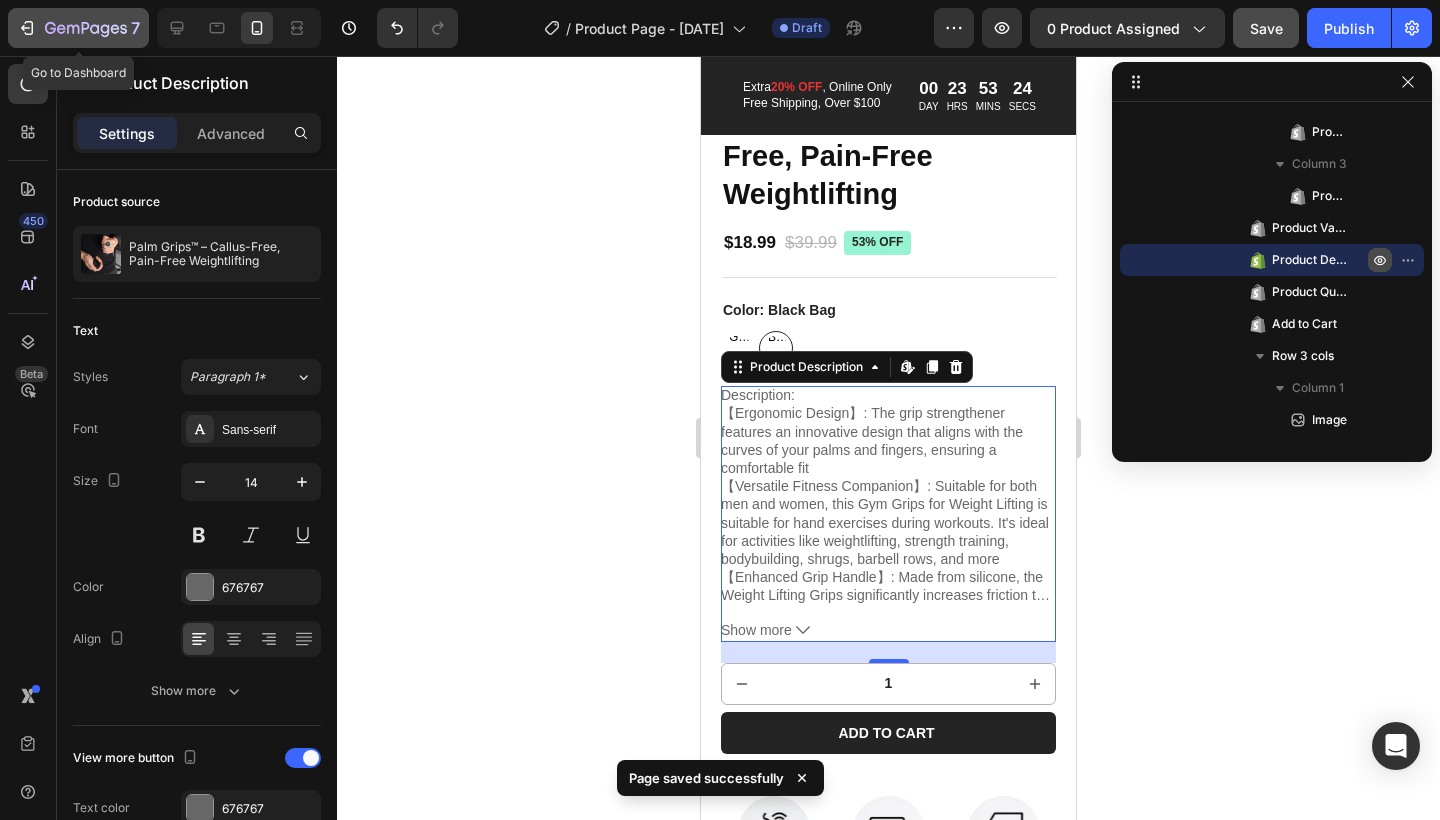 click 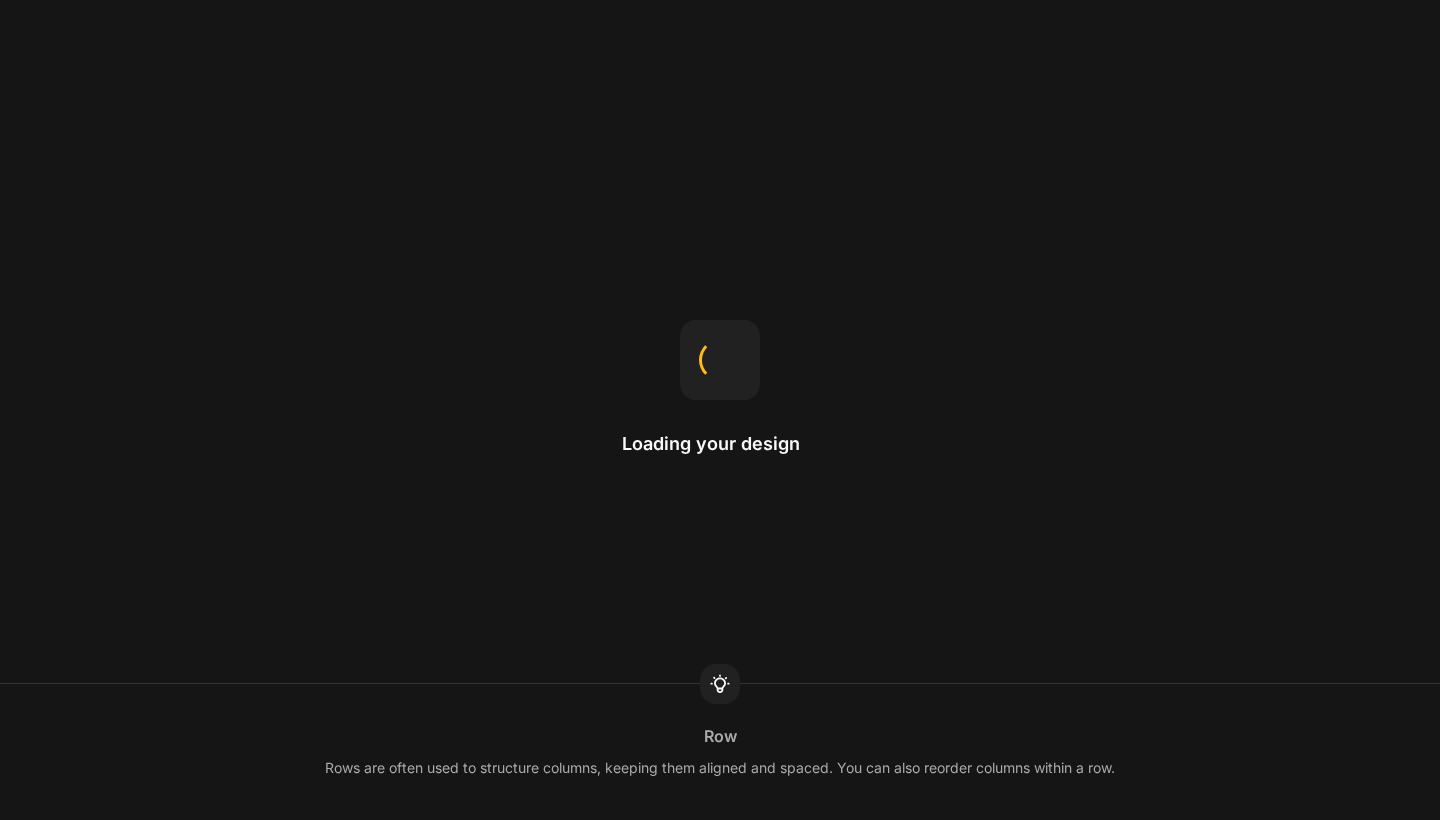 scroll, scrollTop: 0, scrollLeft: 0, axis: both 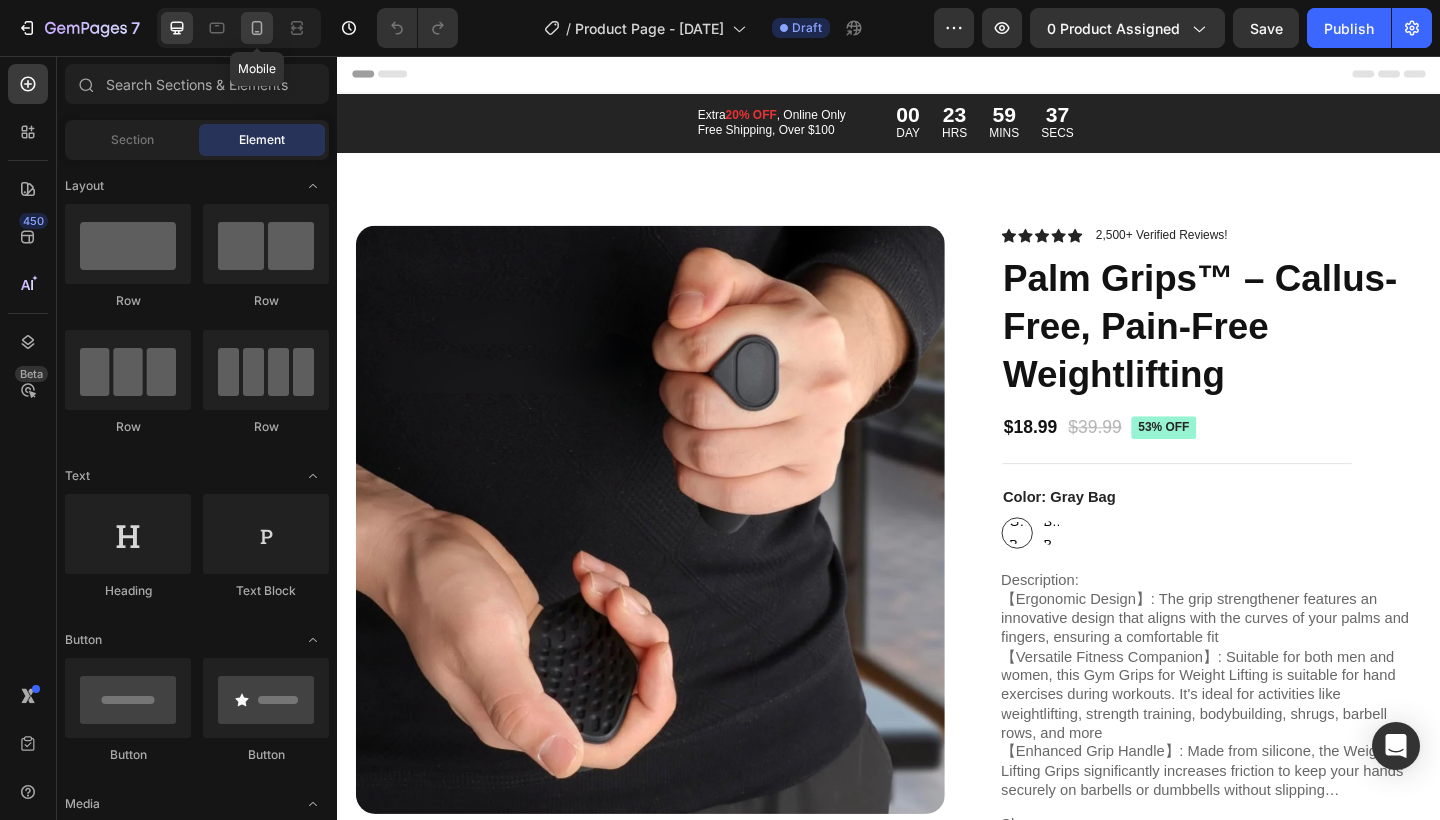click 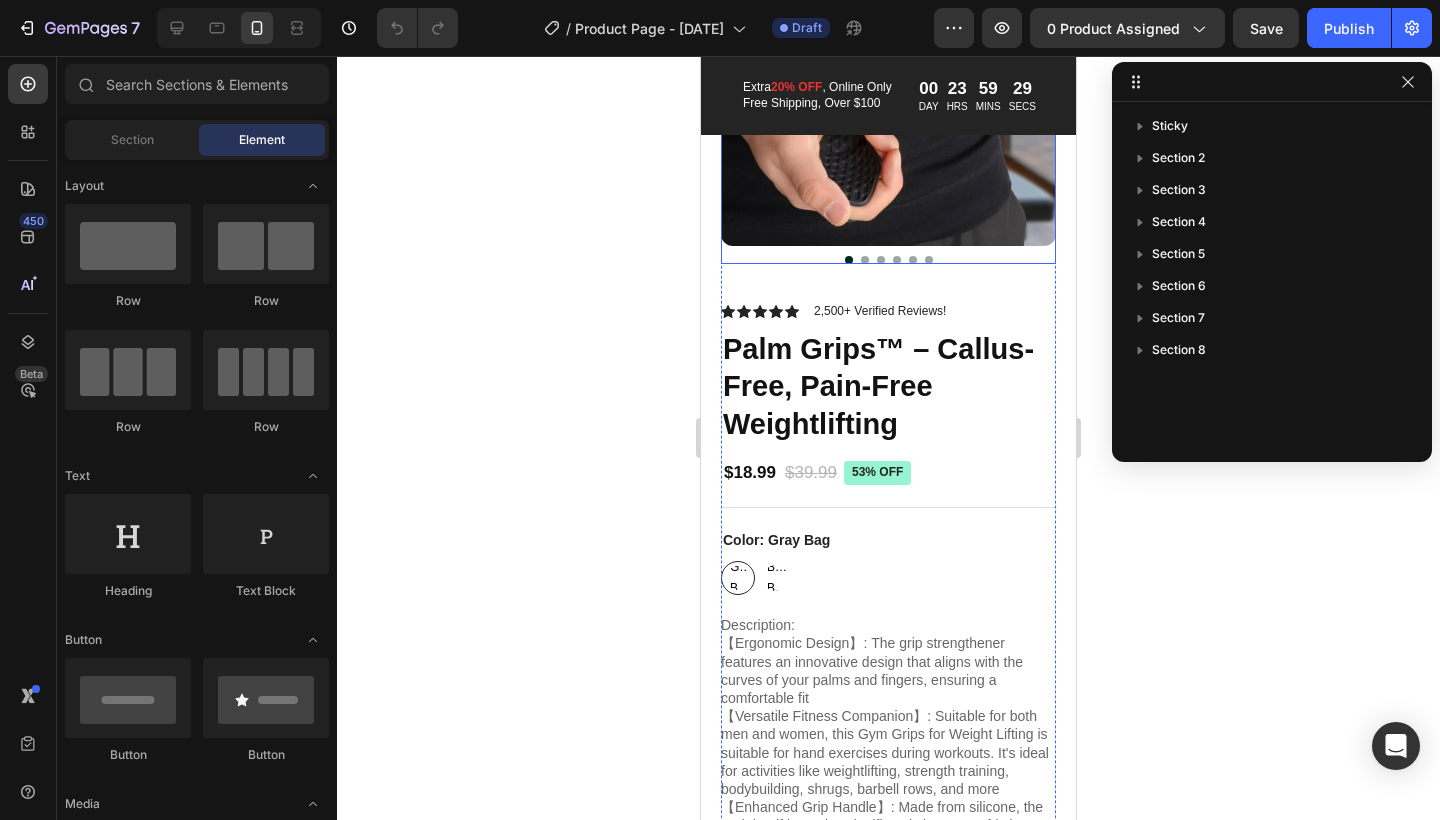 scroll, scrollTop: 340, scrollLeft: 0, axis: vertical 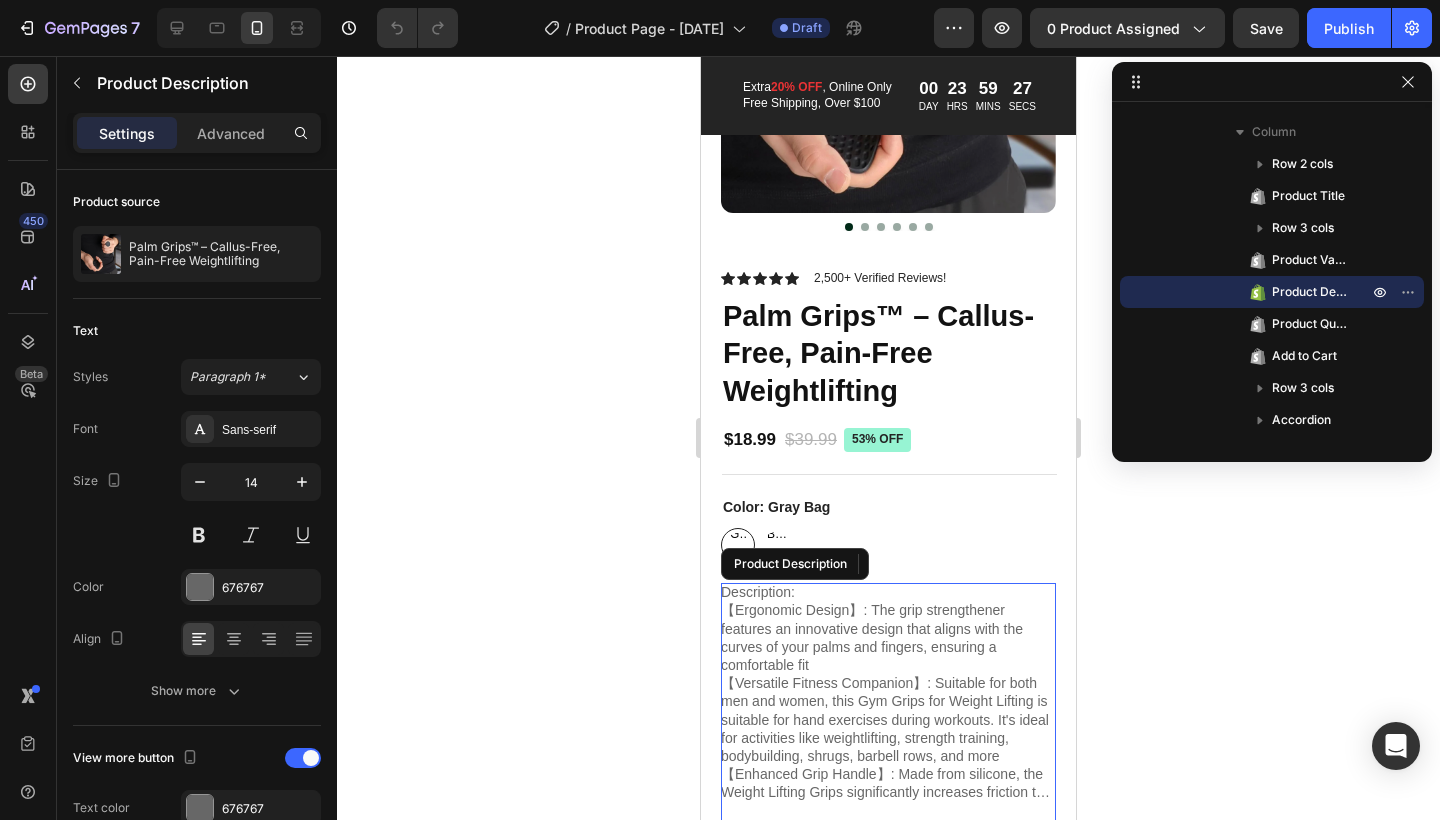 click on "Description:" at bounding box center [888, 592] 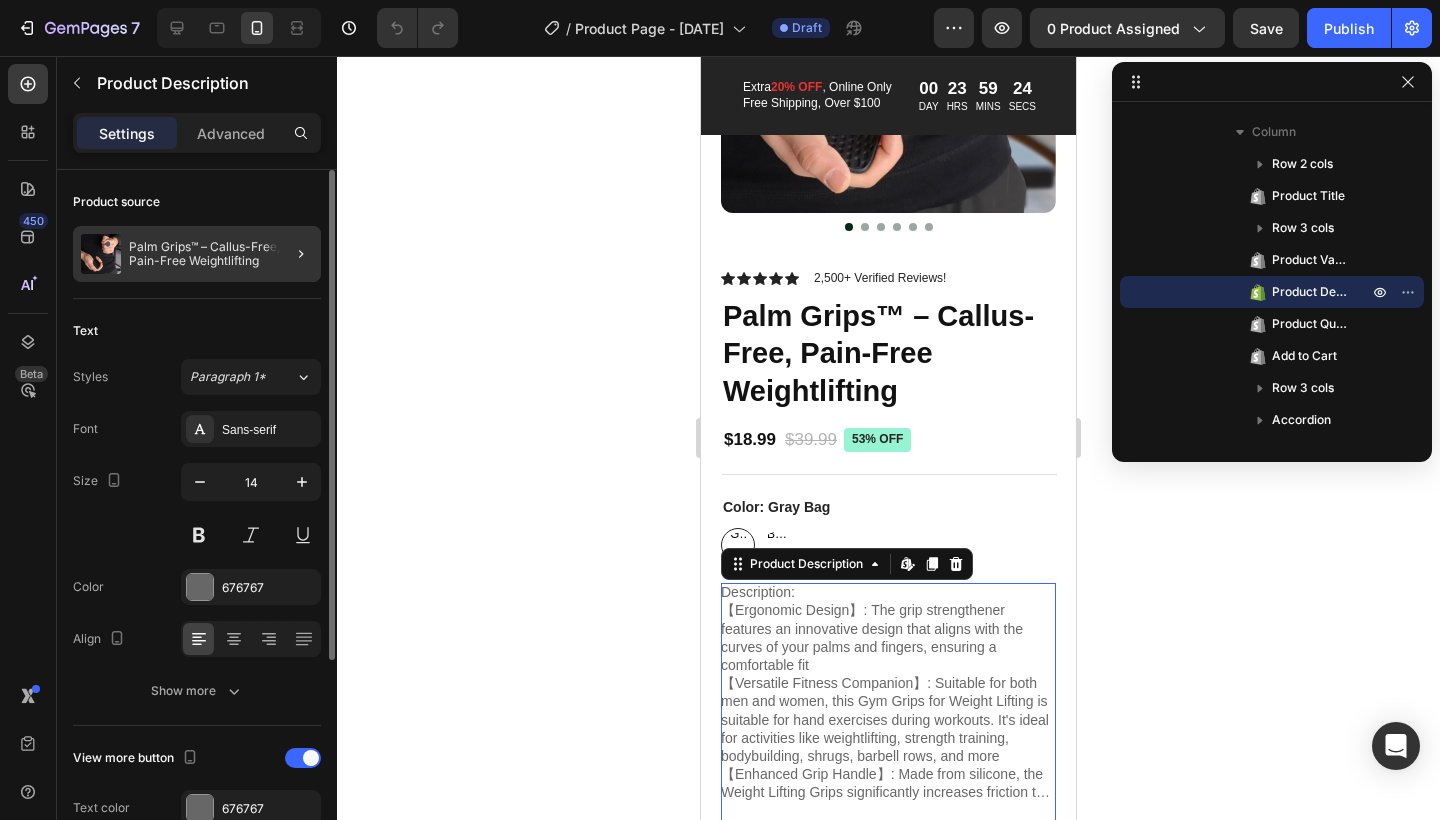 click 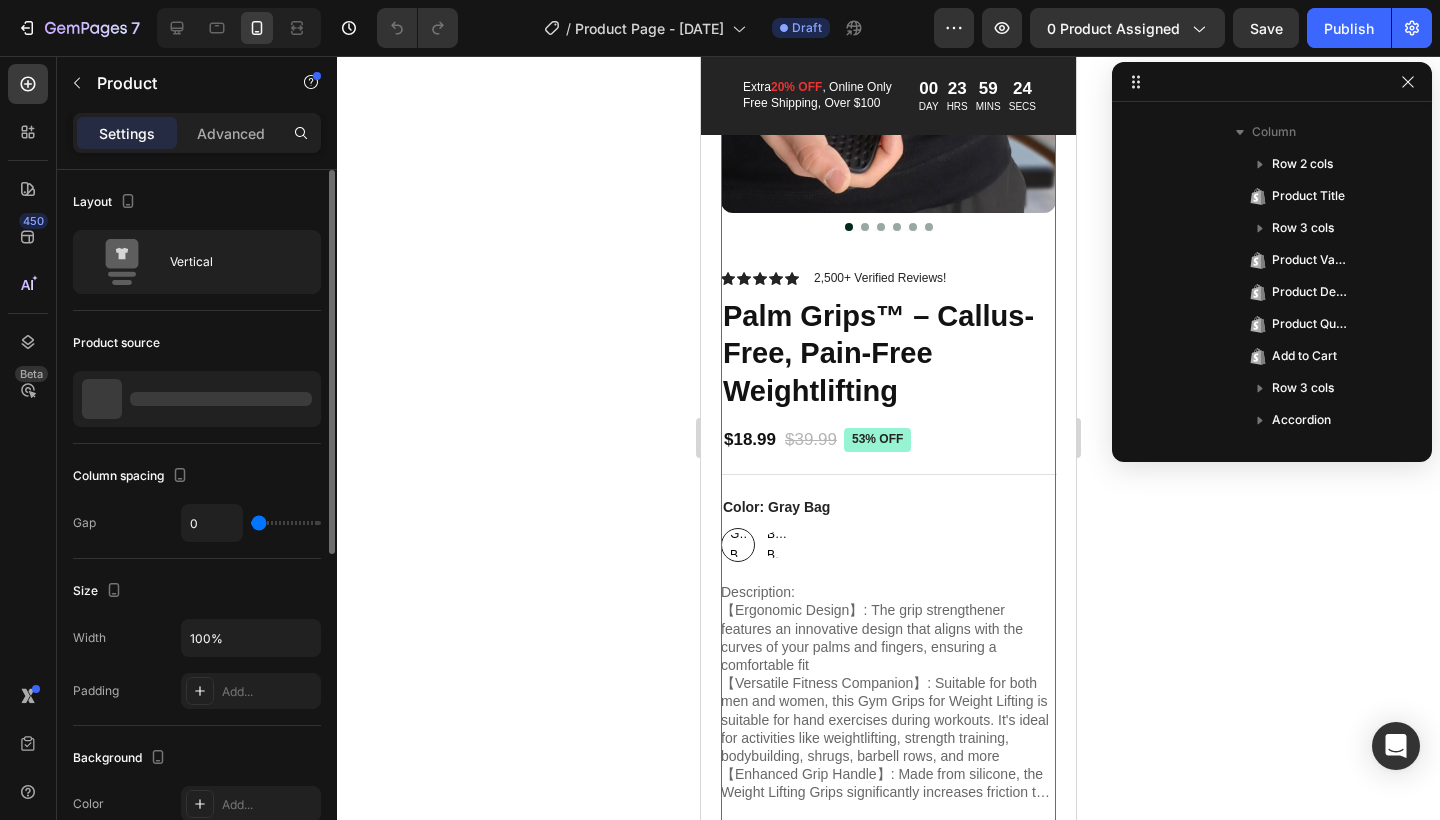 scroll, scrollTop: 0, scrollLeft: 0, axis: both 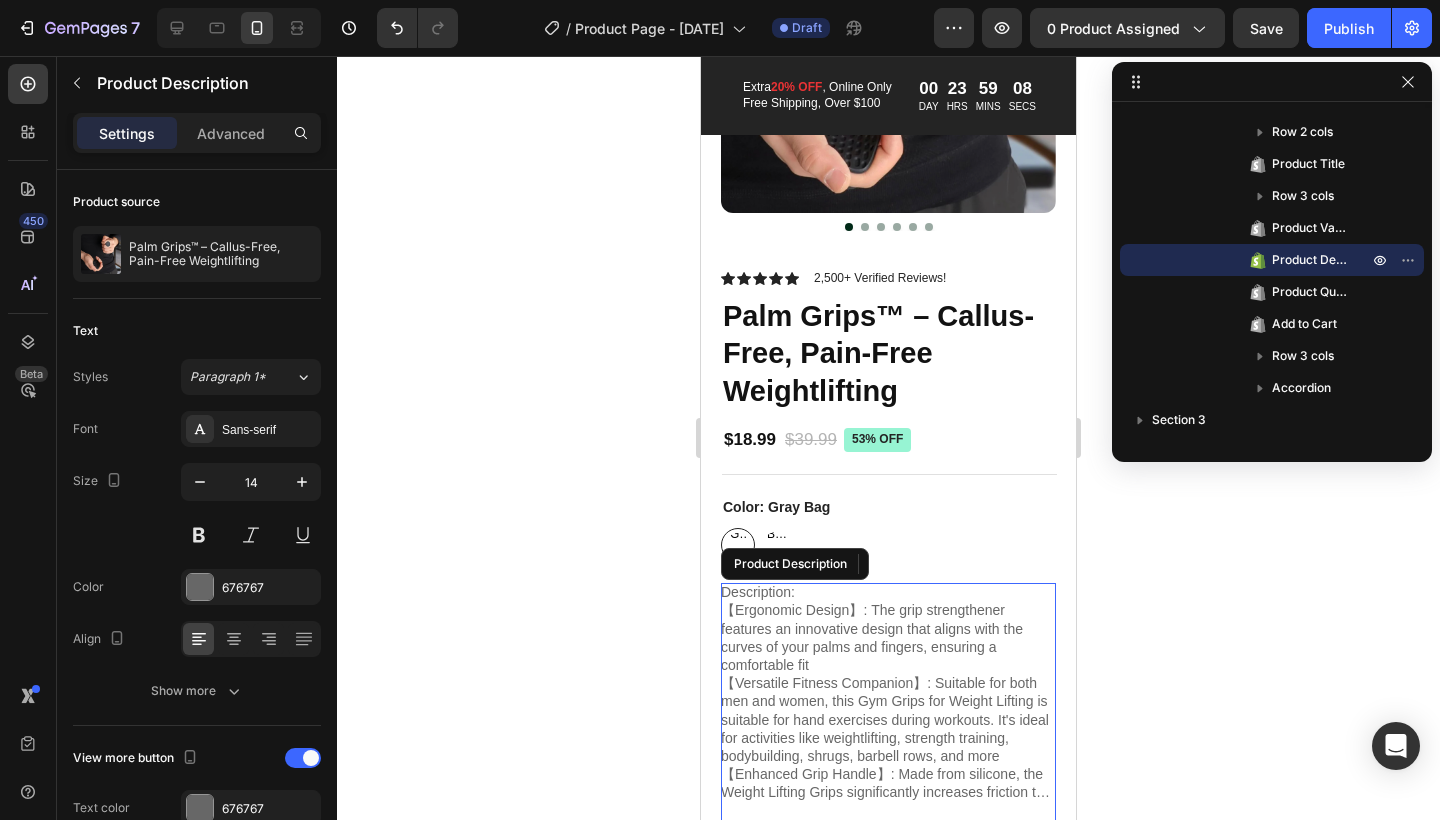 click on "【Ergonomic Design】: The grip strengthener features an innovative design that aligns with the curves of your palms and fingers, ensuring a comfortable fit" at bounding box center (872, 637) 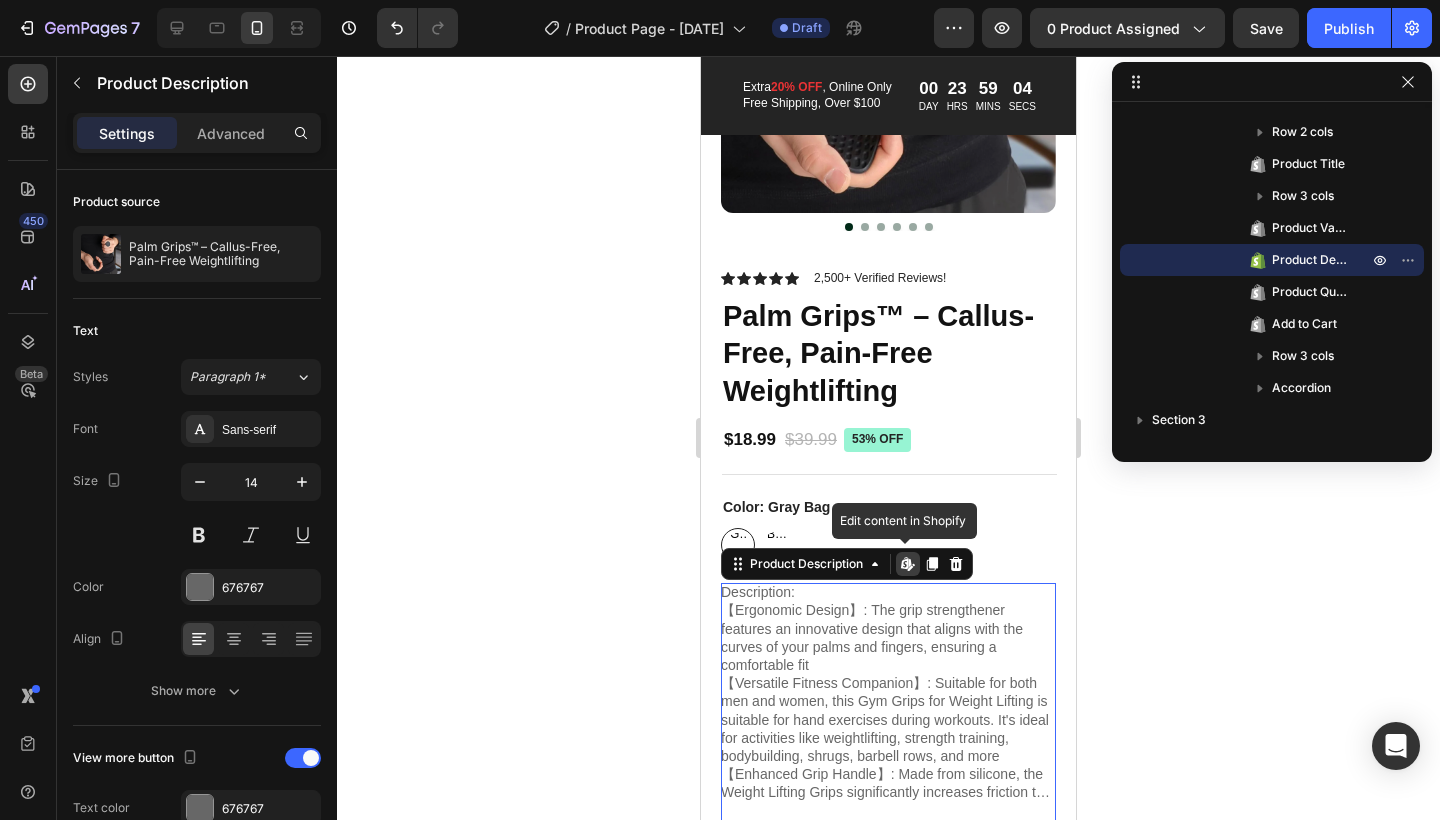 click 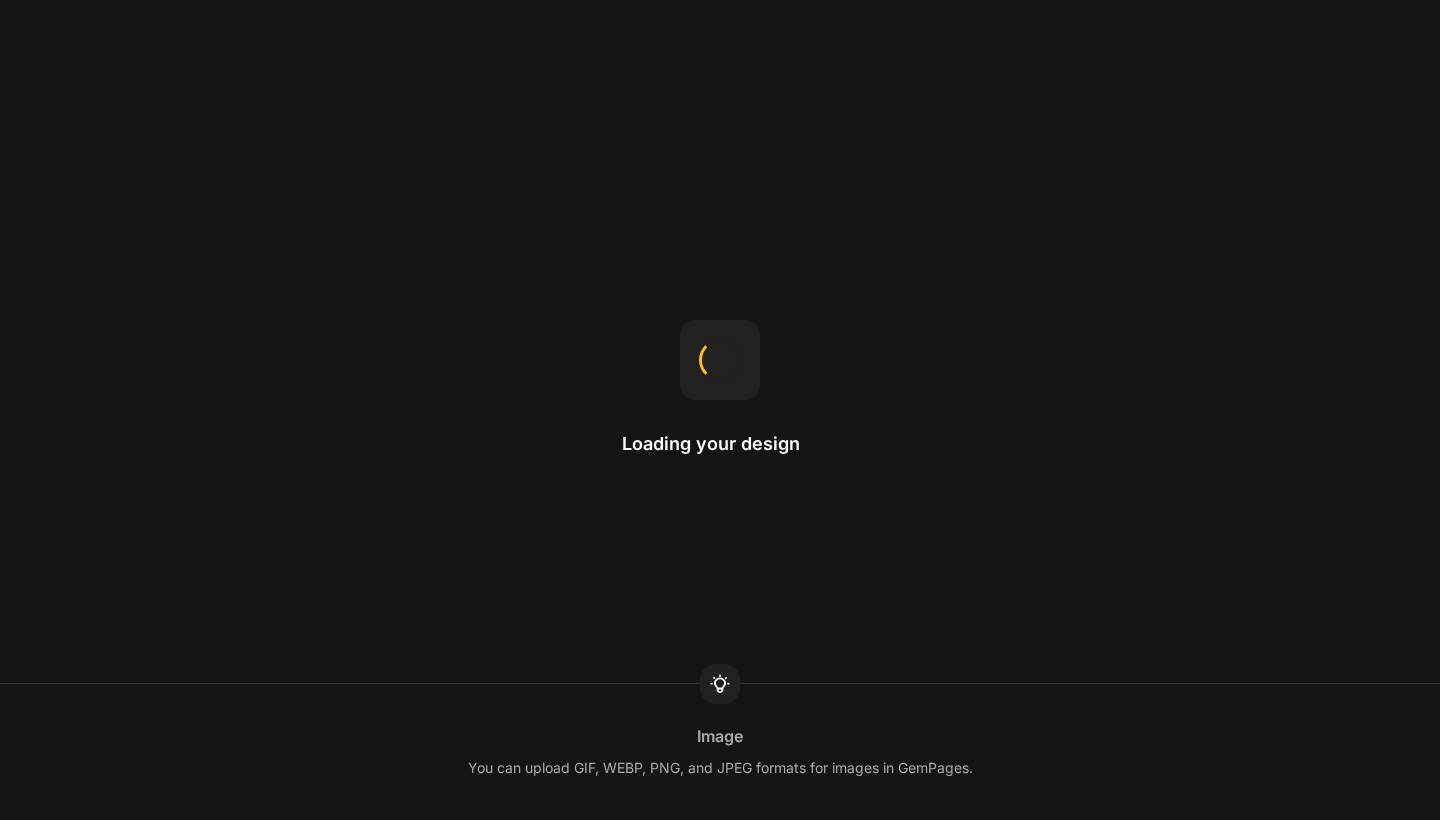 scroll, scrollTop: 0, scrollLeft: 0, axis: both 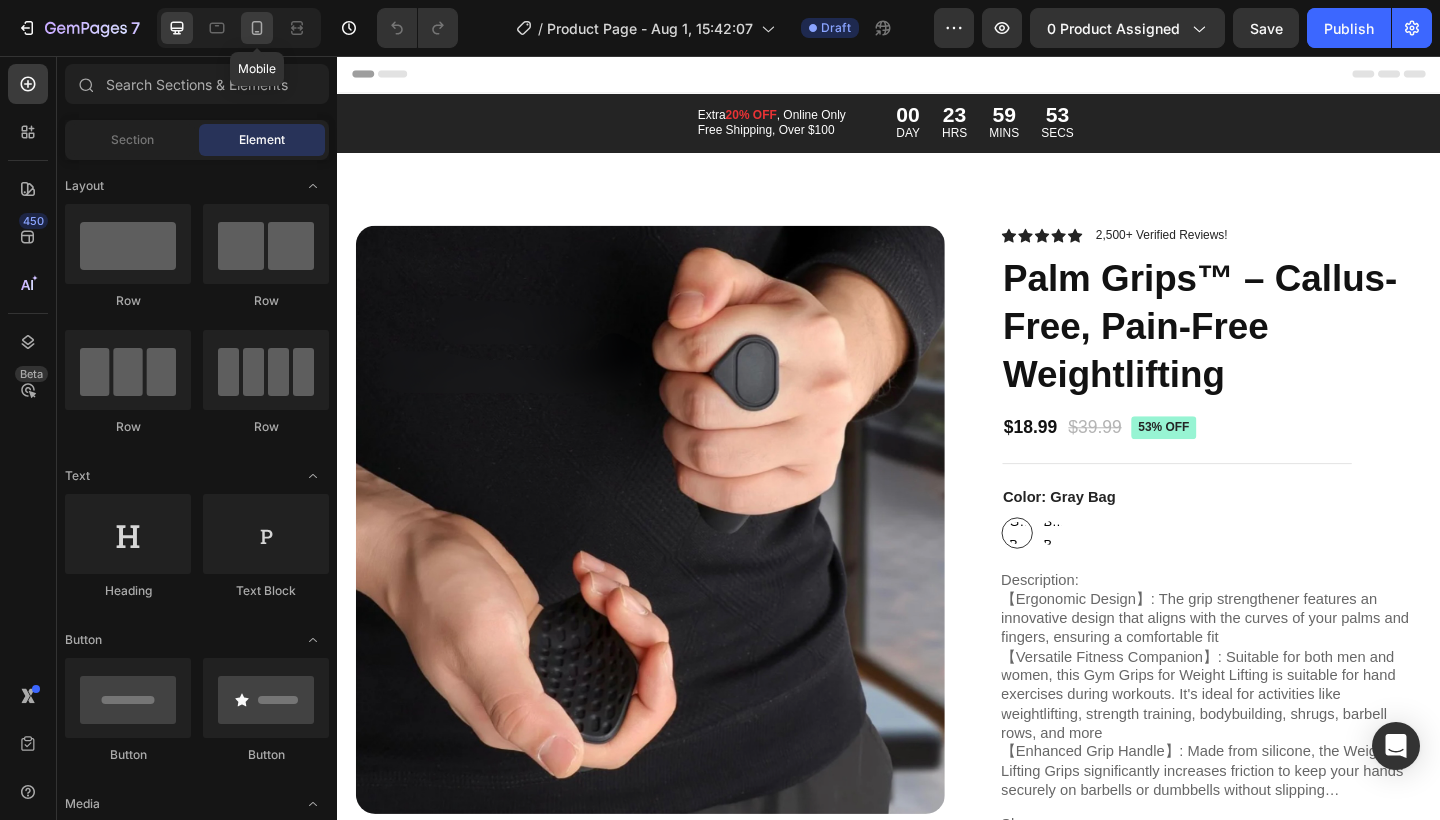 click 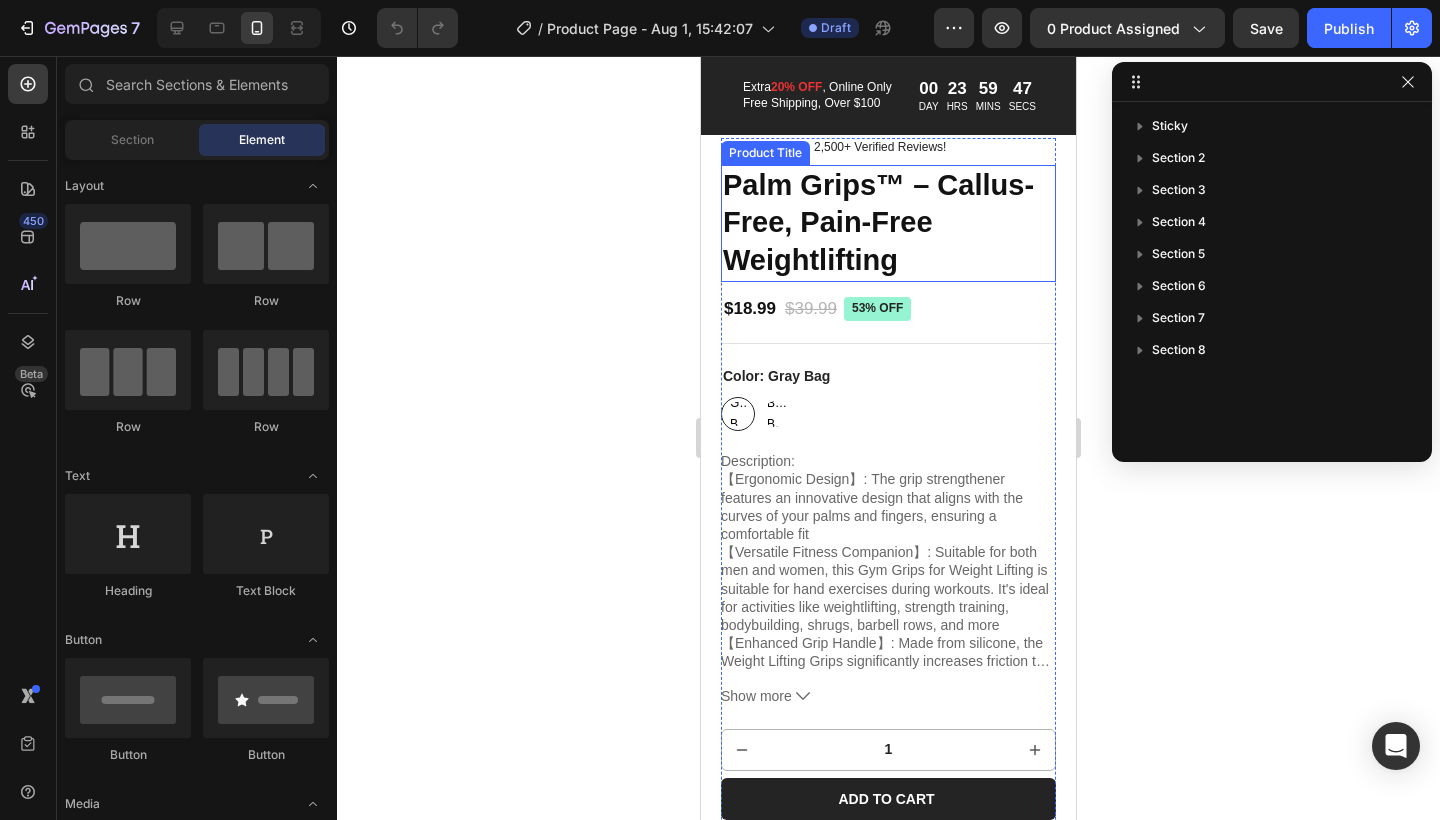 scroll, scrollTop: 483, scrollLeft: 0, axis: vertical 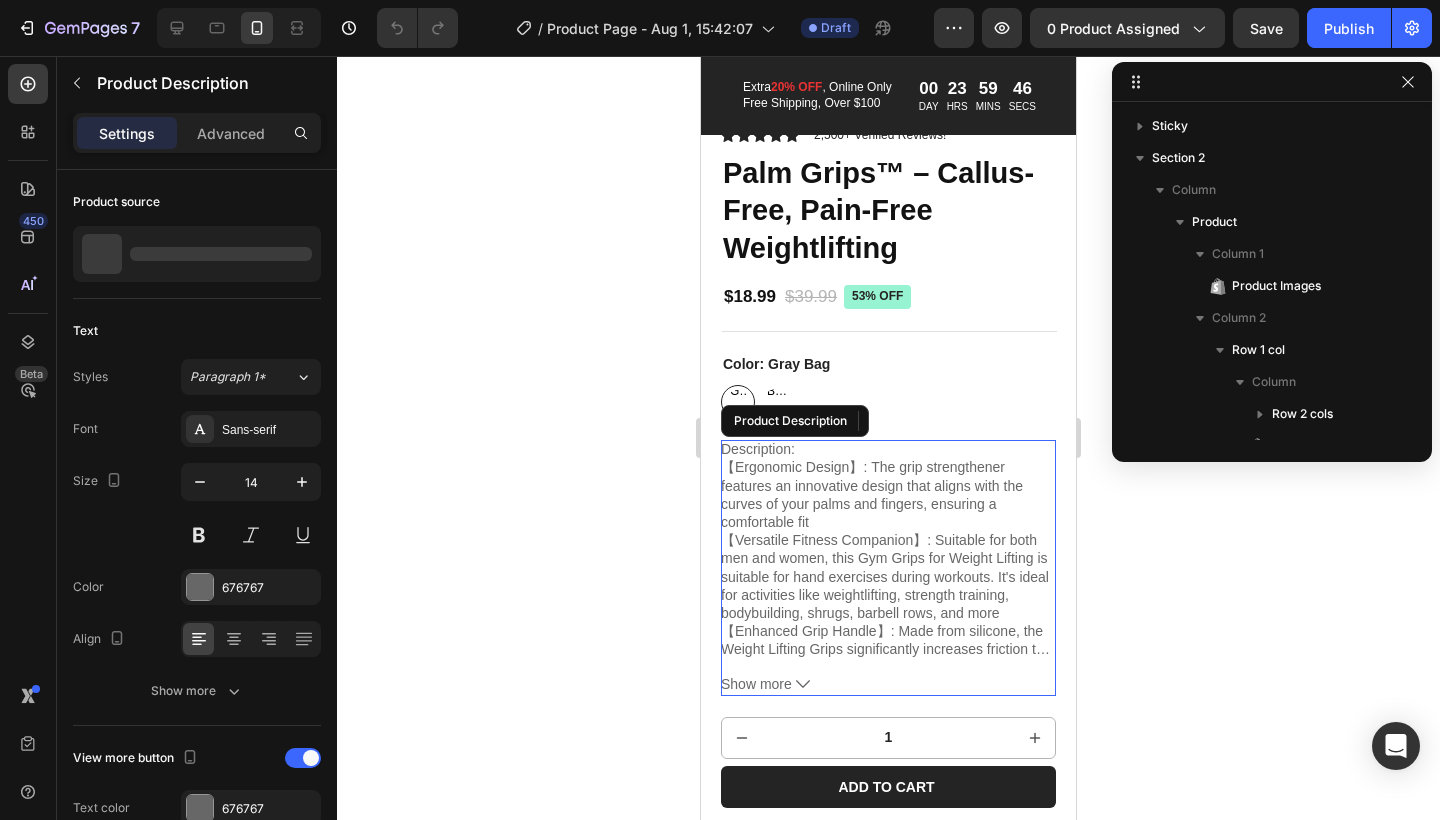 click on "【Ergonomic Design】: The grip strengthener features an innovative design that aligns with the curves of your palms and fingers, ensuring a comfortable fit" at bounding box center [872, 494] 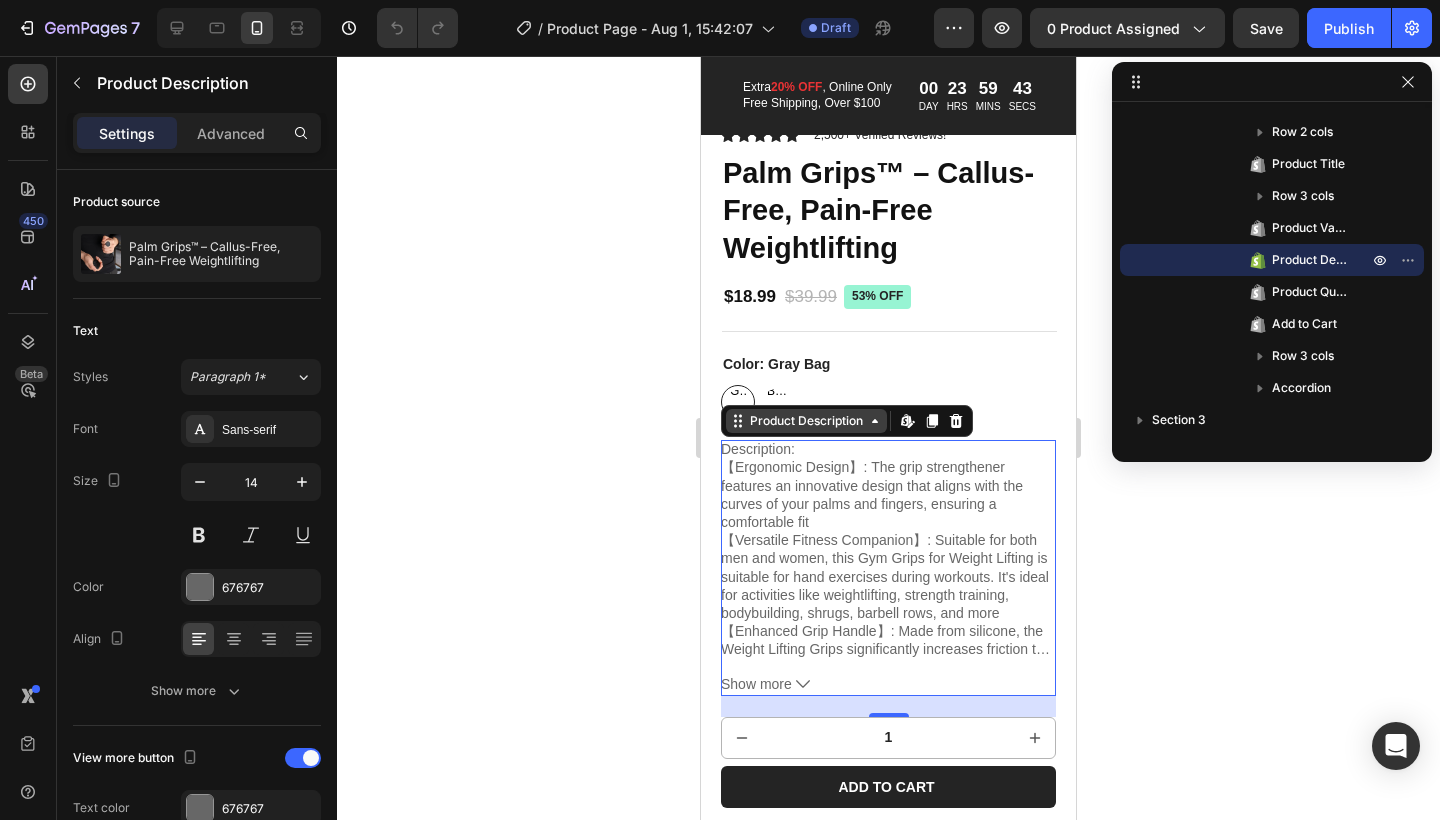 click 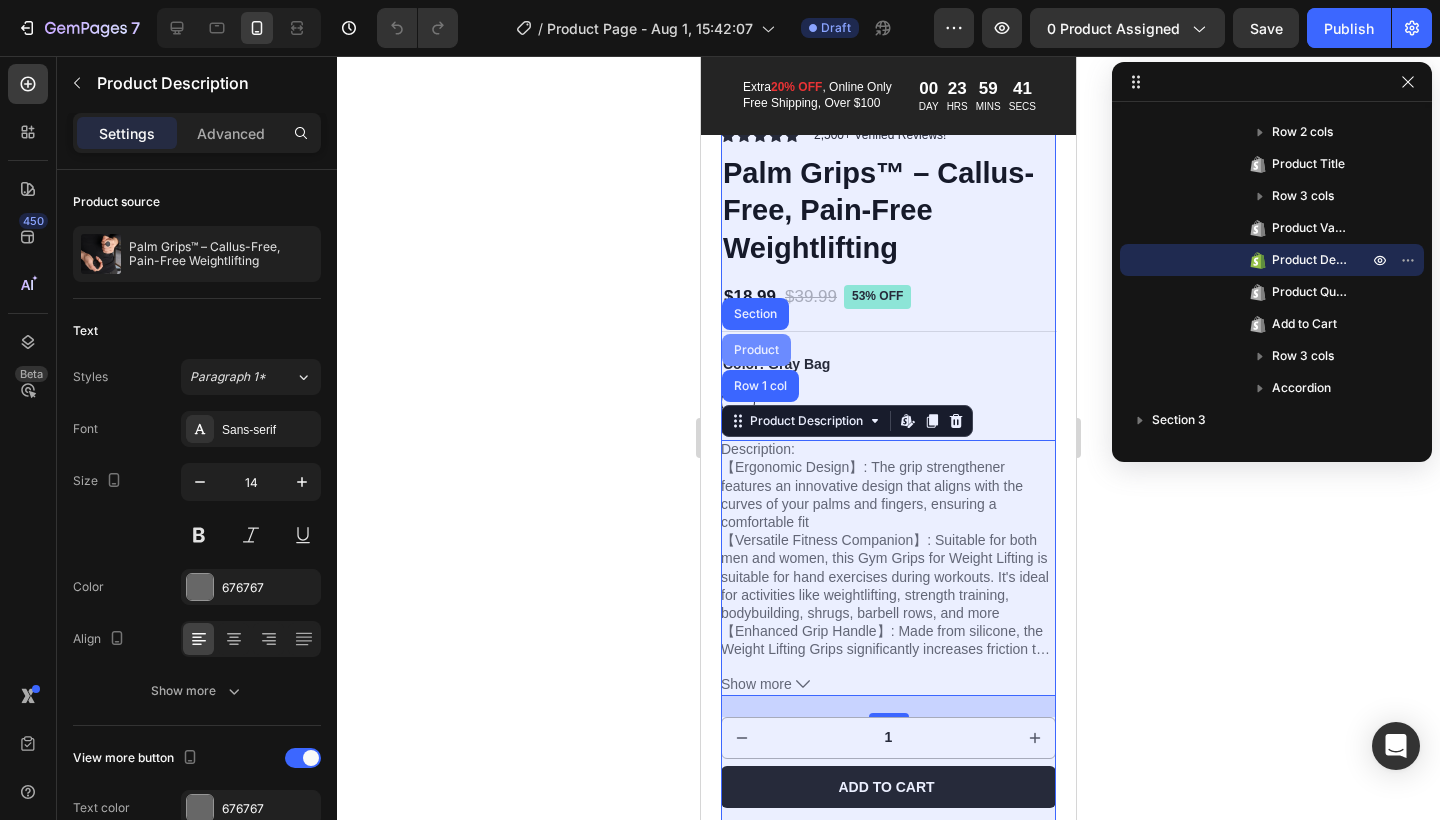 click on "Product" at bounding box center (756, 350) 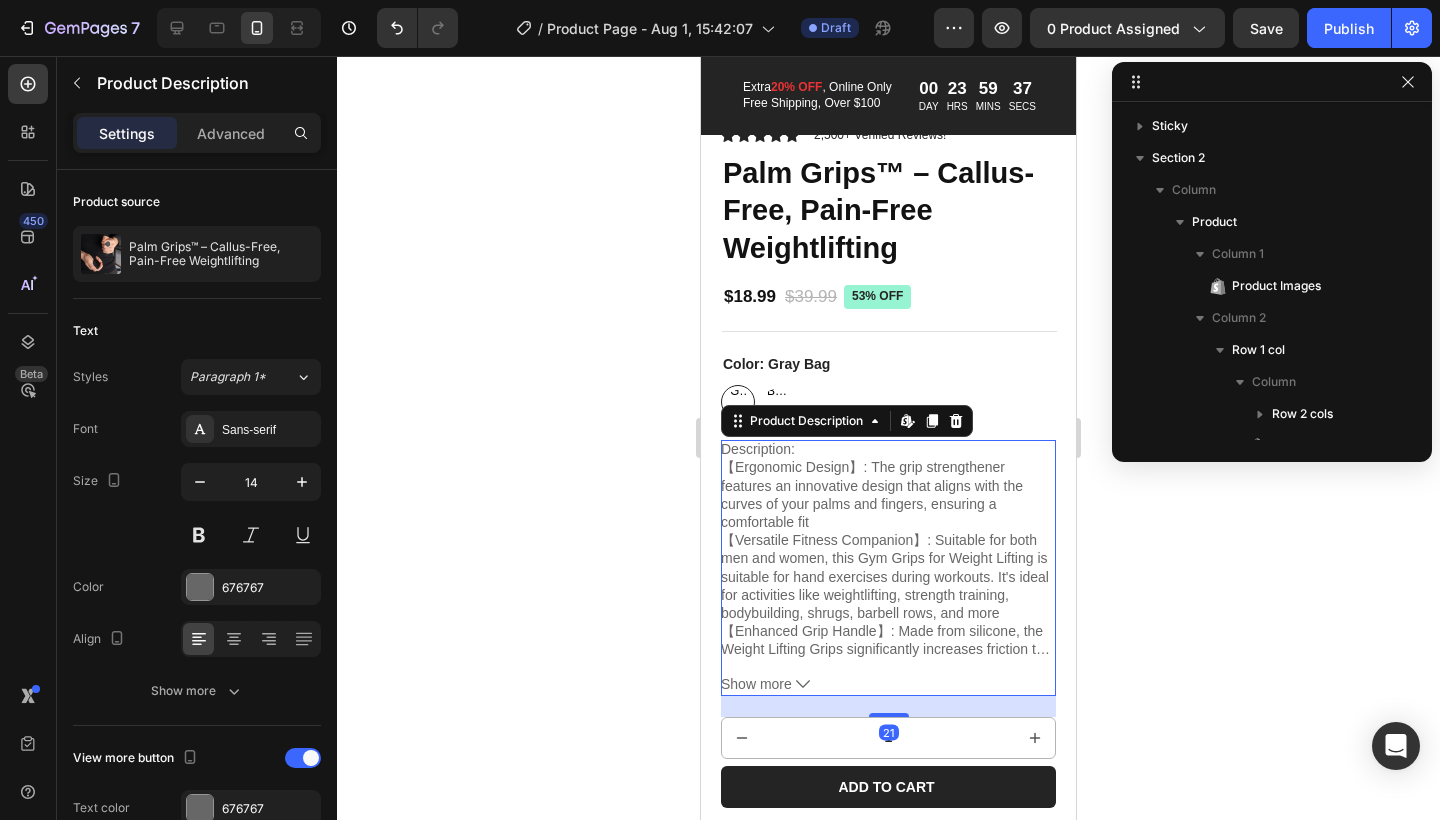 scroll, scrollTop: 282, scrollLeft: 0, axis: vertical 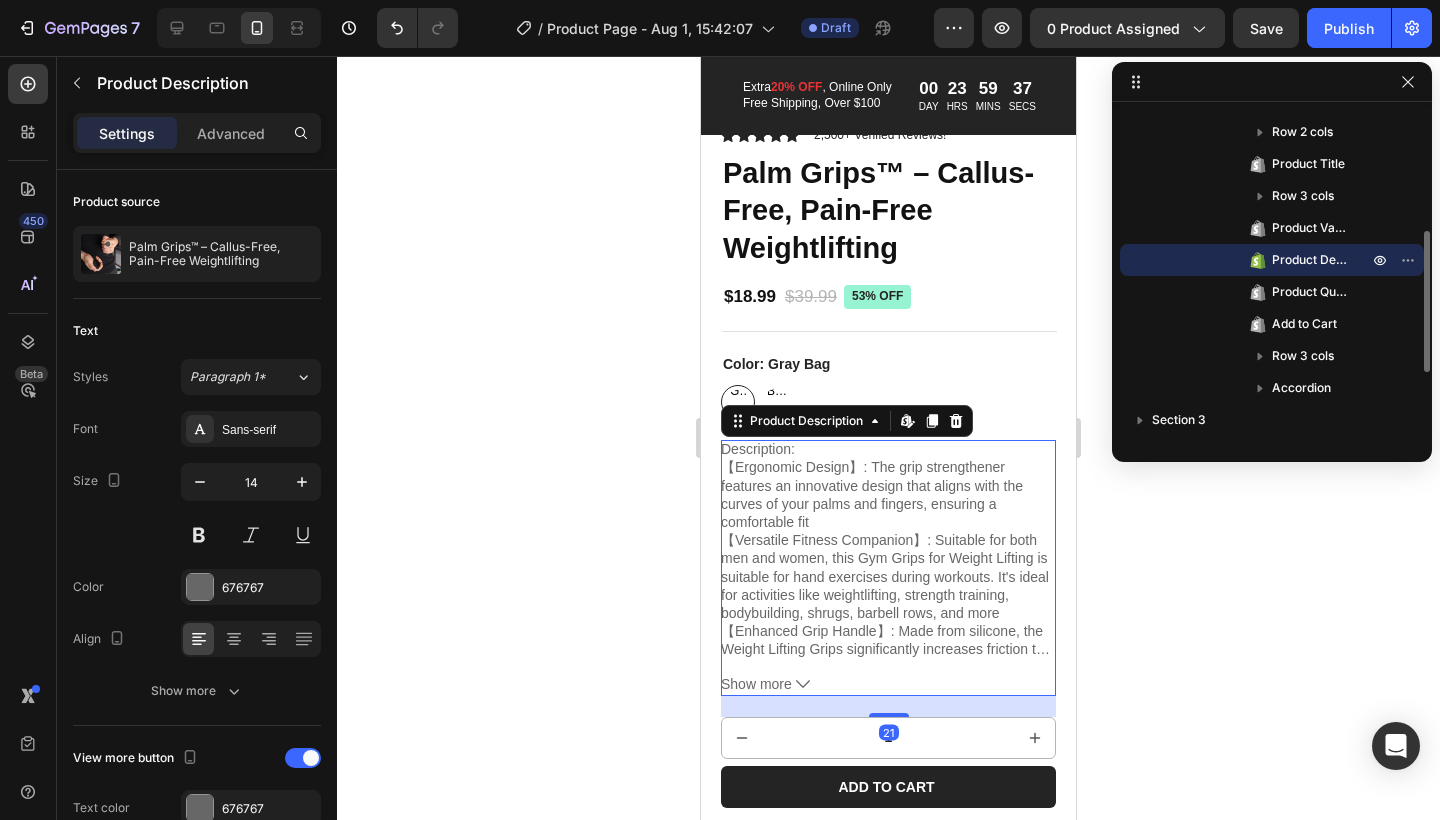 click on "Description:" at bounding box center (758, 449) 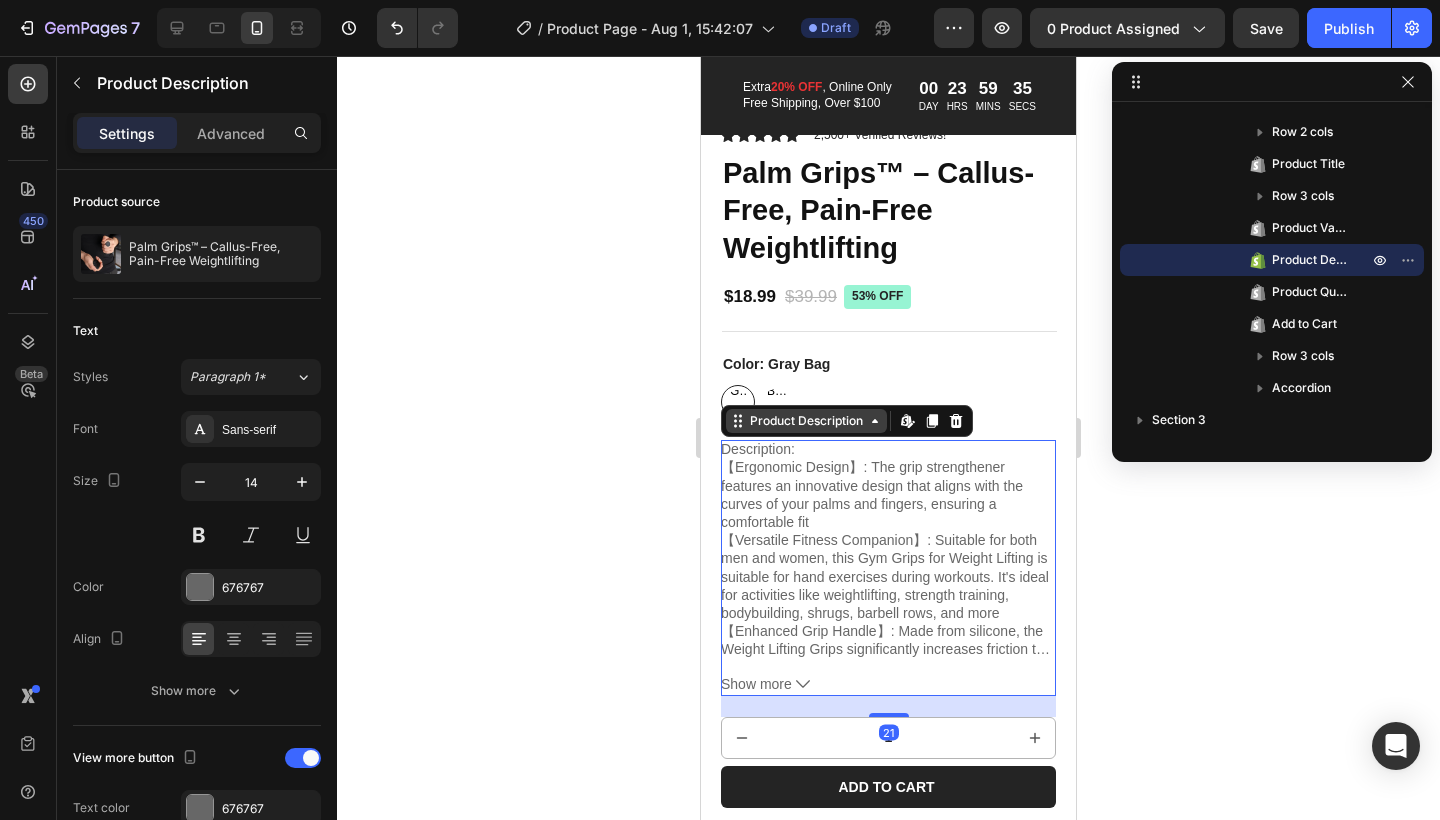 click on "Product Description" at bounding box center (806, 421) 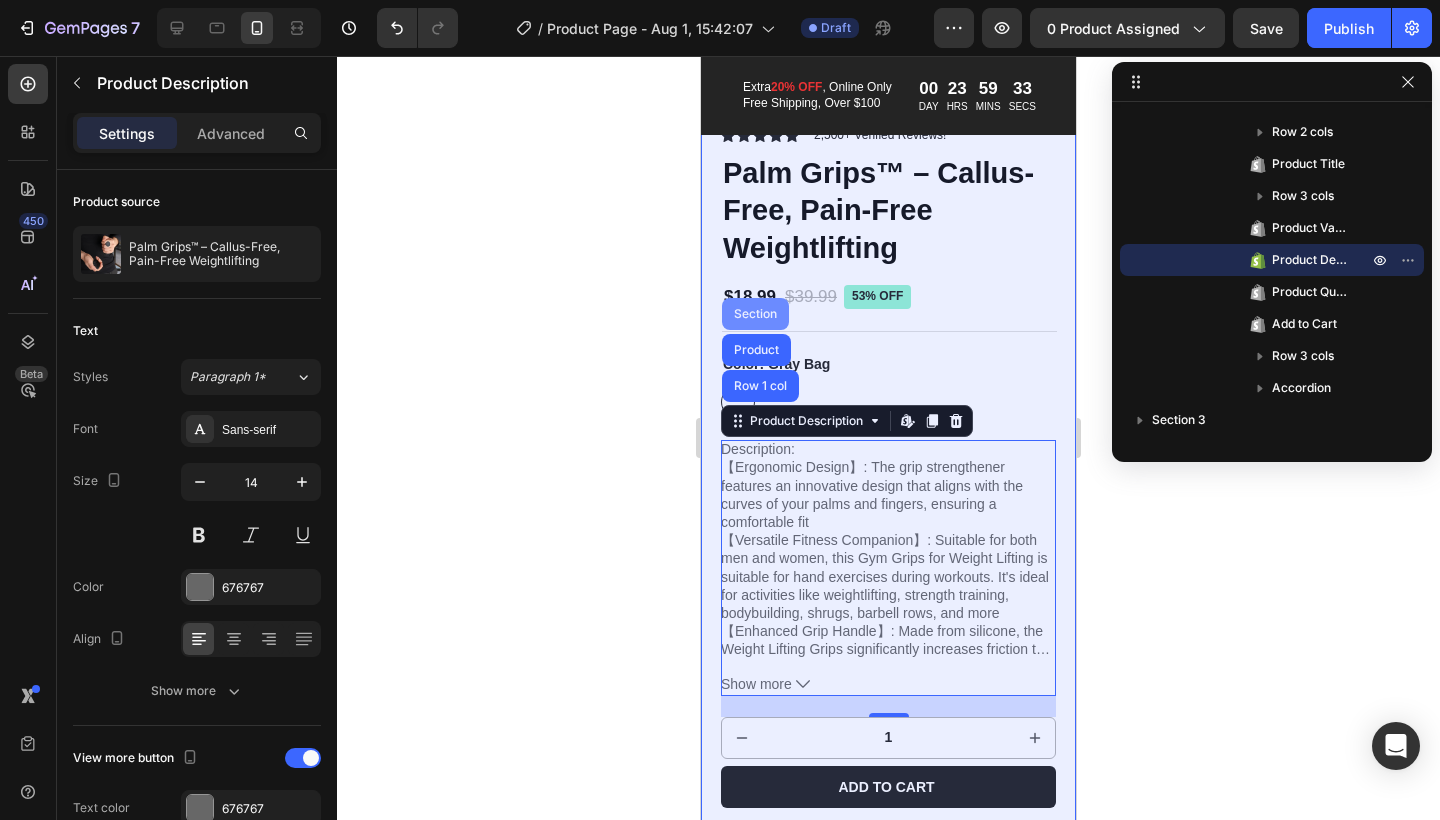 click on "Section" at bounding box center (755, 314) 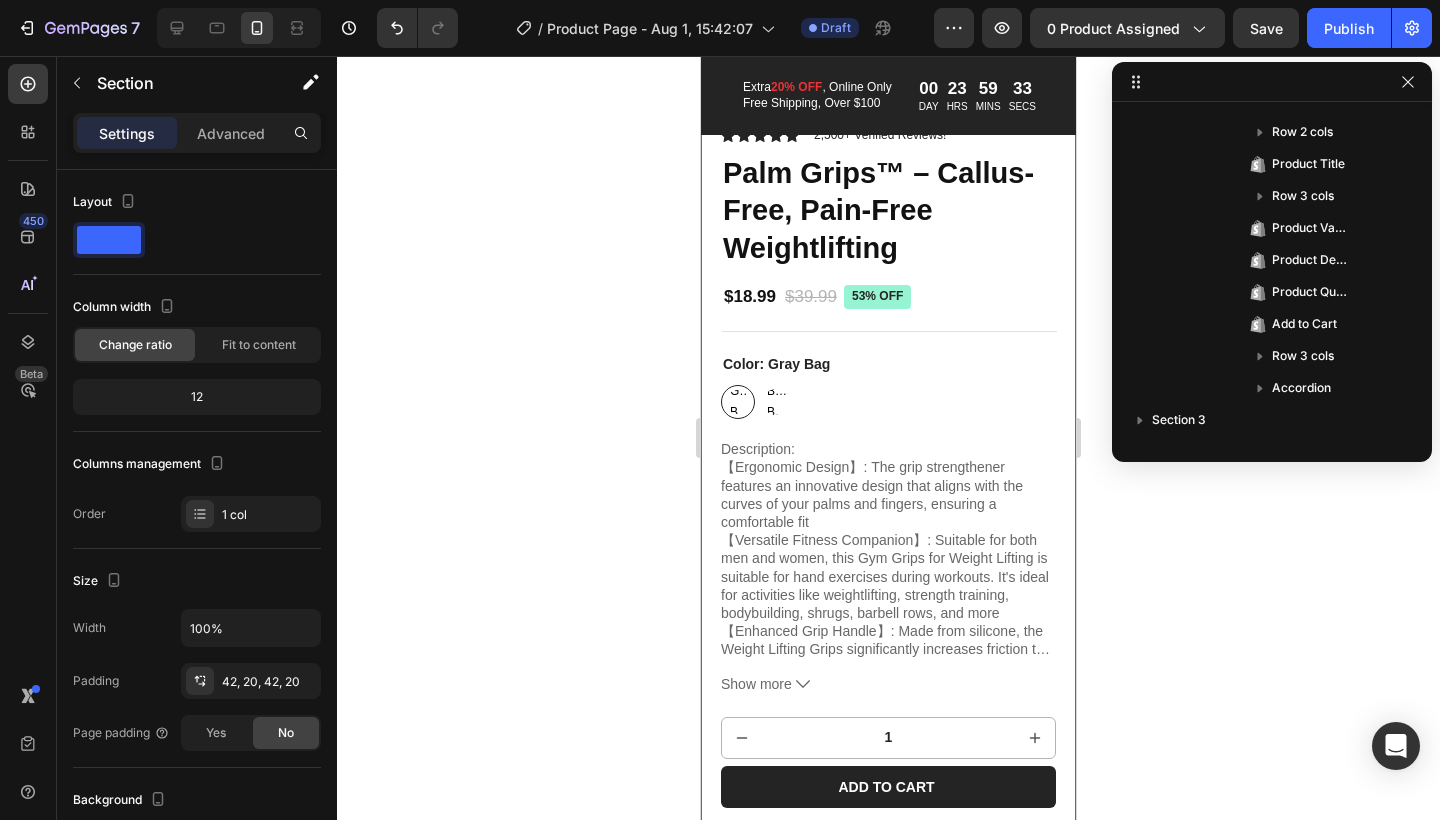 scroll, scrollTop: 0, scrollLeft: 0, axis: both 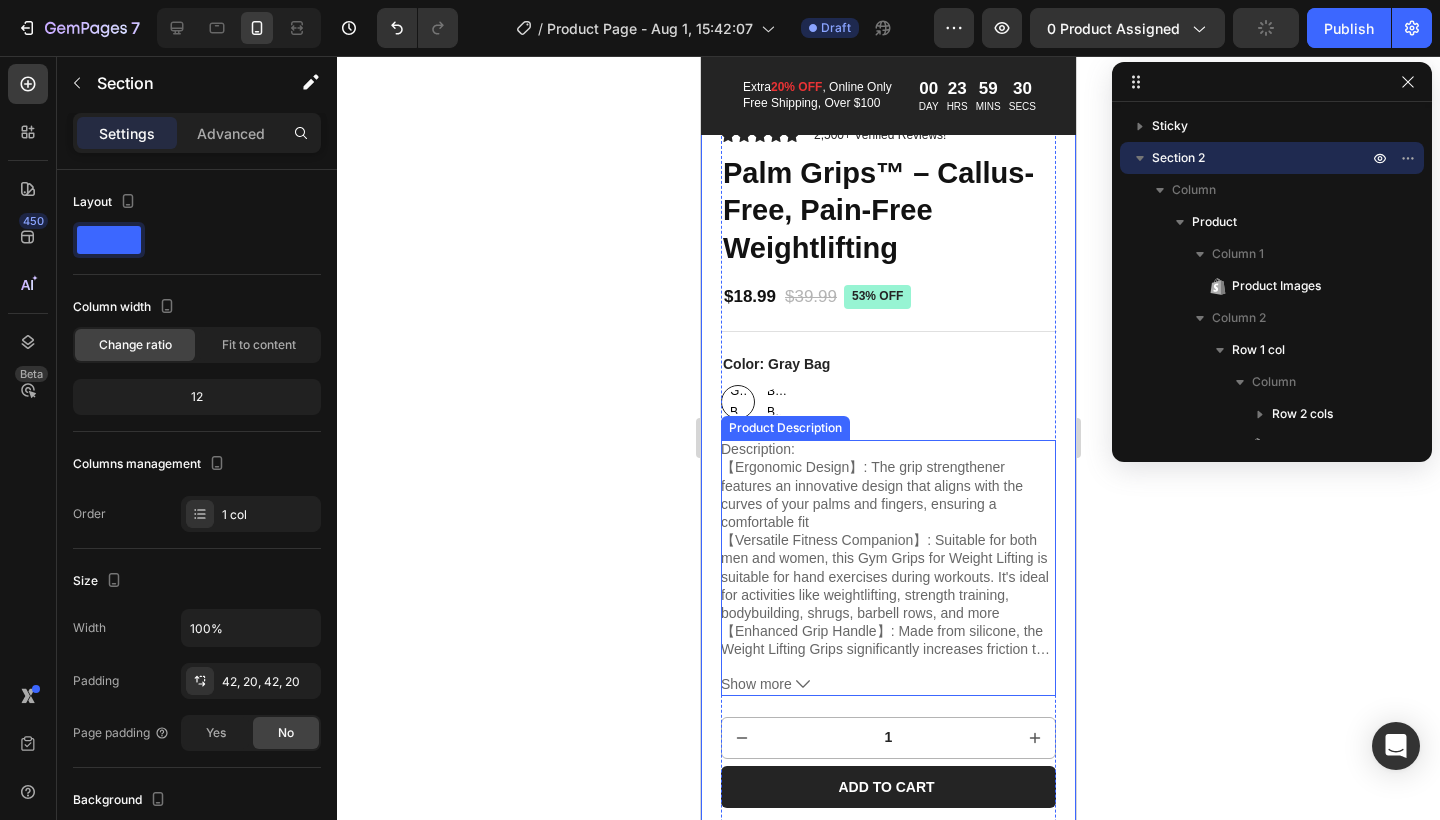 click on "Description:" at bounding box center [758, 449] 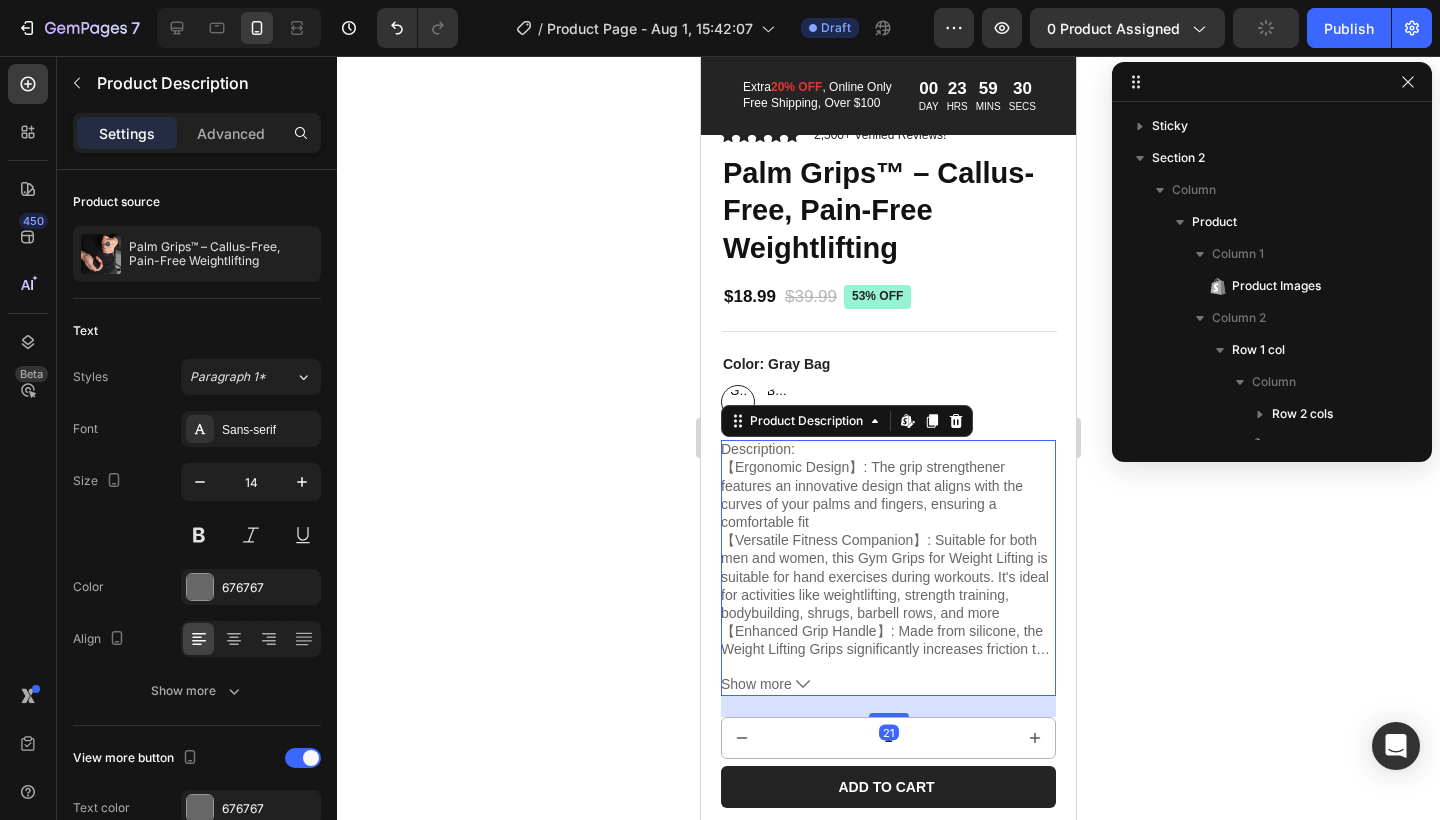 scroll, scrollTop: 282, scrollLeft: 0, axis: vertical 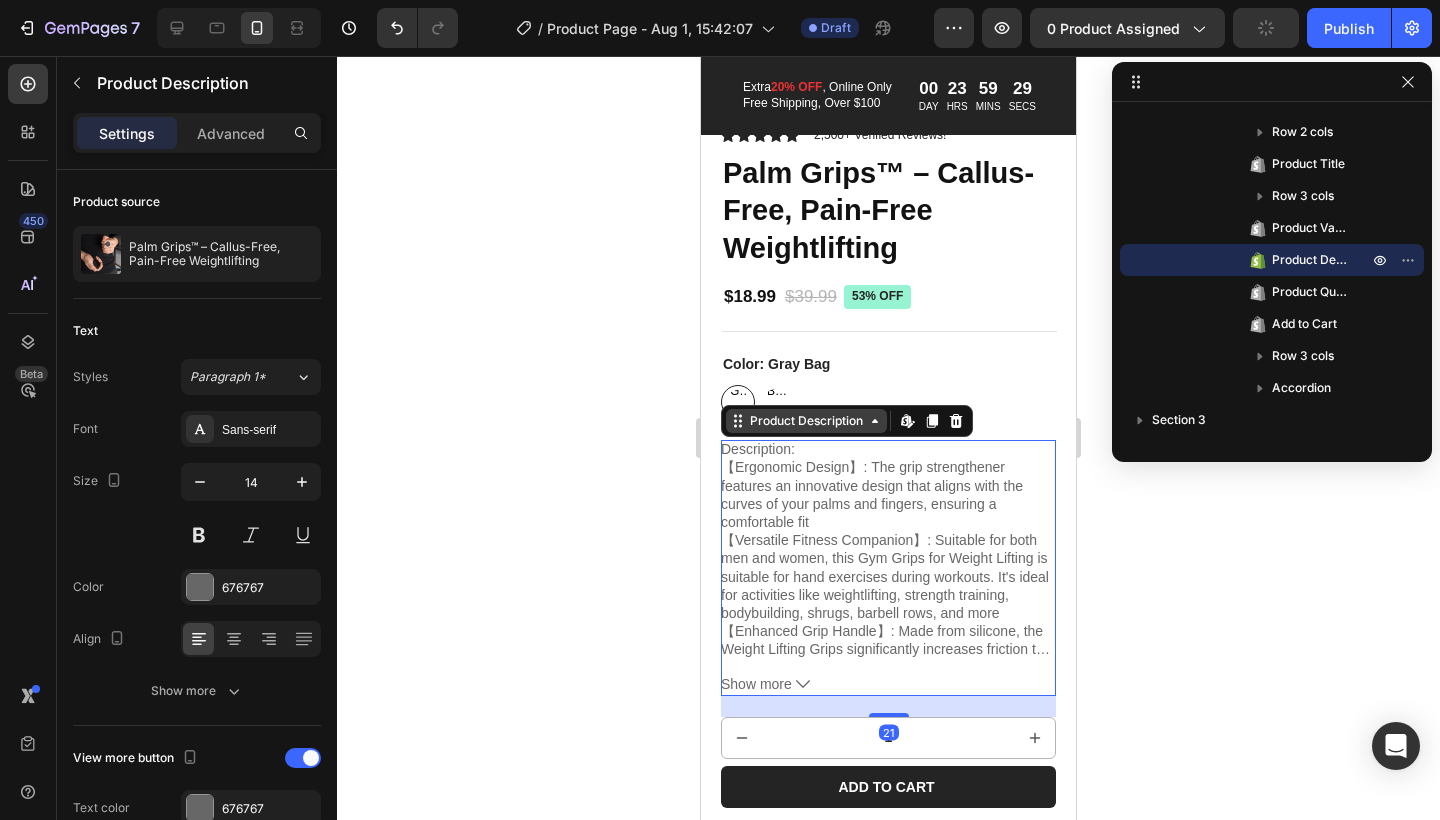 click on "Product Description" at bounding box center [806, 421] 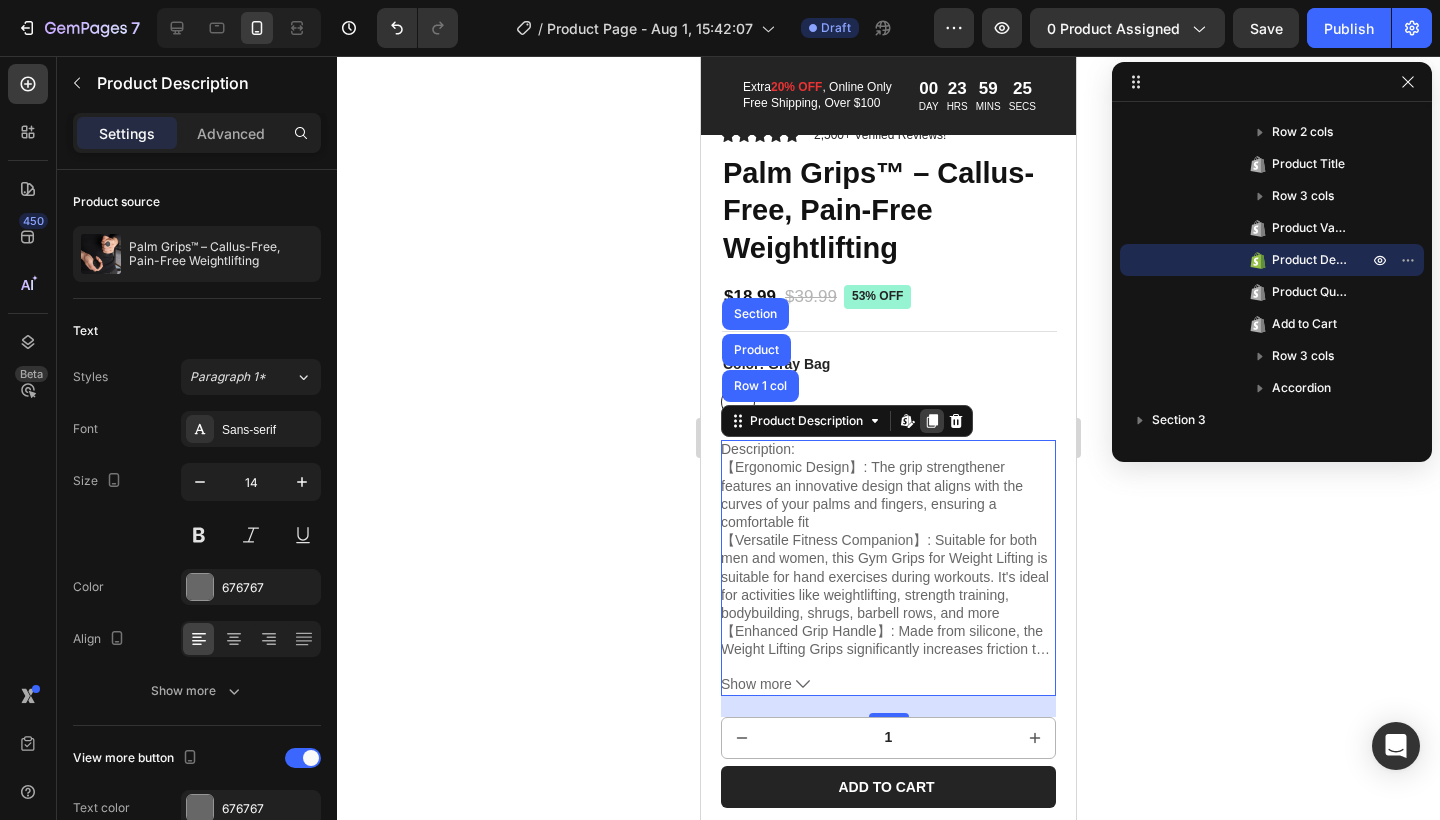 click 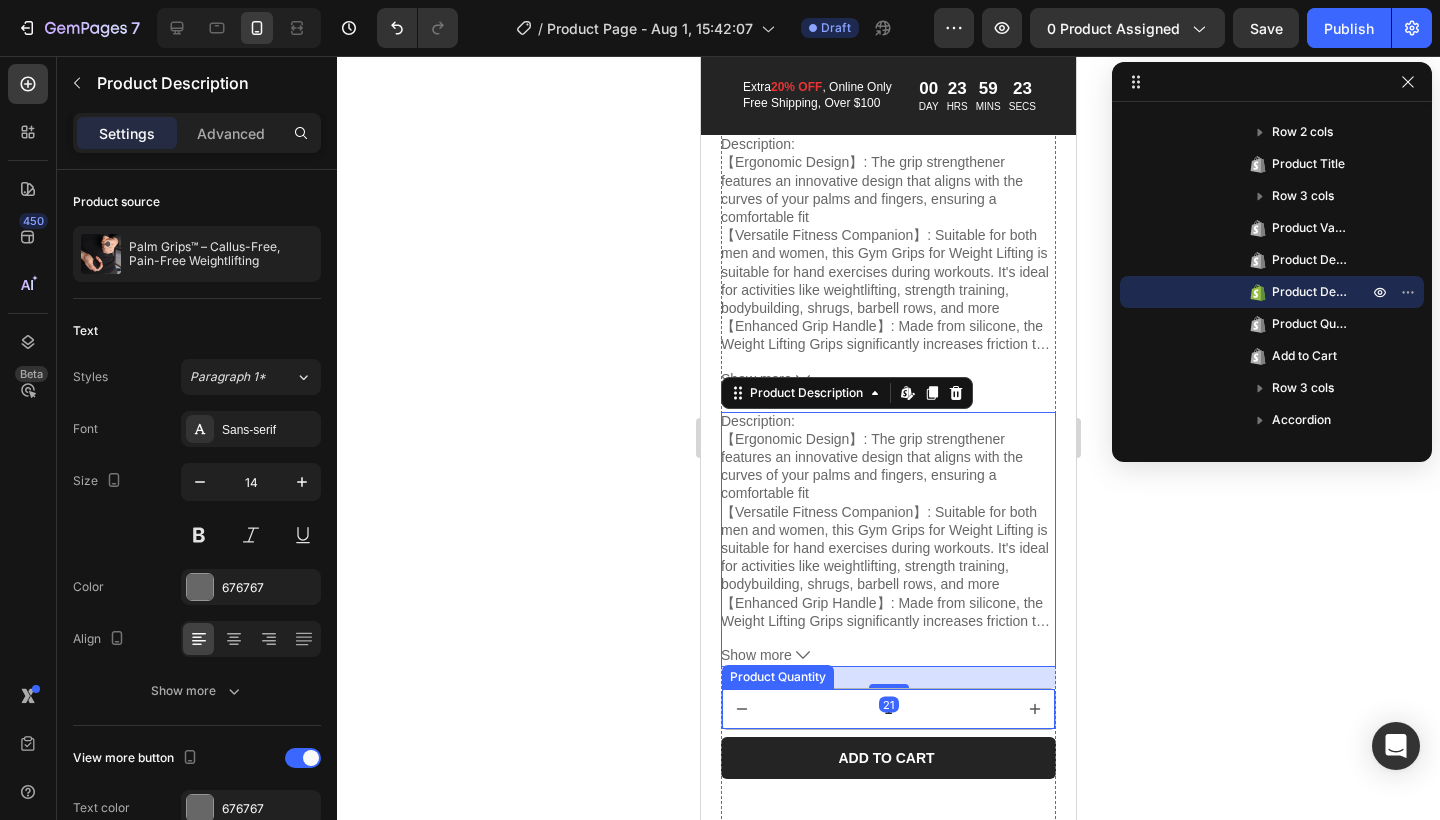 scroll, scrollTop: 781, scrollLeft: 0, axis: vertical 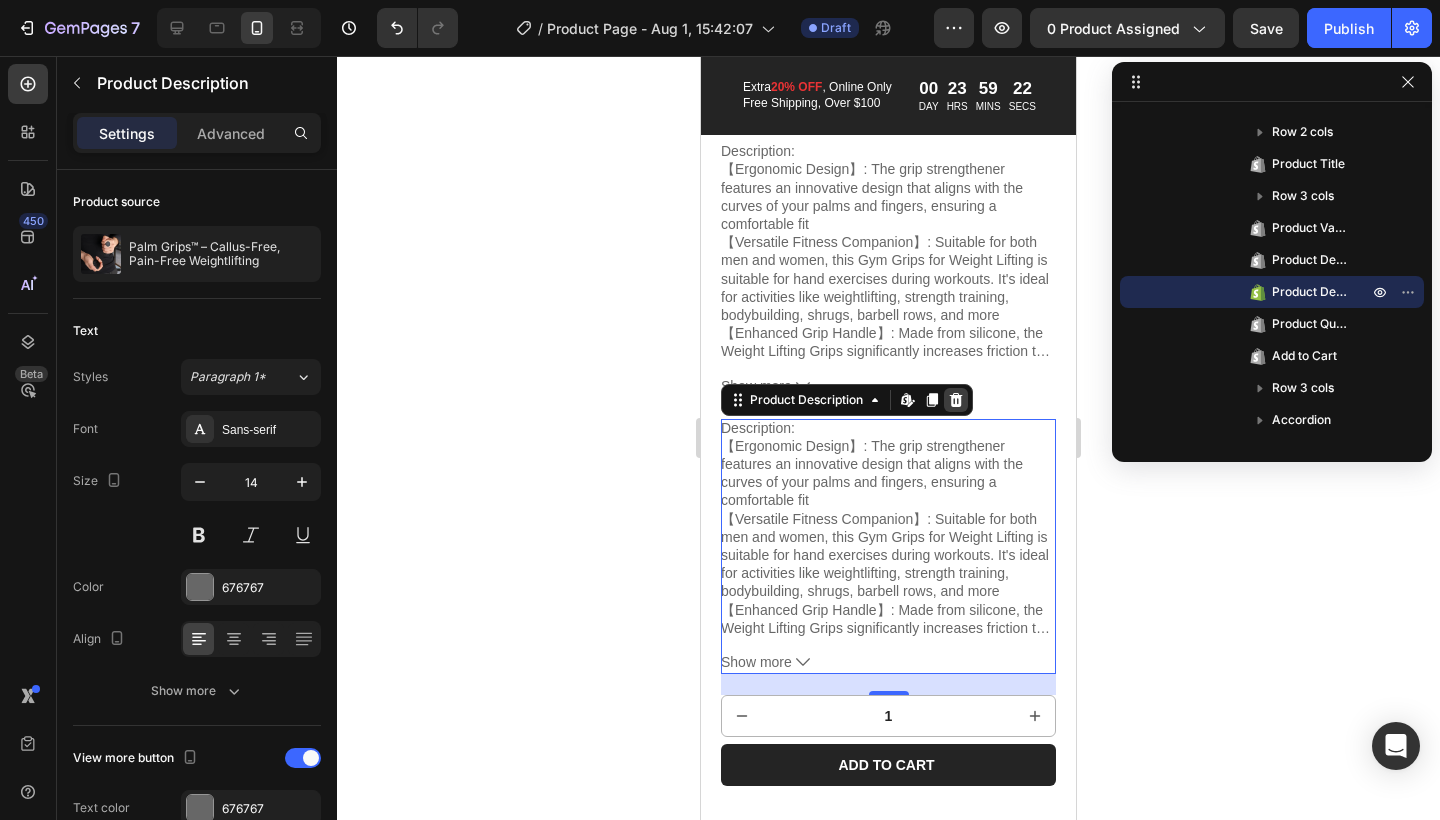 click 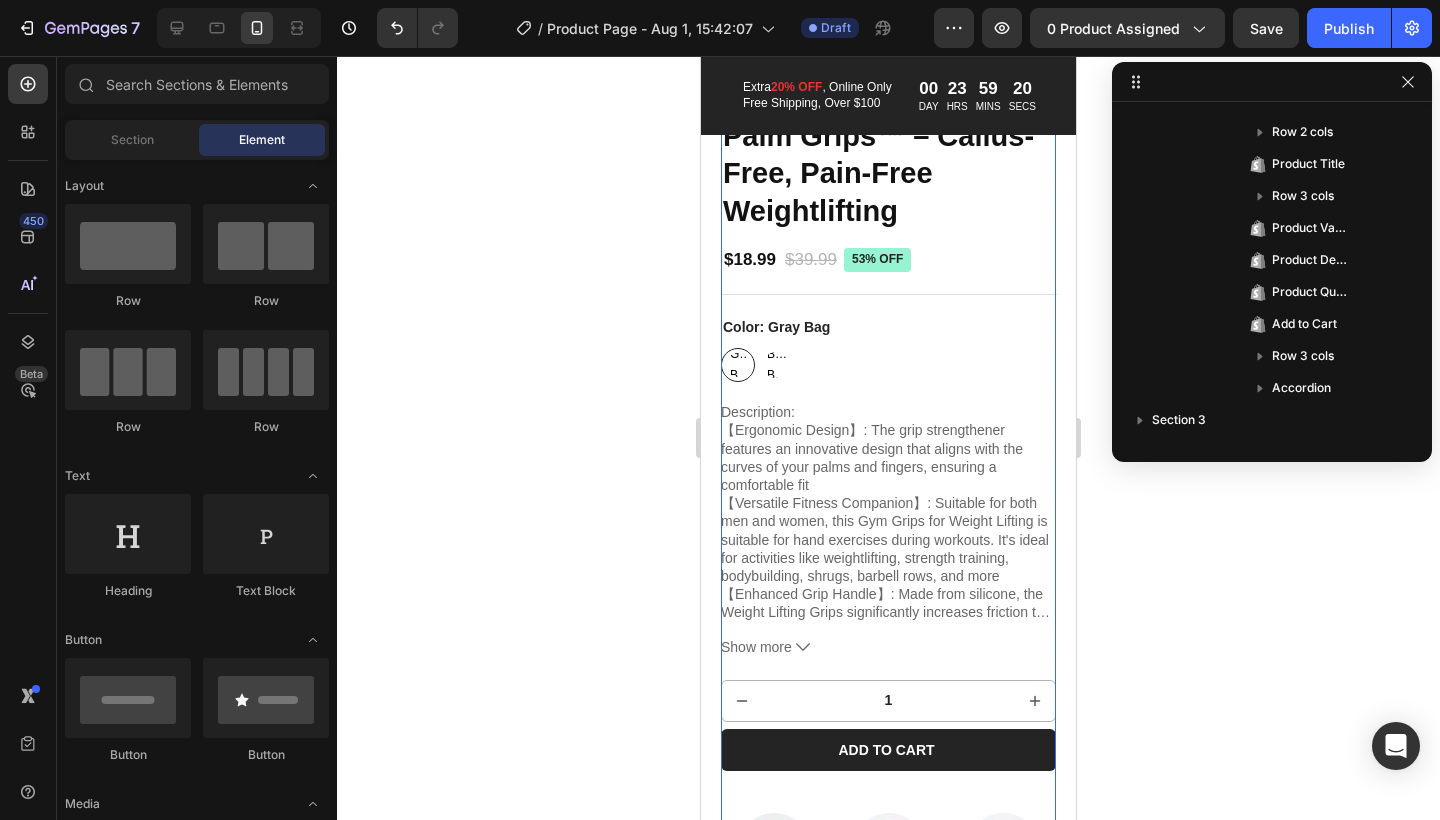 scroll, scrollTop: 504, scrollLeft: 0, axis: vertical 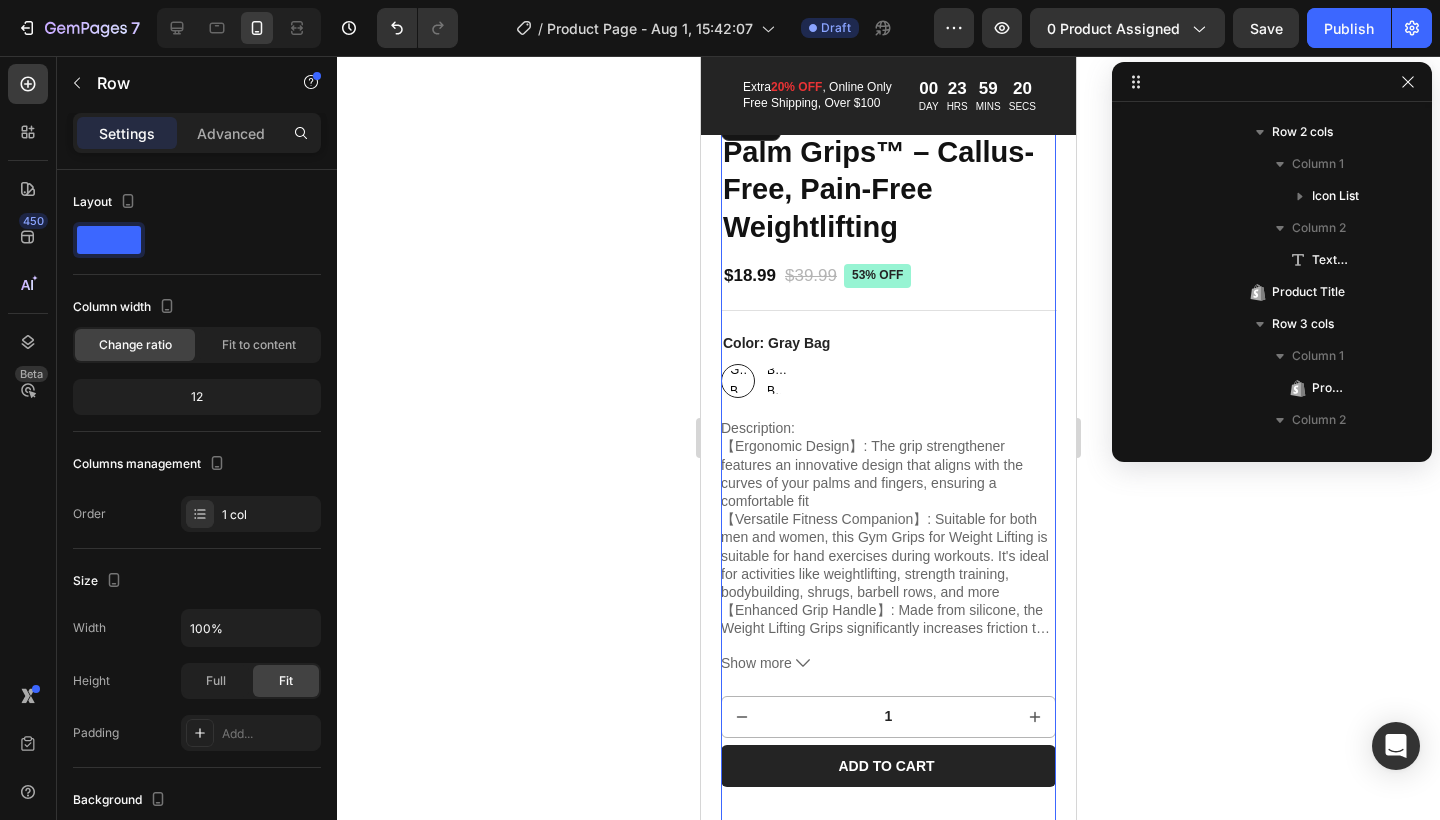 click on "Icon
Icon
Icon
Icon
Icon Icon List 2,500+ Verified Reviews! Text Block Row Palm Grips™ – Callus-Free, Pain-Free Weightlifting Product Title $18.99 Product Price Product Price $39.99 Product Price Product Price 53% off Product Badge Row Color: Gray Bag Gray Bag Gray Bag Gray Bag Black Bag Black Bag Black Bag Product Variants & Swatches
Description:
【Ergonomic Design】: The grip strengthener features an innovative design that aligns with the curves of your palms and fingers, ensuring a comfortable fit
【Versatile Fitness Companion】: Suitable for both men and women, this Gym Grips for Weight Lifting is suitable for hand exercises during workouts. It's ideal for activities like weightlifting, strength training, bodybuilding, shrugs, barbell rows, and more
【Wide Application】: This Hand Grips is great for improving the strength and flexibility of your hands, wrists, fingers, and forearms" at bounding box center (888, 590) 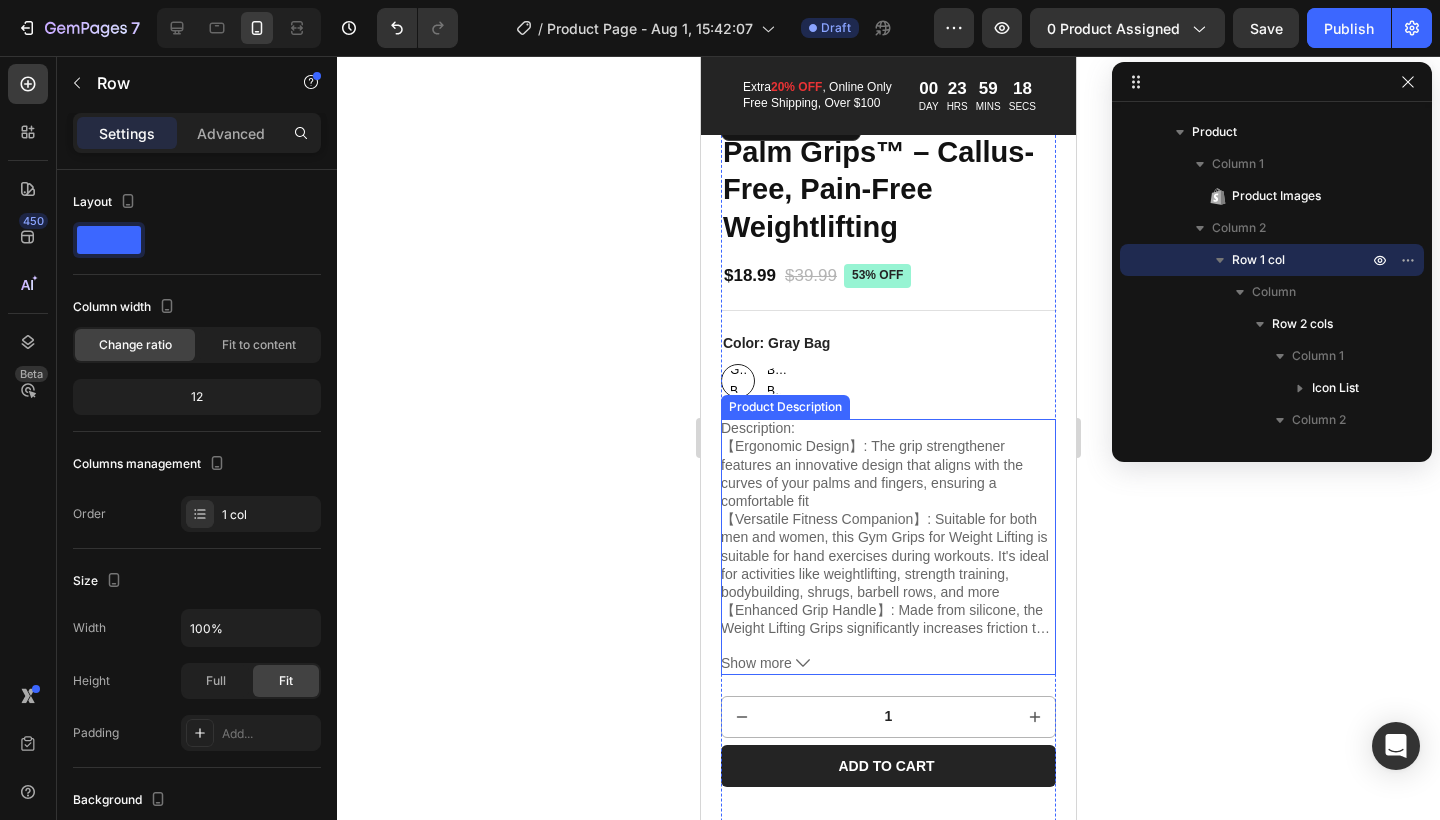 scroll, scrollTop: 602, scrollLeft: 0, axis: vertical 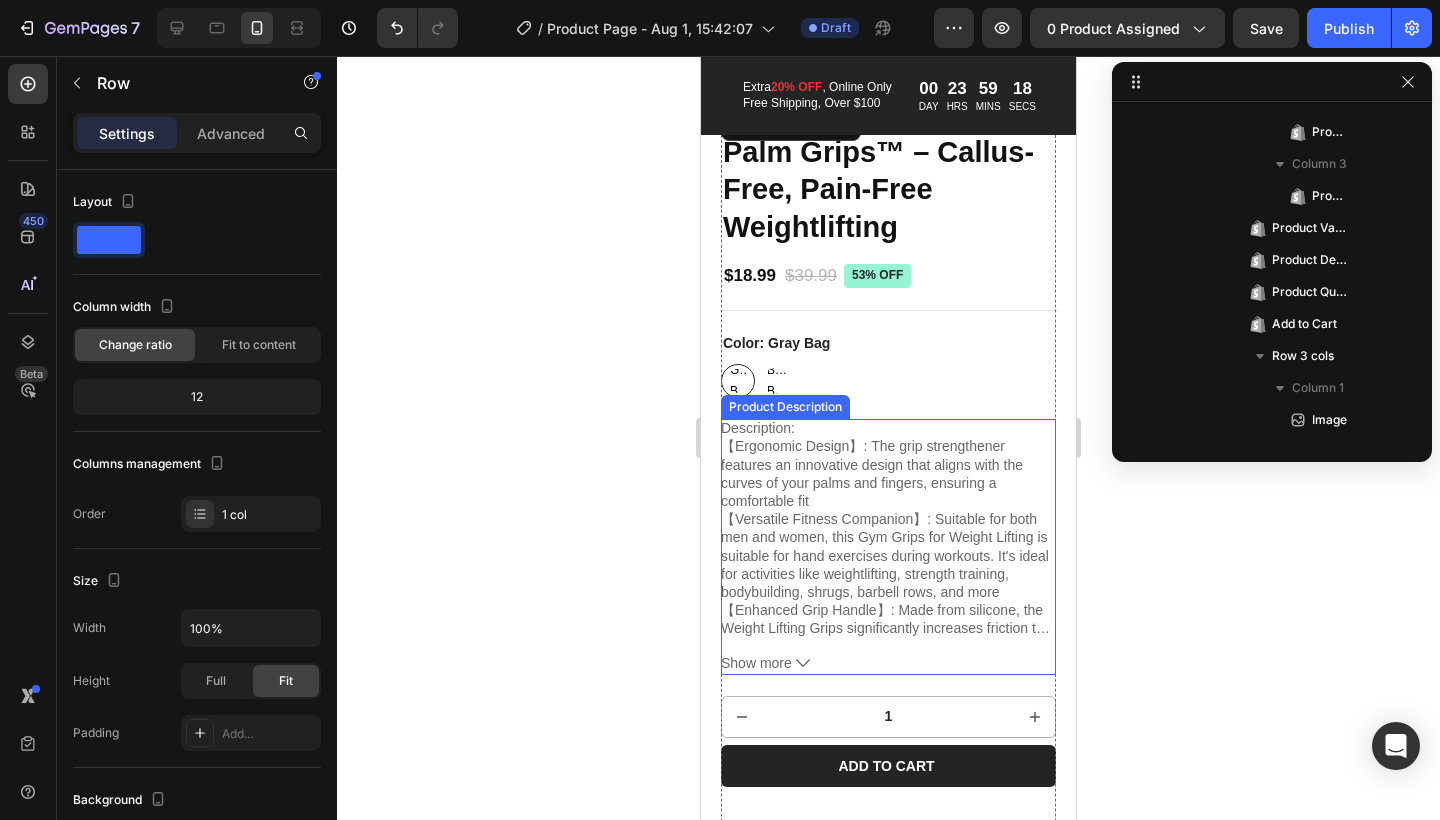 click on "【Ergonomic Design】: The grip strengthener features an innovative design that aligns with the curves of your palms and fingers, ensuring a comfortable fit" at bounding box center (872, 473) 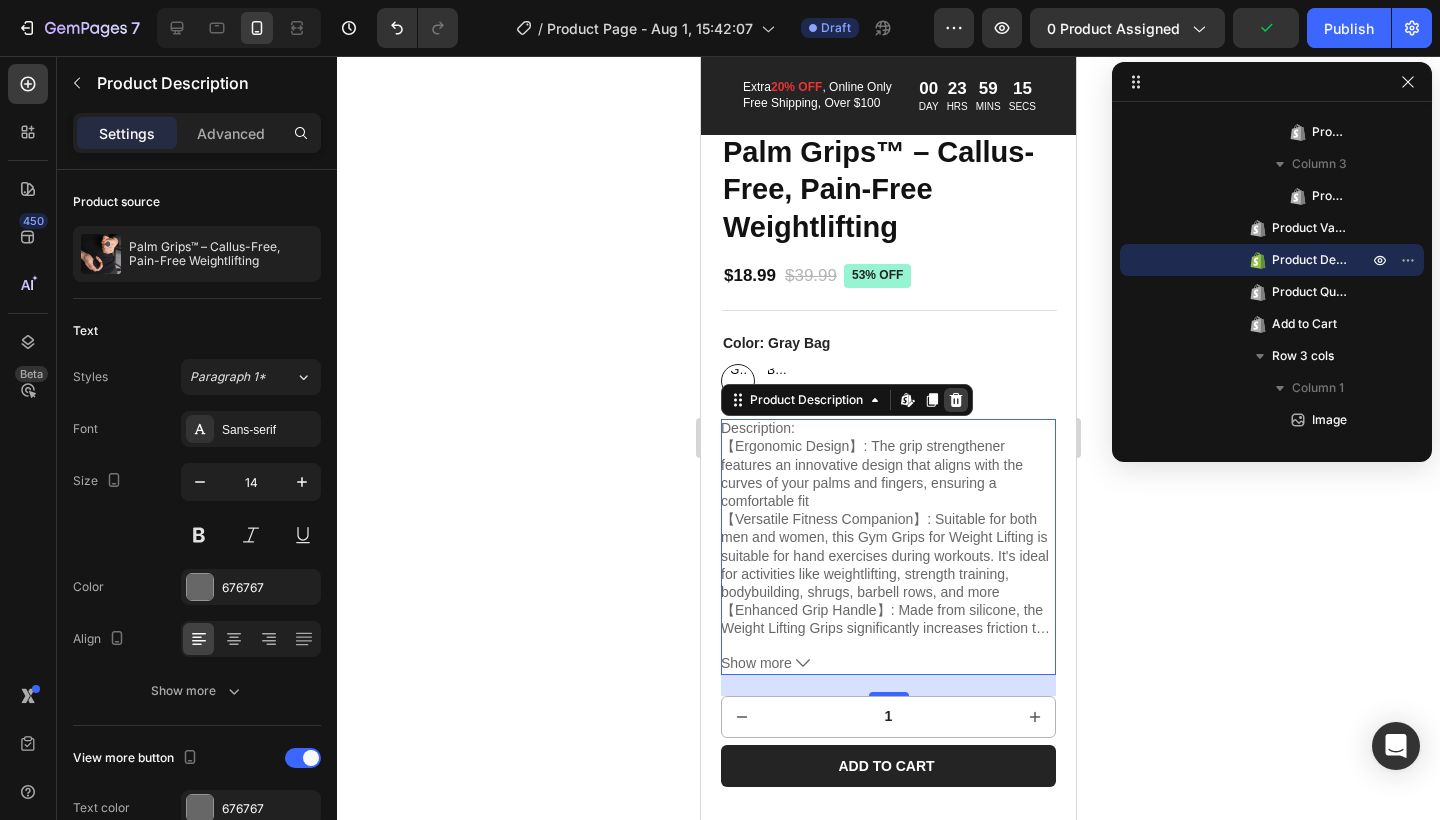 click 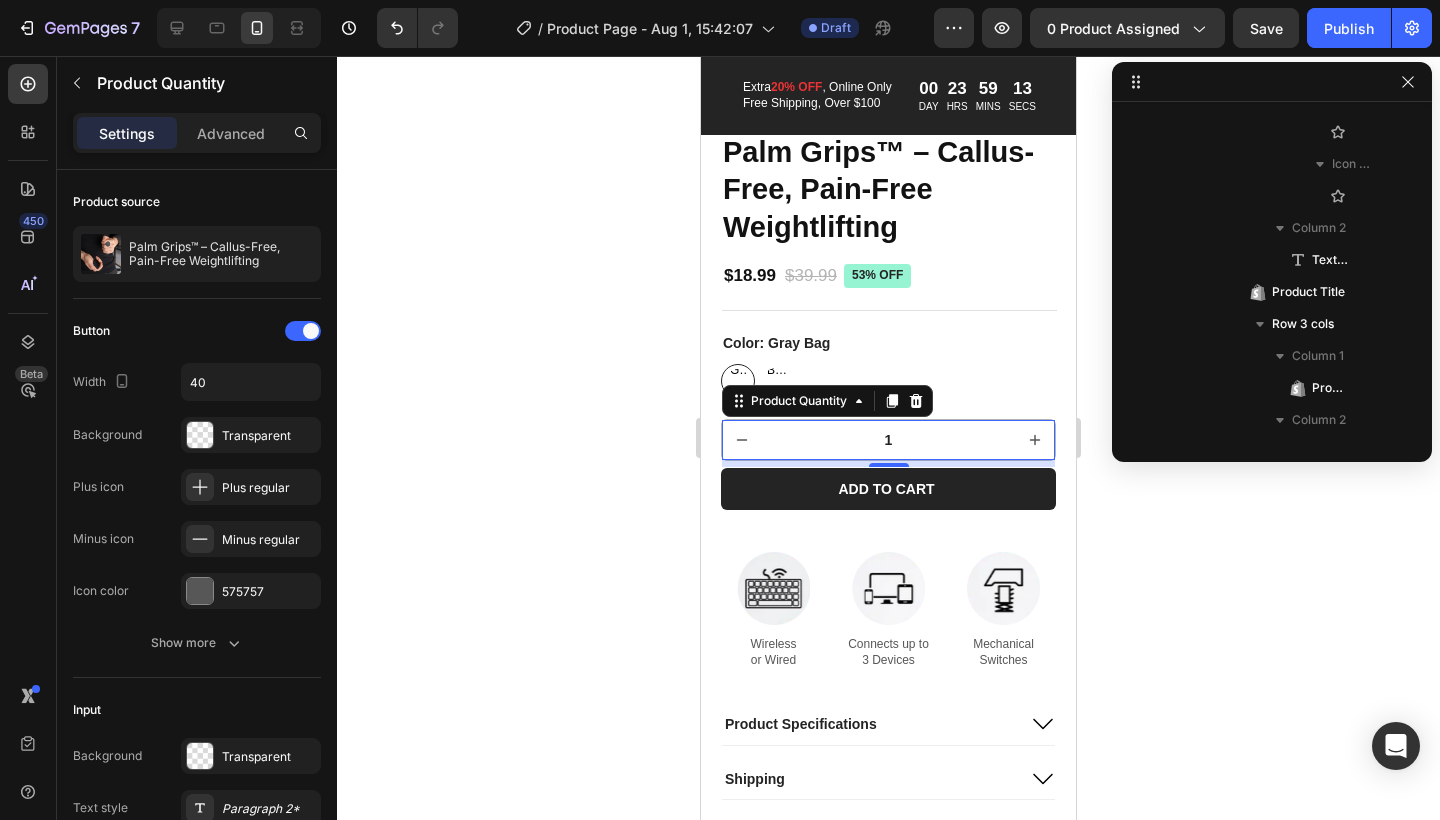 click on "1" at bounding box center [888, 440] 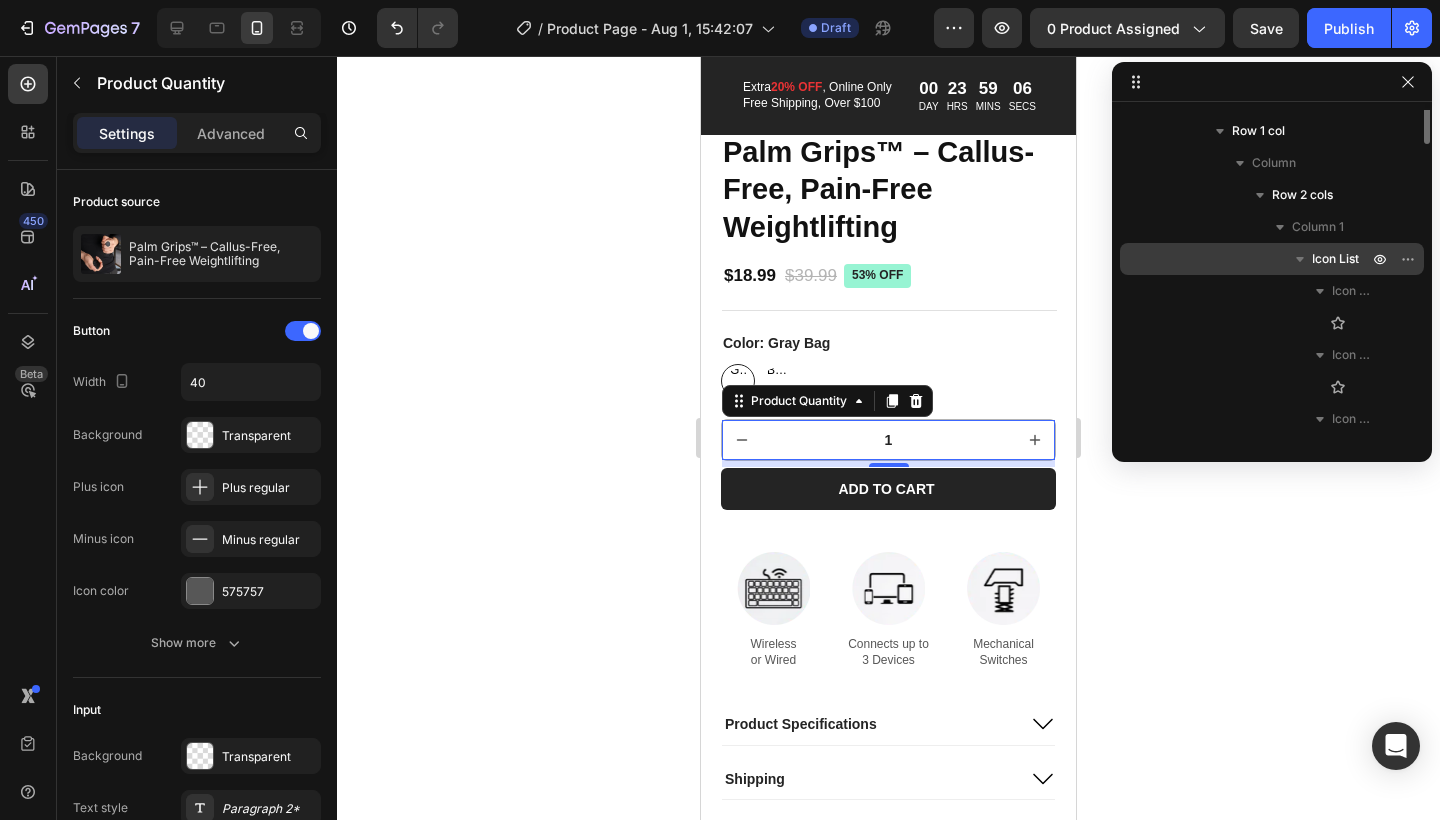 scroll, scrollTop: 185, scrollLeft: 0, axis: vertical 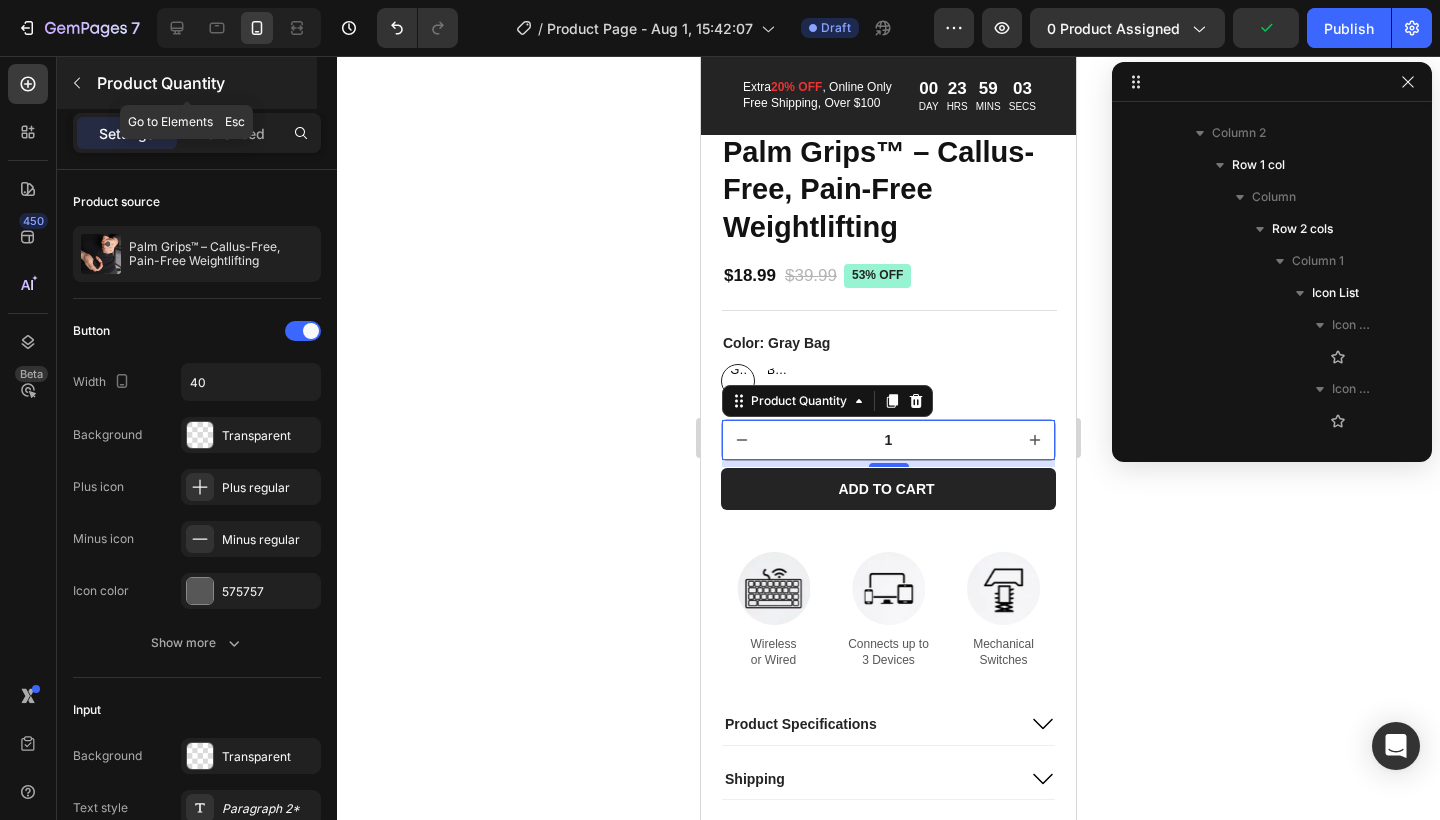 click at bounding box center [77, 83] 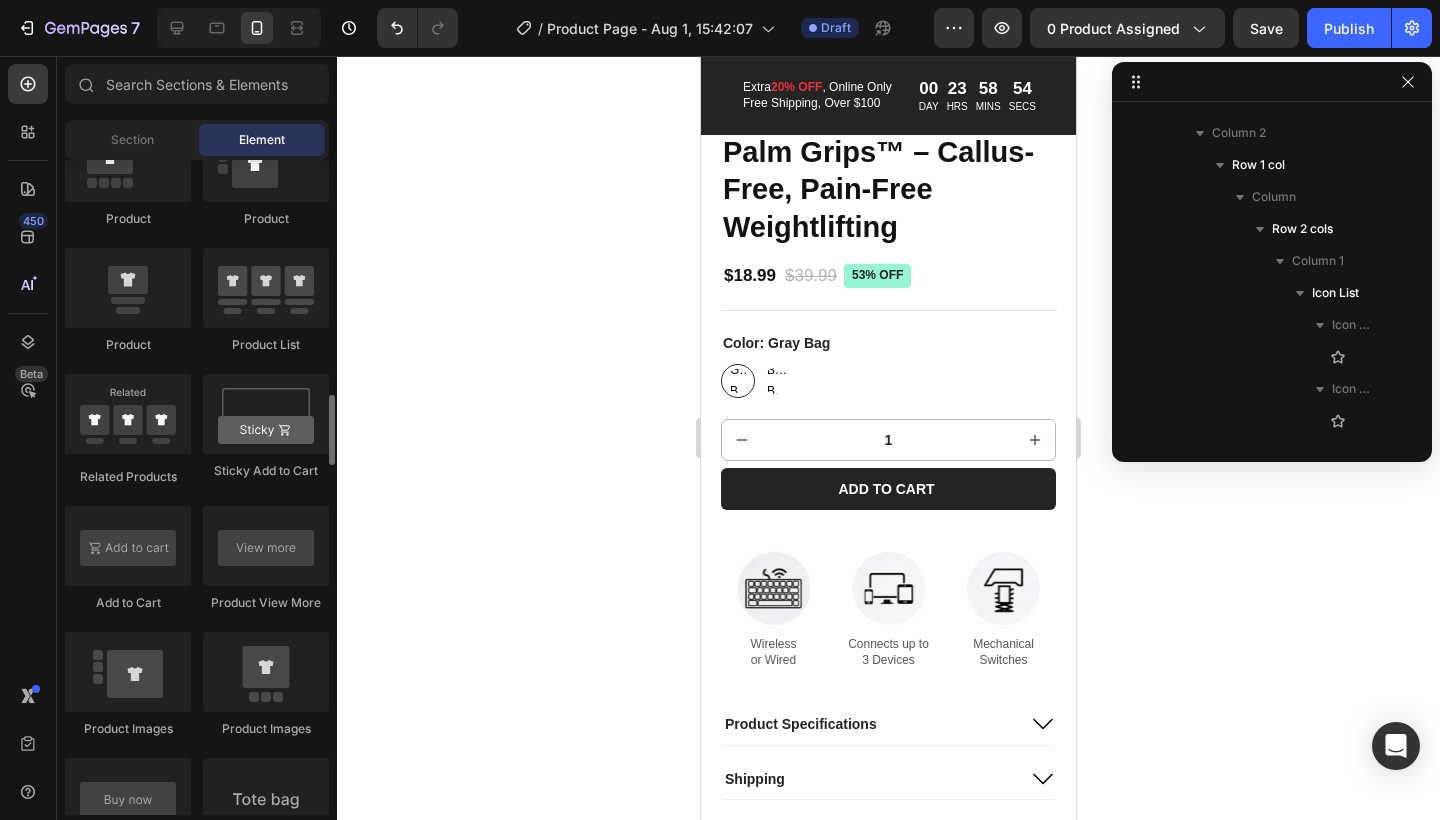scroll, scrollTop: 2732, scrollLeft: 0, axis: vertical 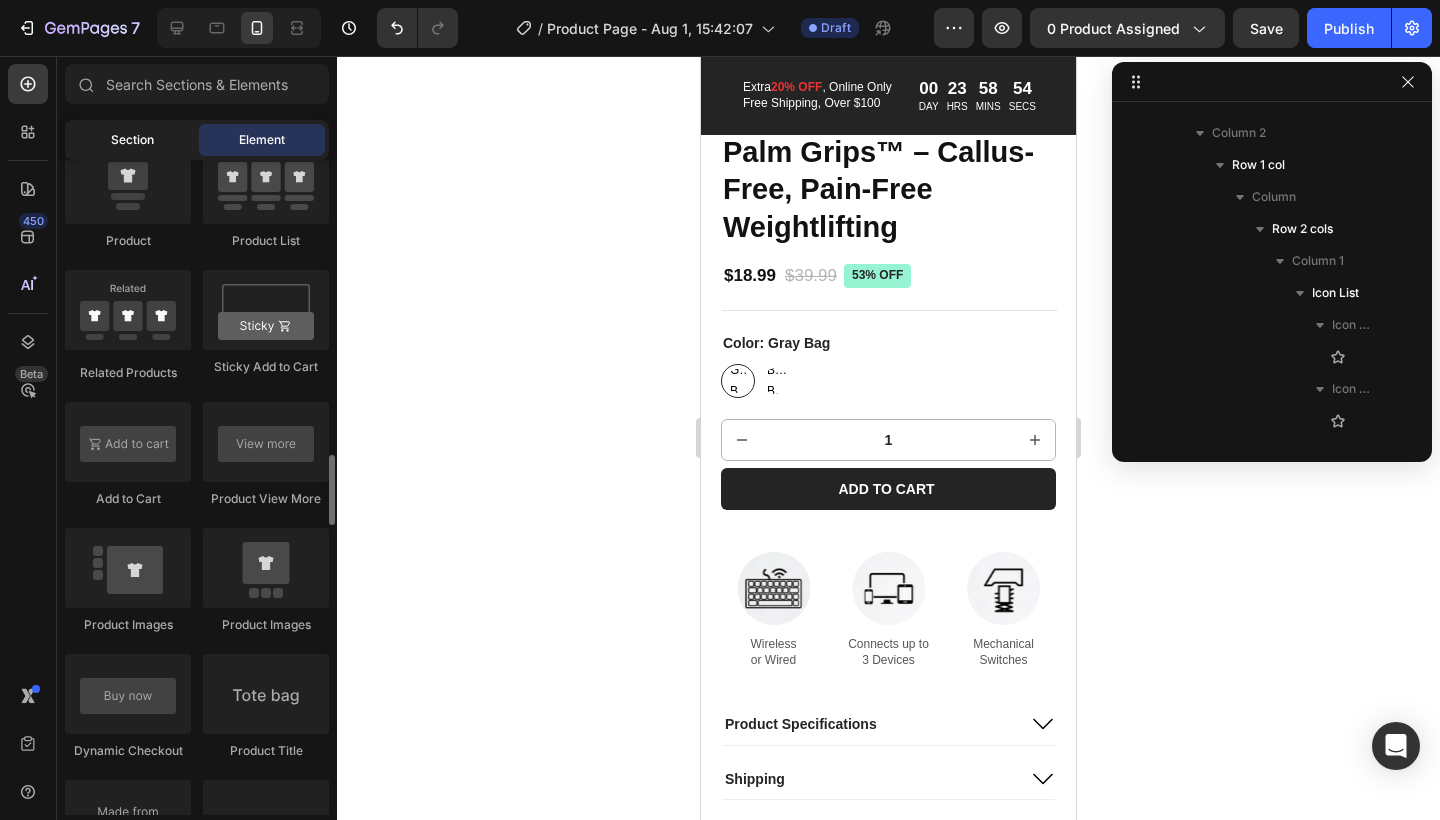 click on "Section" 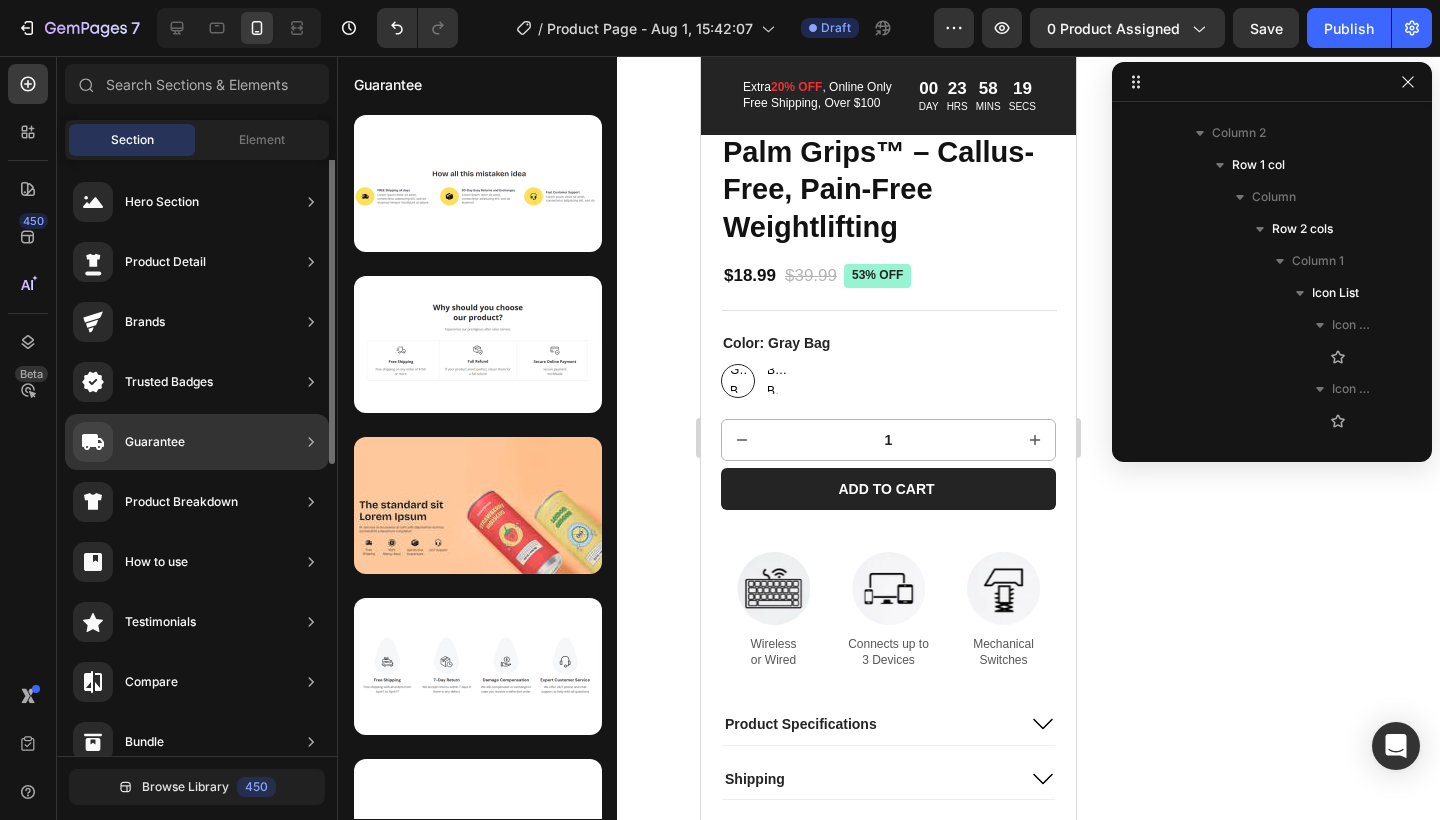 scroll, scrollTop: 0, scrollLeft: 0, axis: both 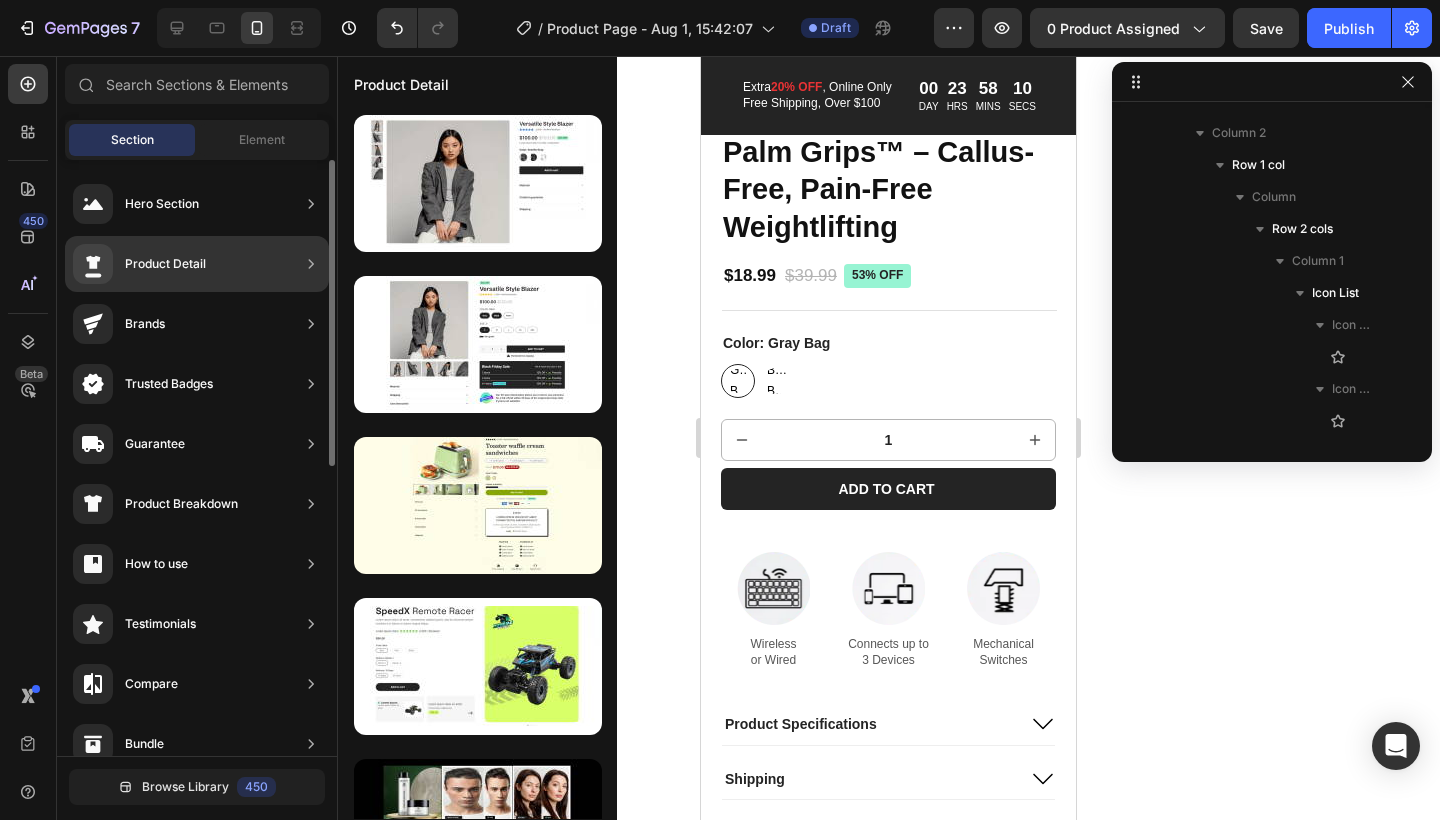 click on "Product Detail" 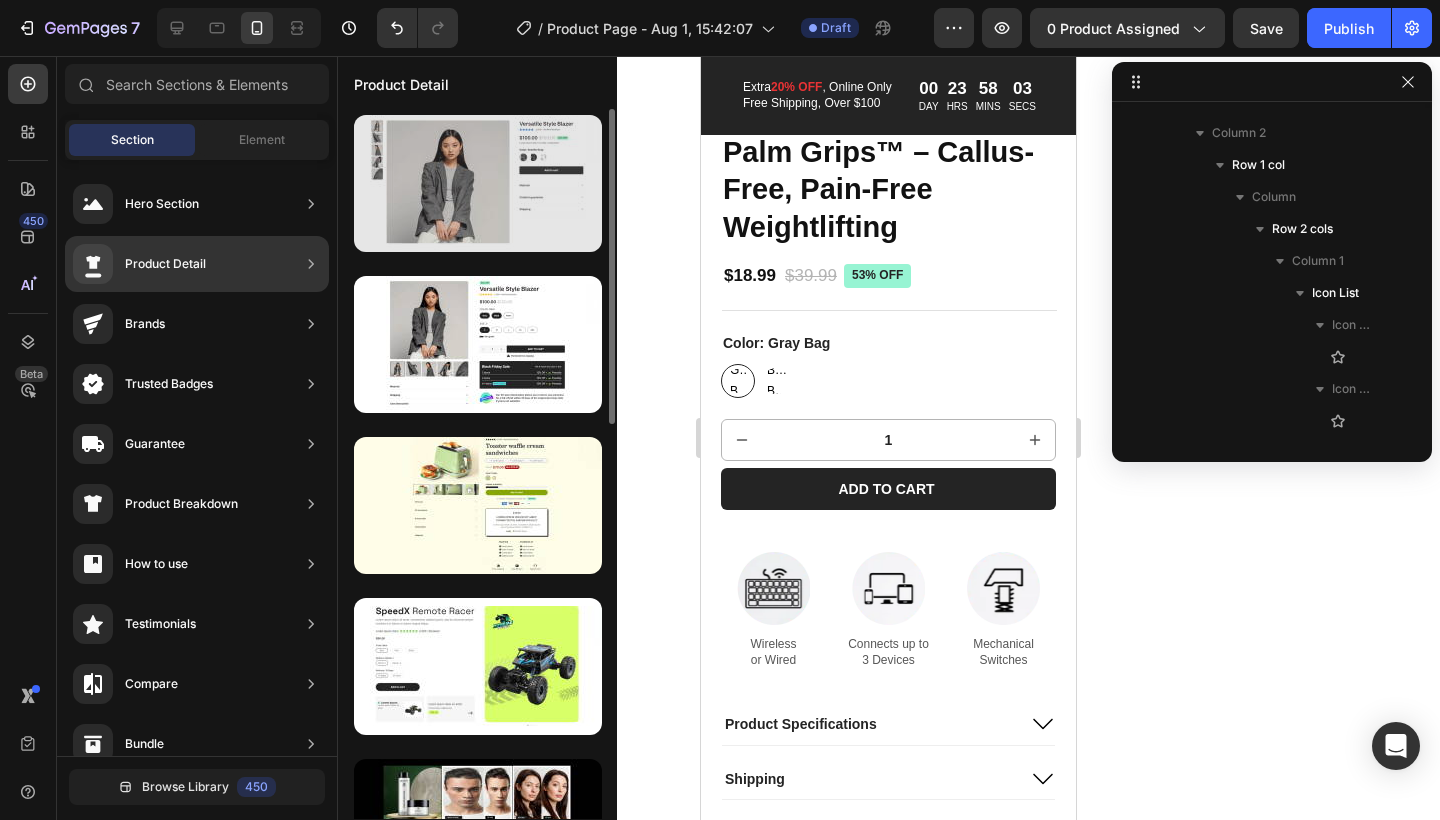 click at bounding box center [478, 183] 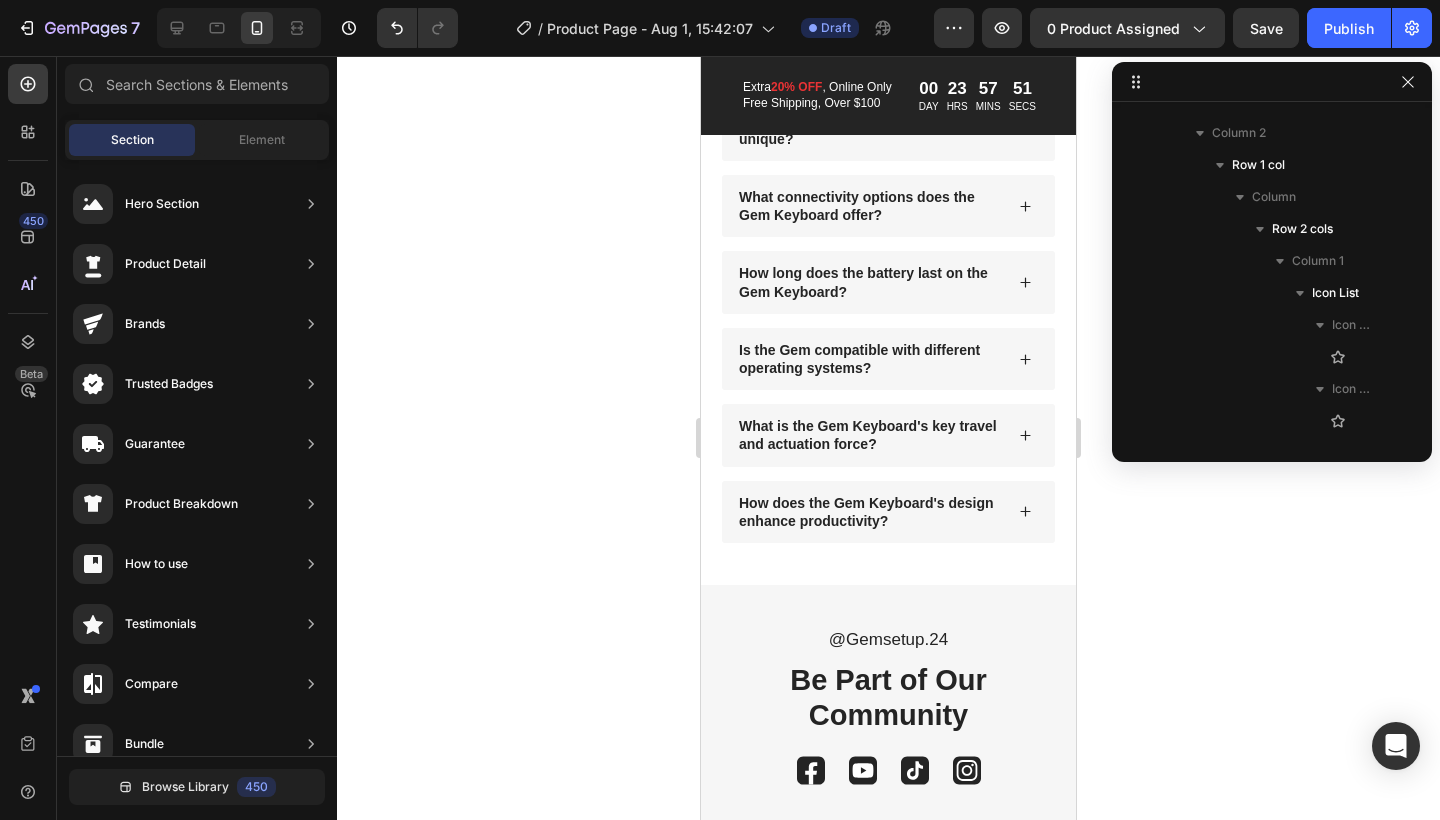 scroll, scrollTop: 2181, scrollLeft: 0, axis: vertical 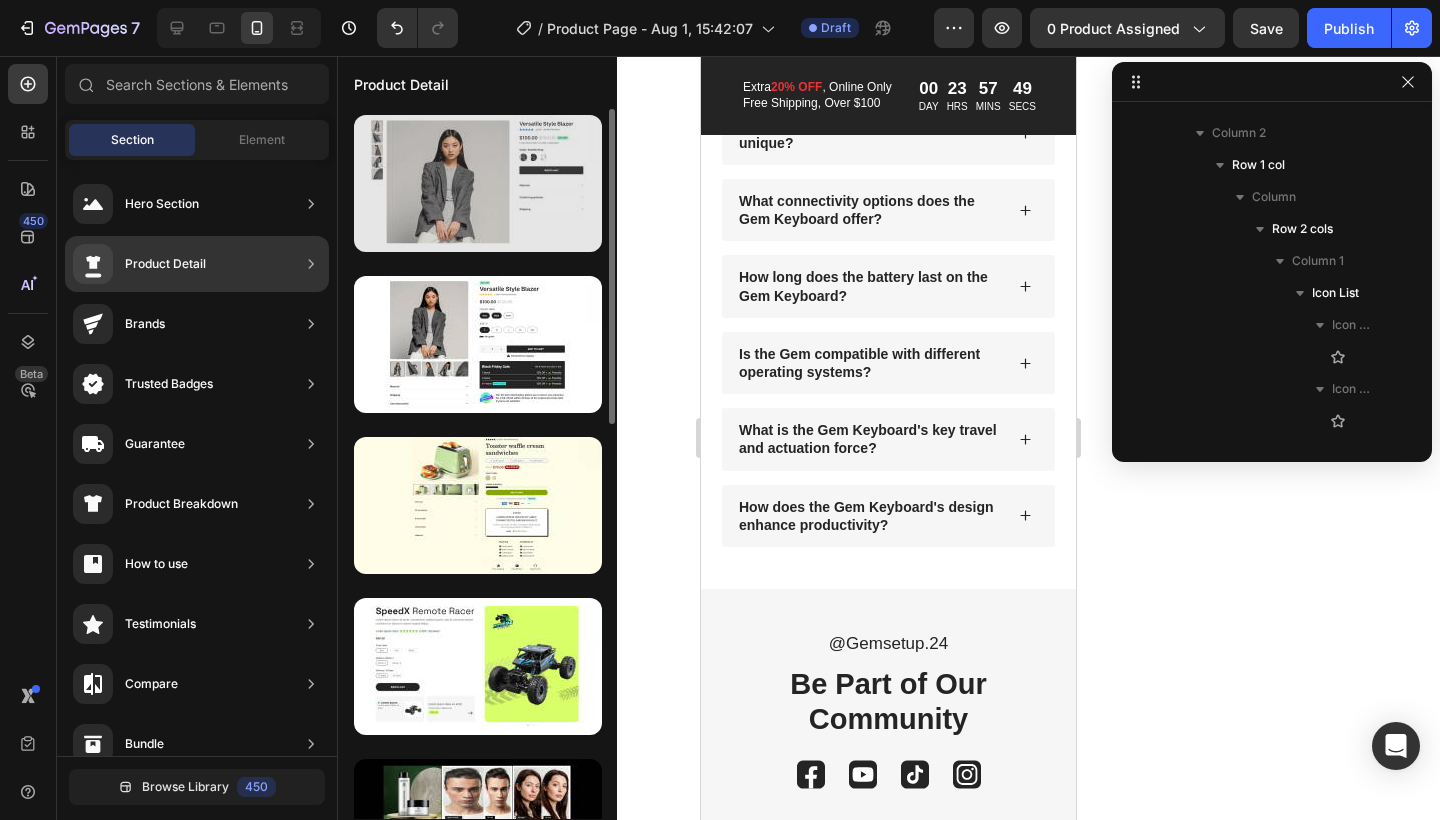 click at bounding box center [478, 183] 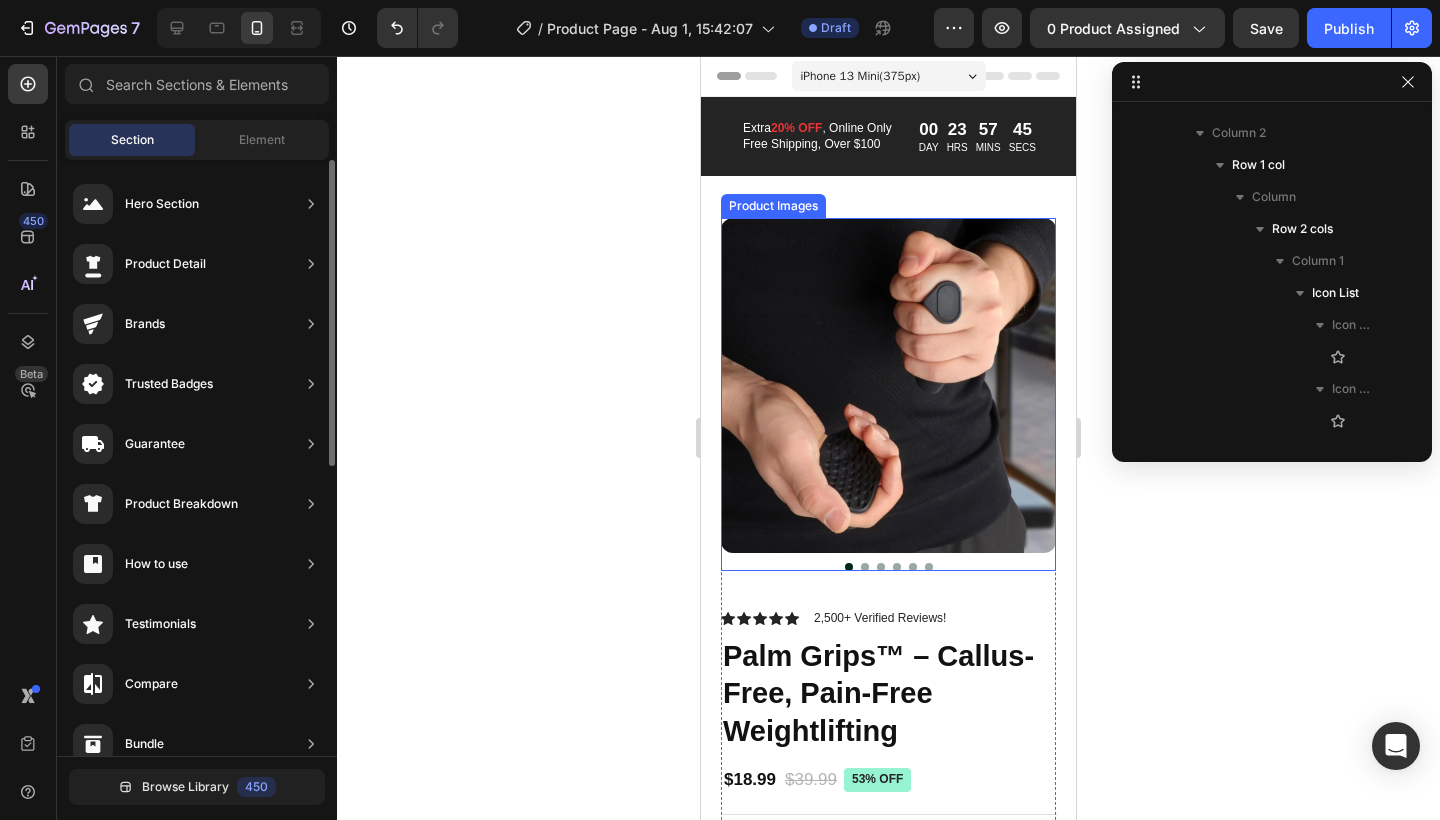scroll, scrollTop: 0, scrollLeft: 0, axis: both 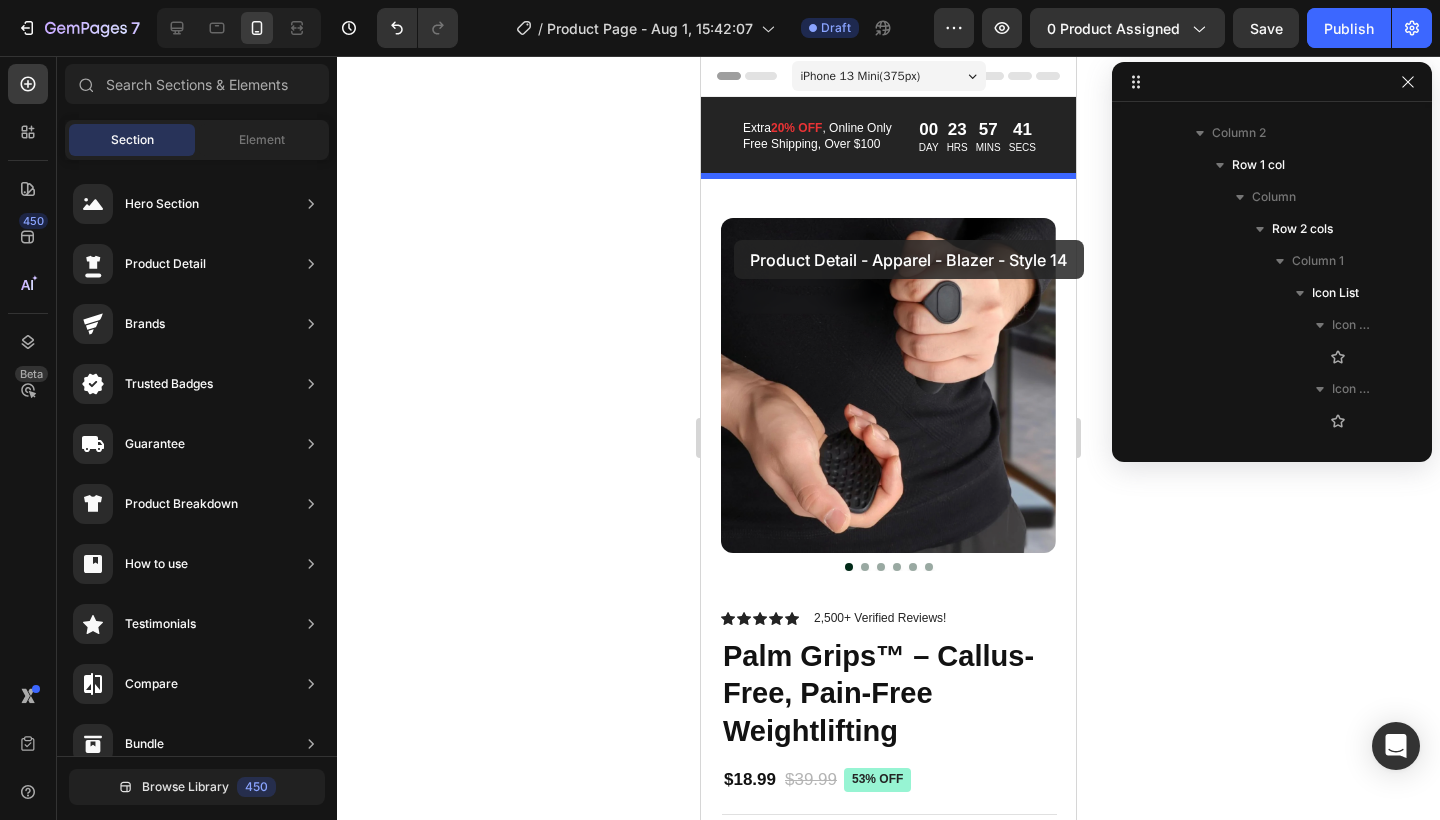 drag, startPoint x: 1127, startPoint y: 271, endPoint x: 733, endPoint y: 240, distance: 395.21765 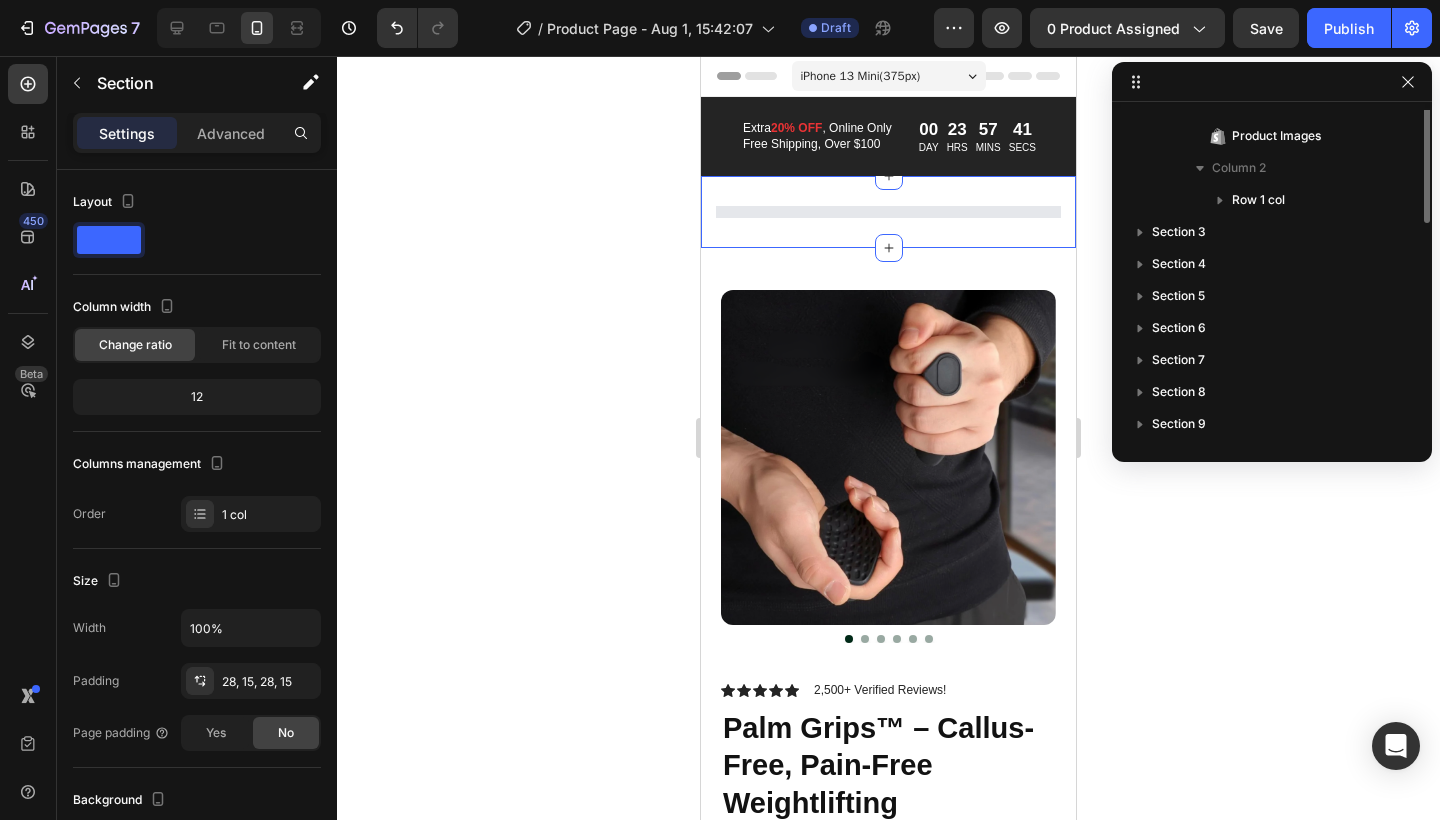 scroll, scrollTop: 22, scrollLeft: 0, axis: vertical 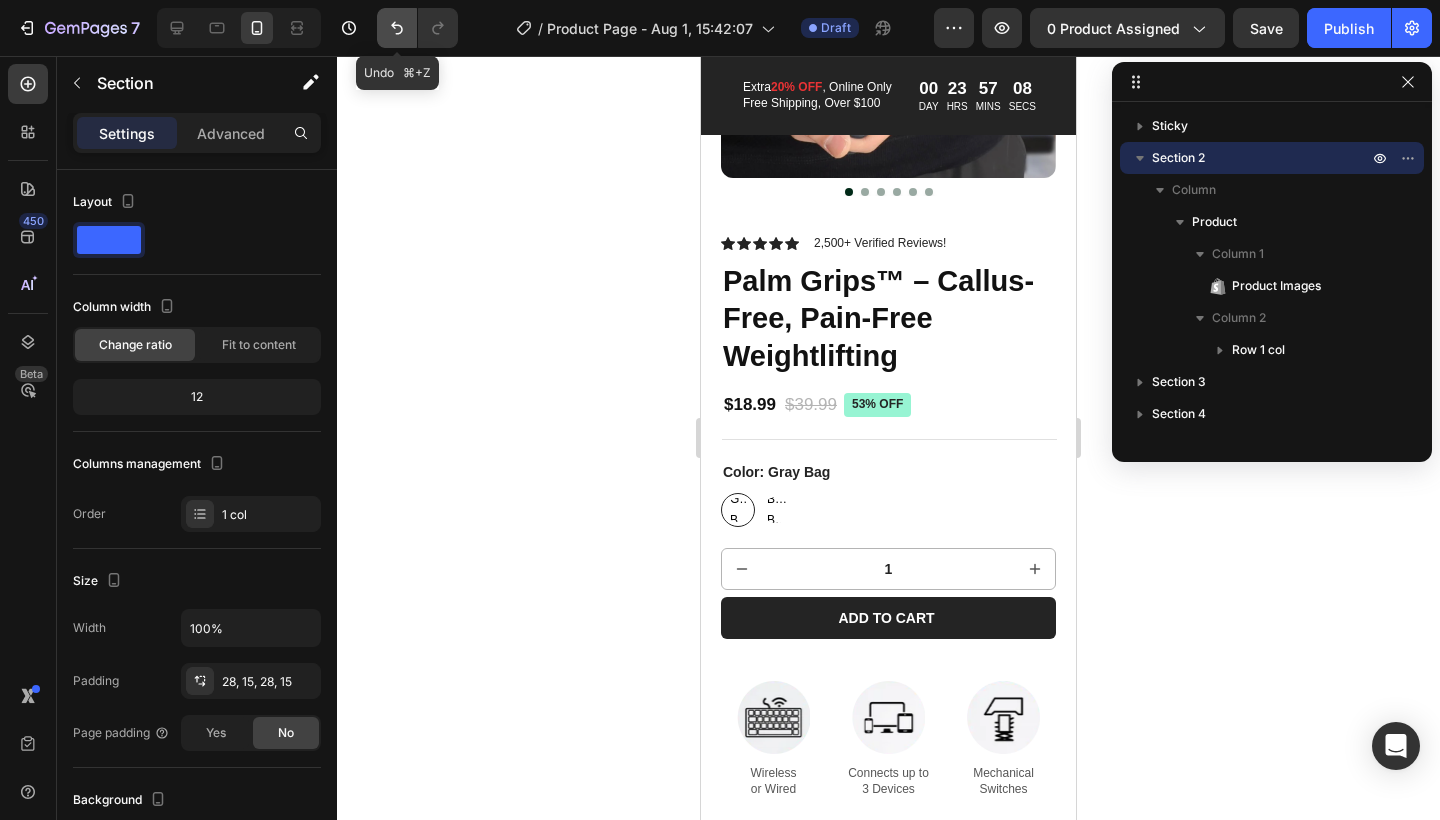 click 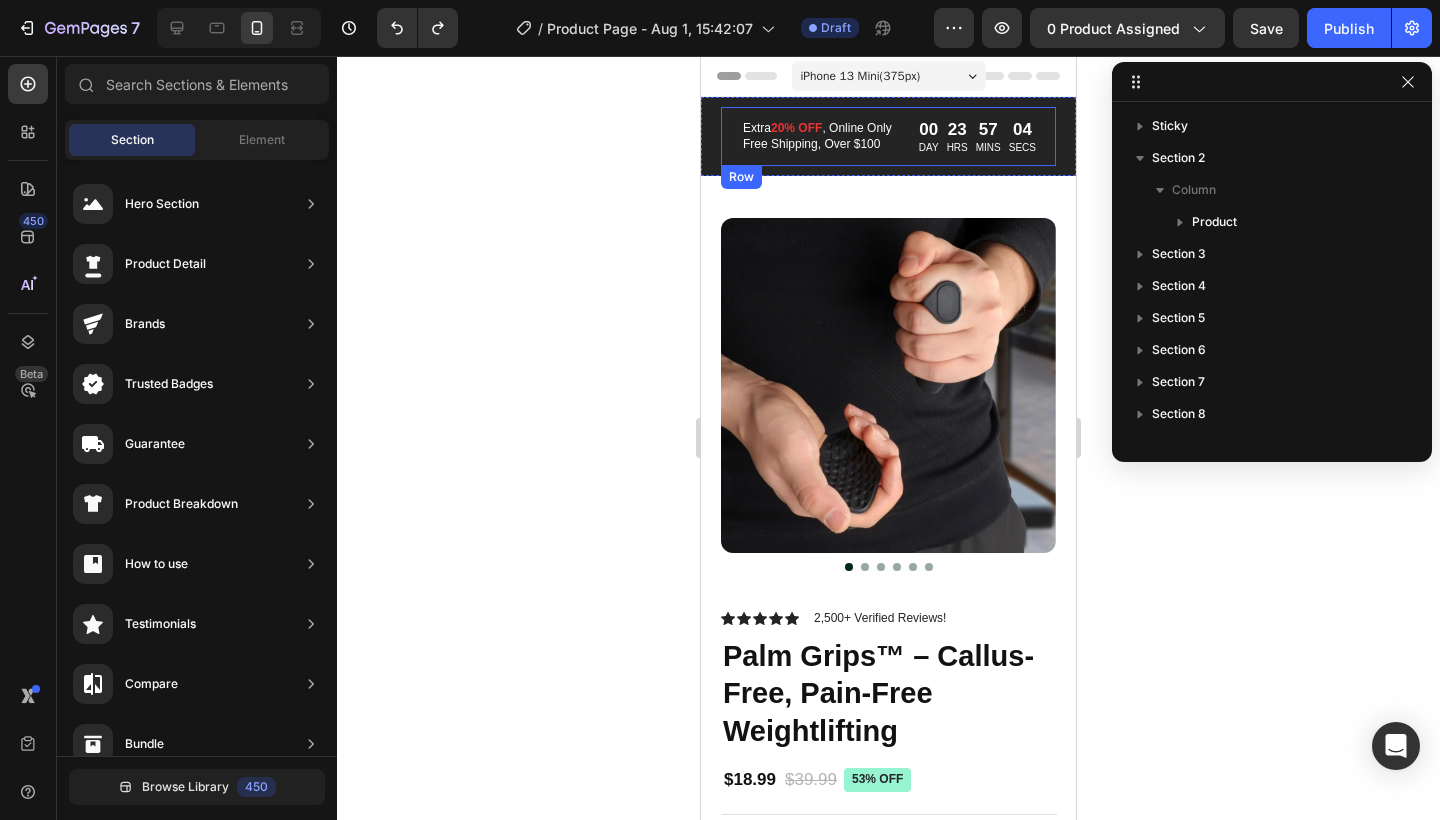 scroll, scrollTop: 0, scrollLeft: 0, axis: both 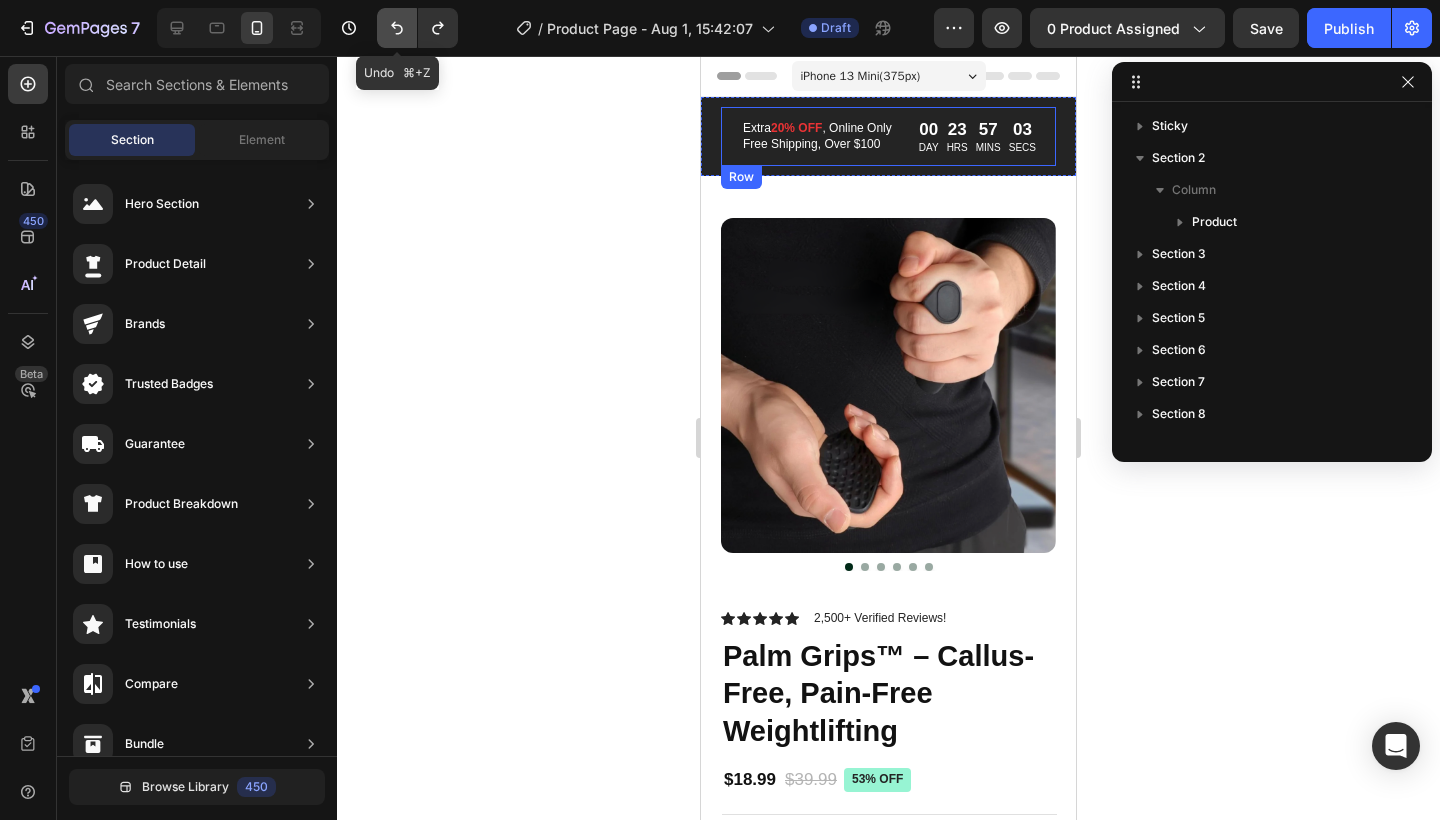 click 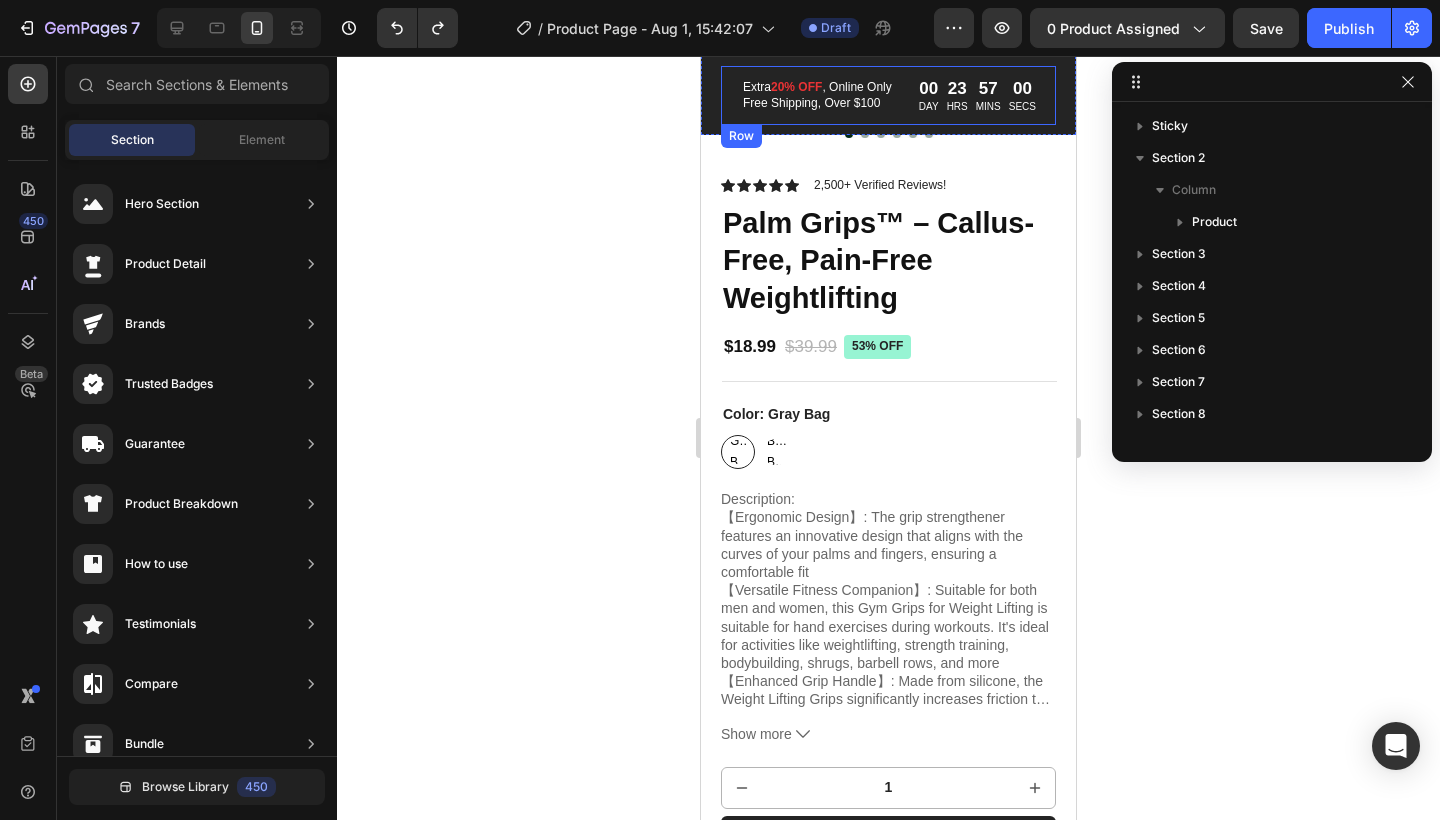 scroll, scrollTop: 439, scrollLeft: 0, axis: vertical 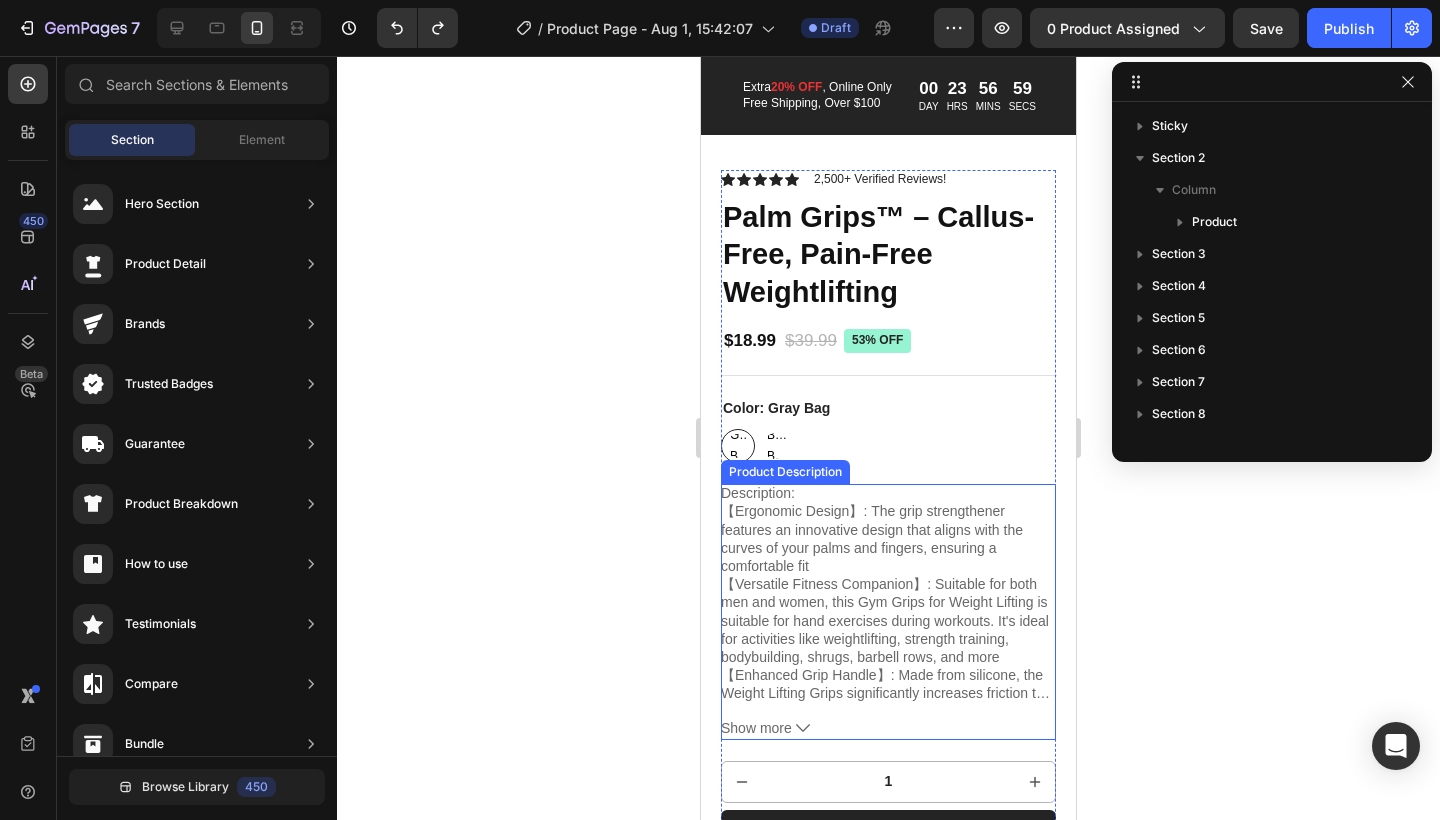 click on "【Ergonomic Design】: The grip strengthener features an innovative design that aligns with the curves of your palms and fingers, ensuring a comfortable fit" at bounding box center (872, 538) 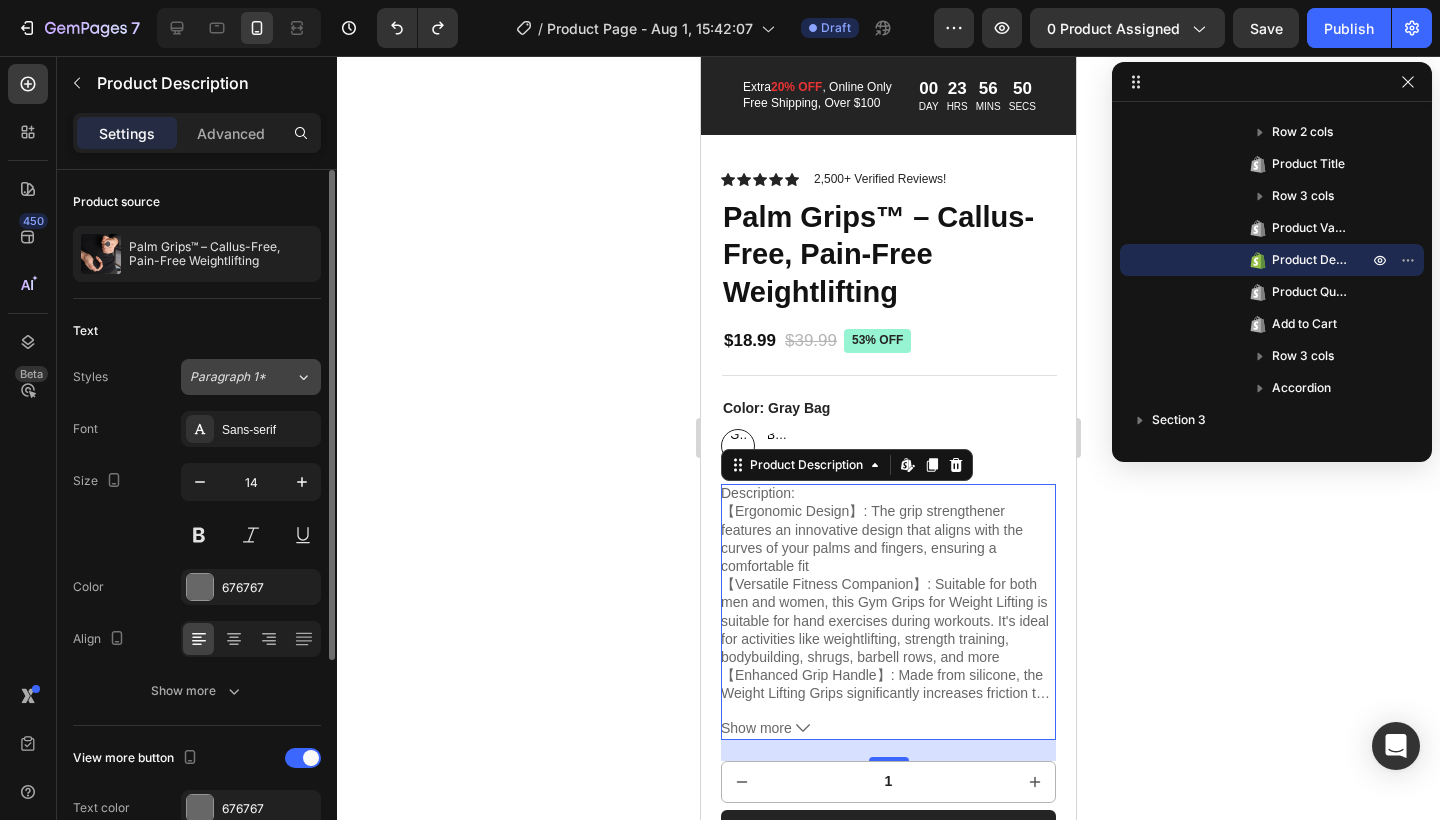 click on "Paragraph 1*" at bounding box center (242, 377) 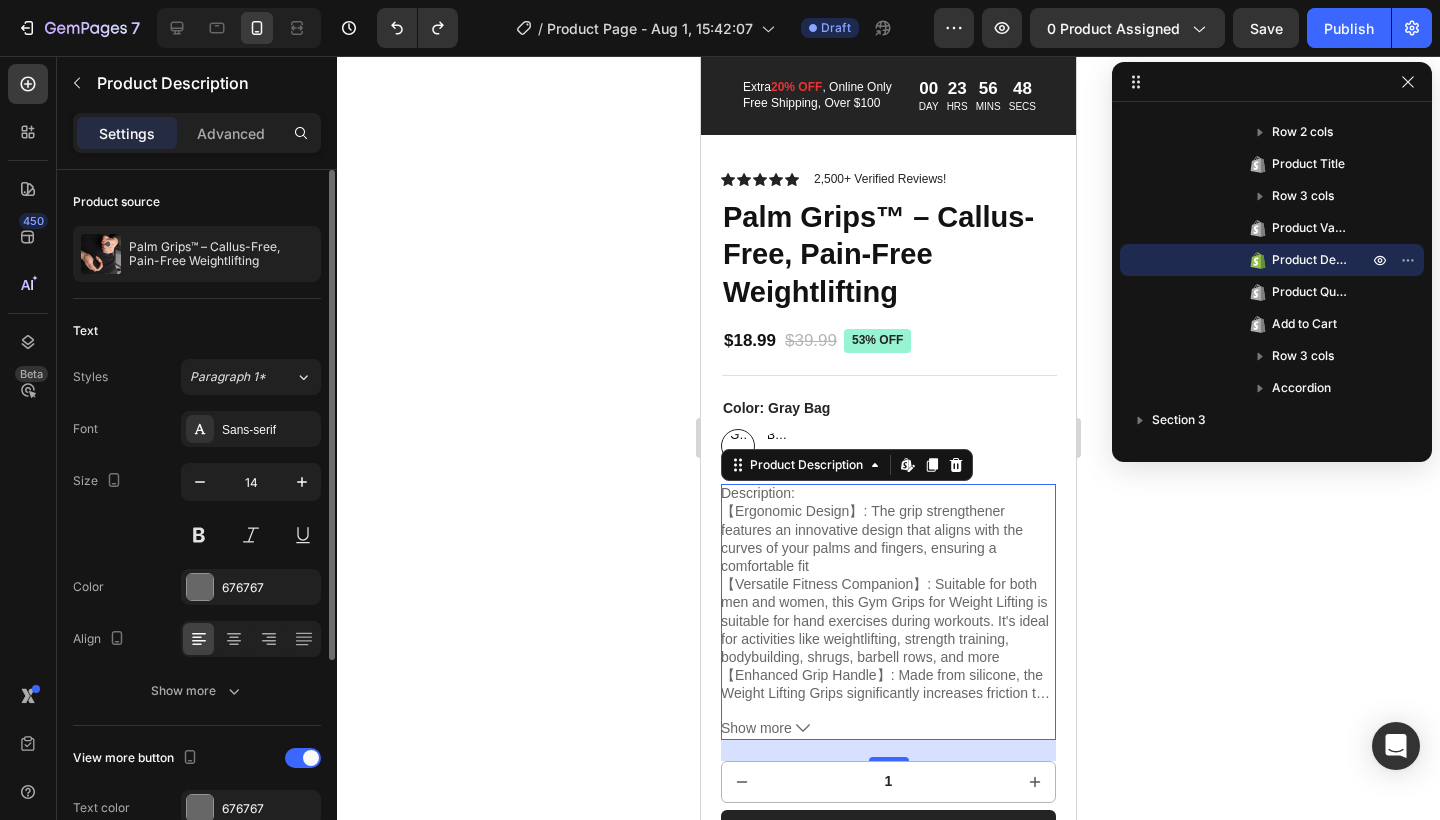 click on "Text" at bounding box center (197, 331) 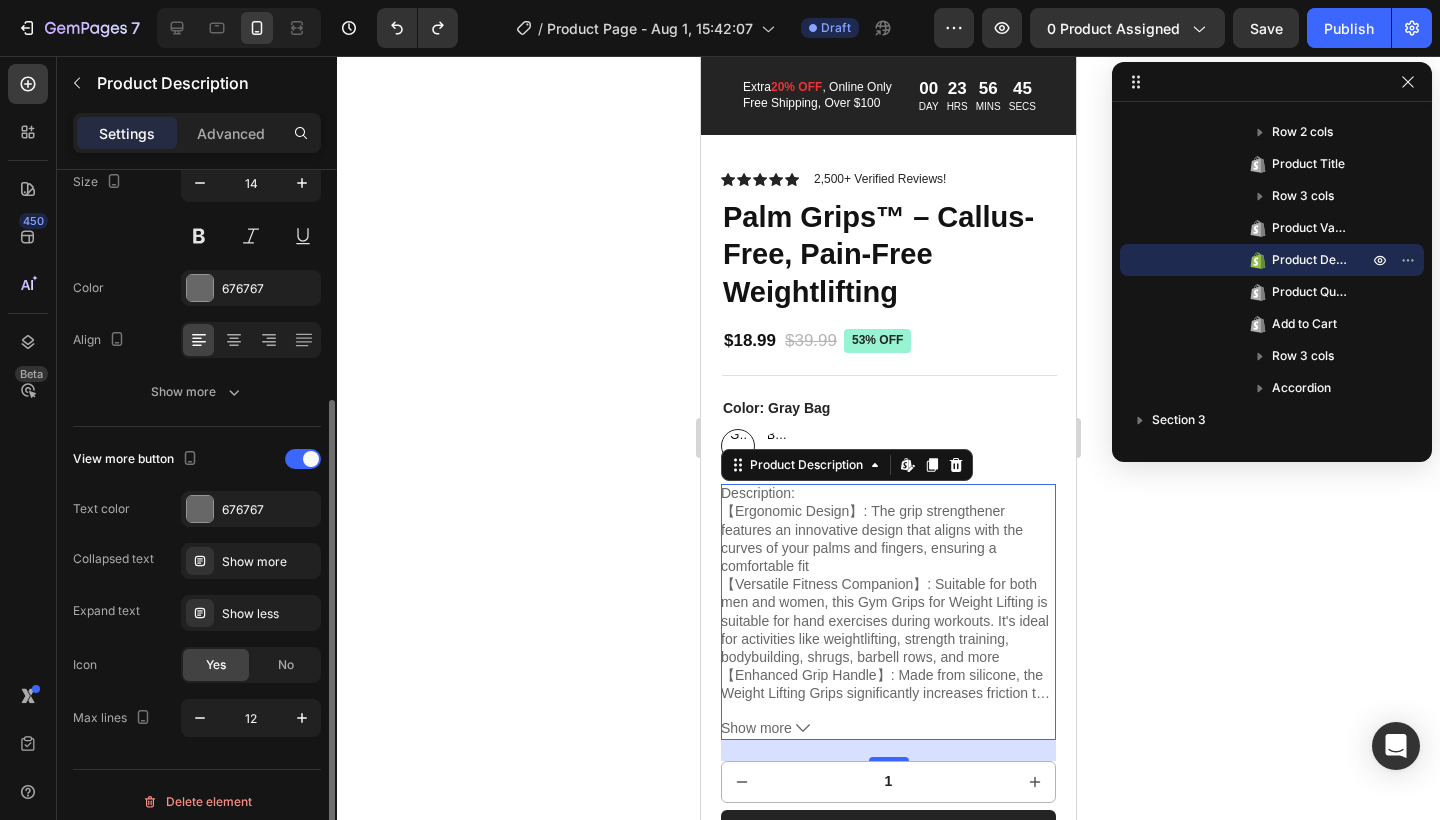 scroll, scrollTop: 312, scrollLeft: 0, axis: vertical 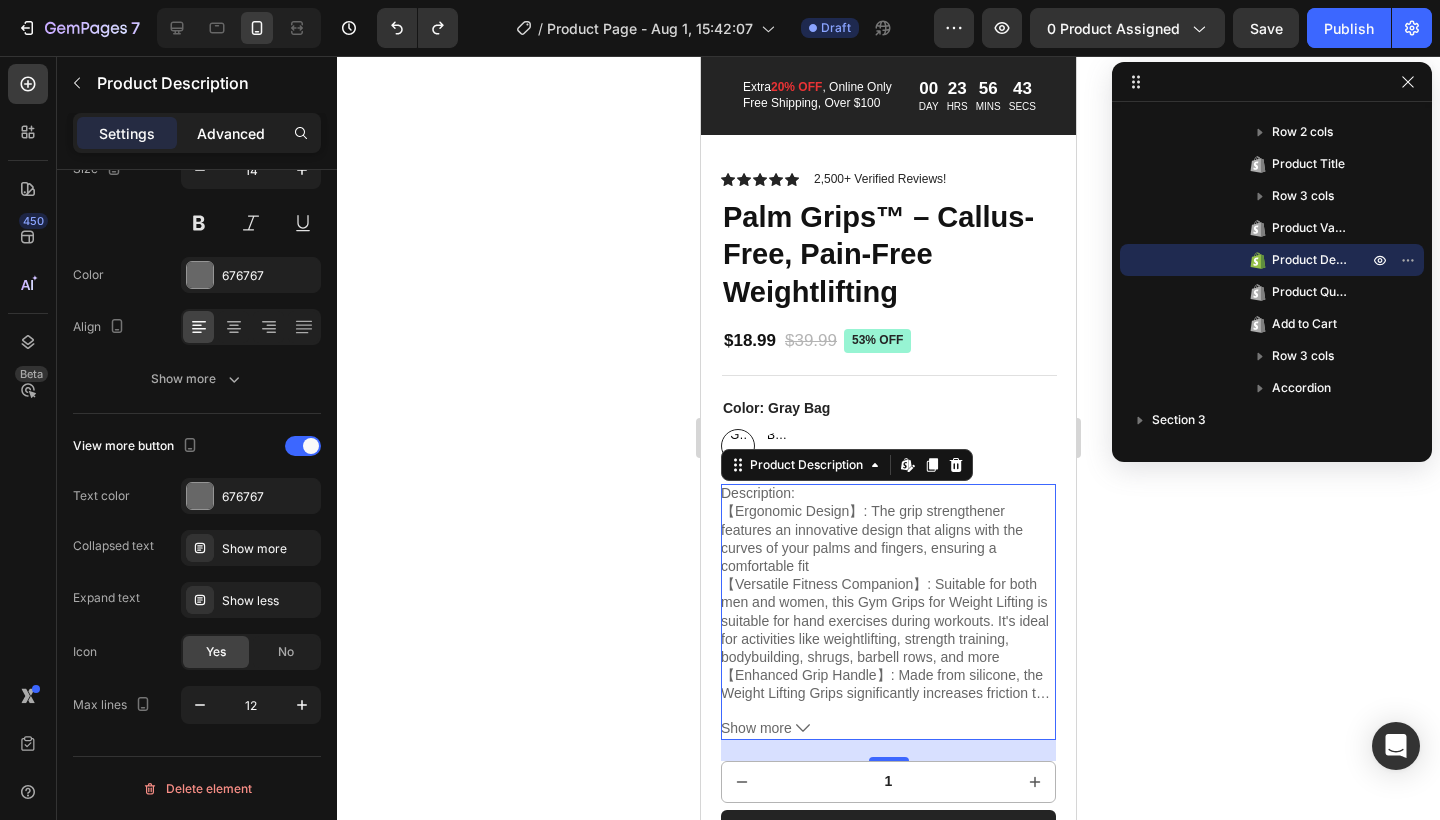 click on "Advanced" at bounding box center (231, 133) 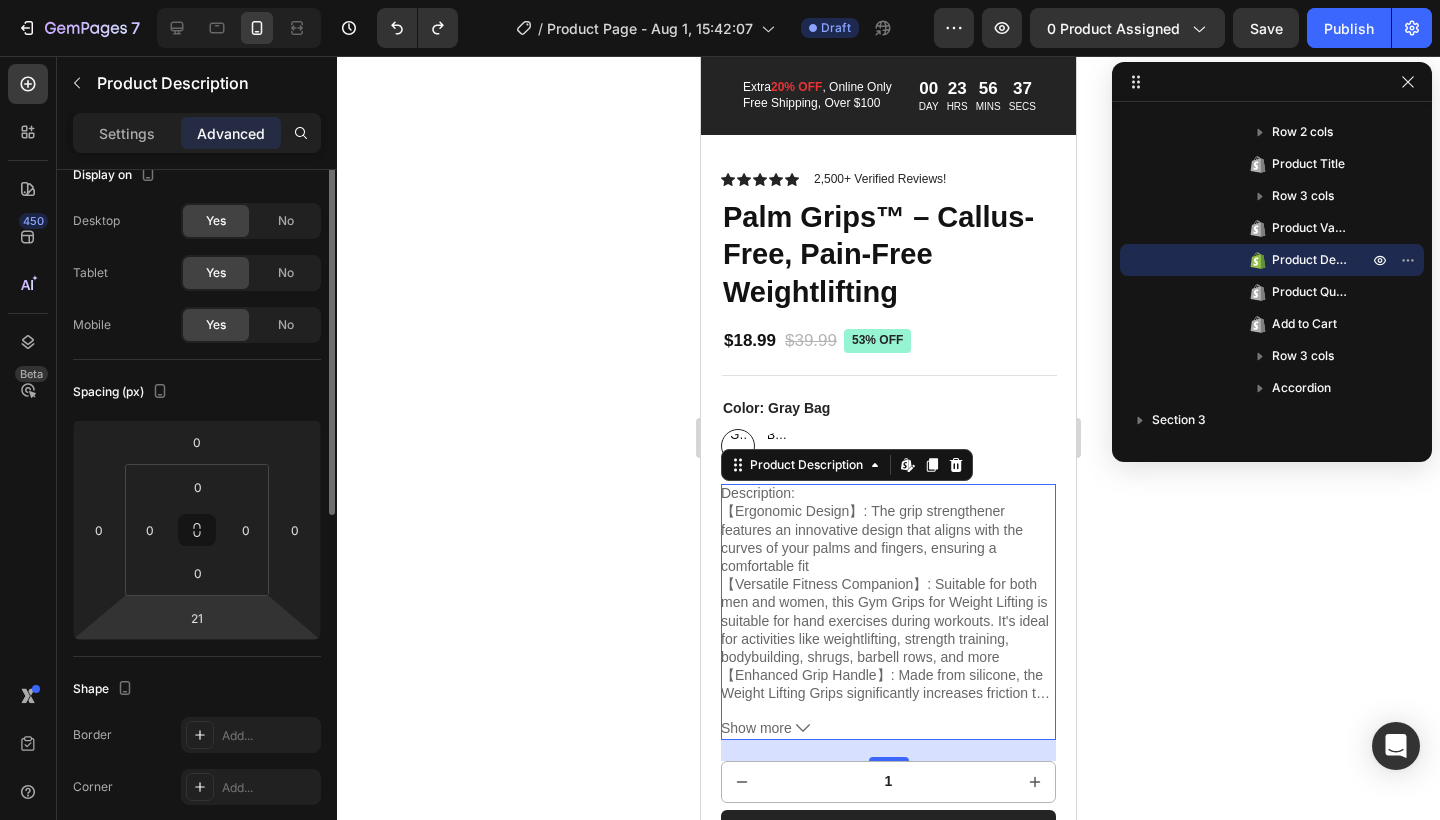 scroll, scrollTop: 0, scrollLeft: 0, axis: both 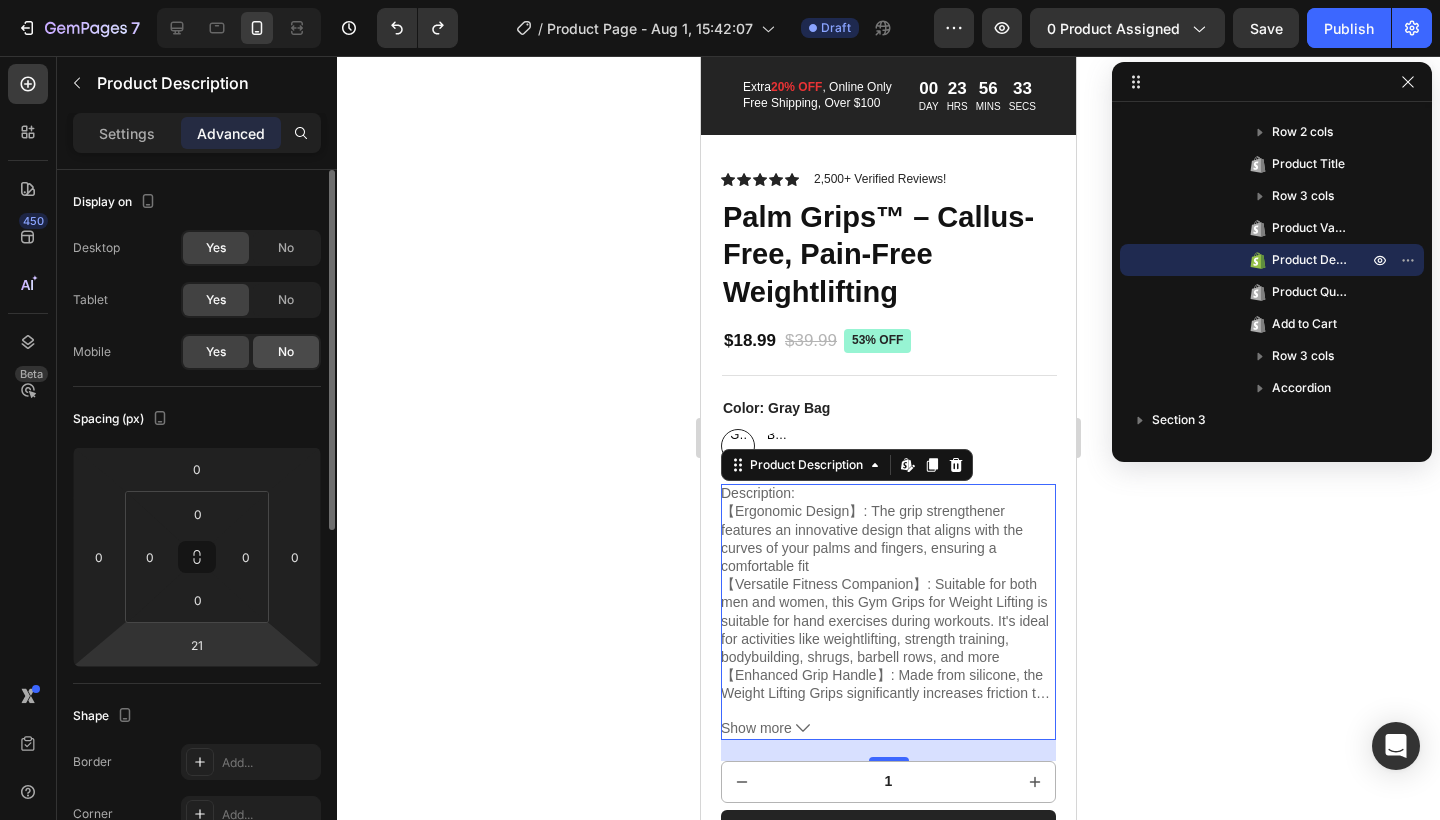 click on "No" 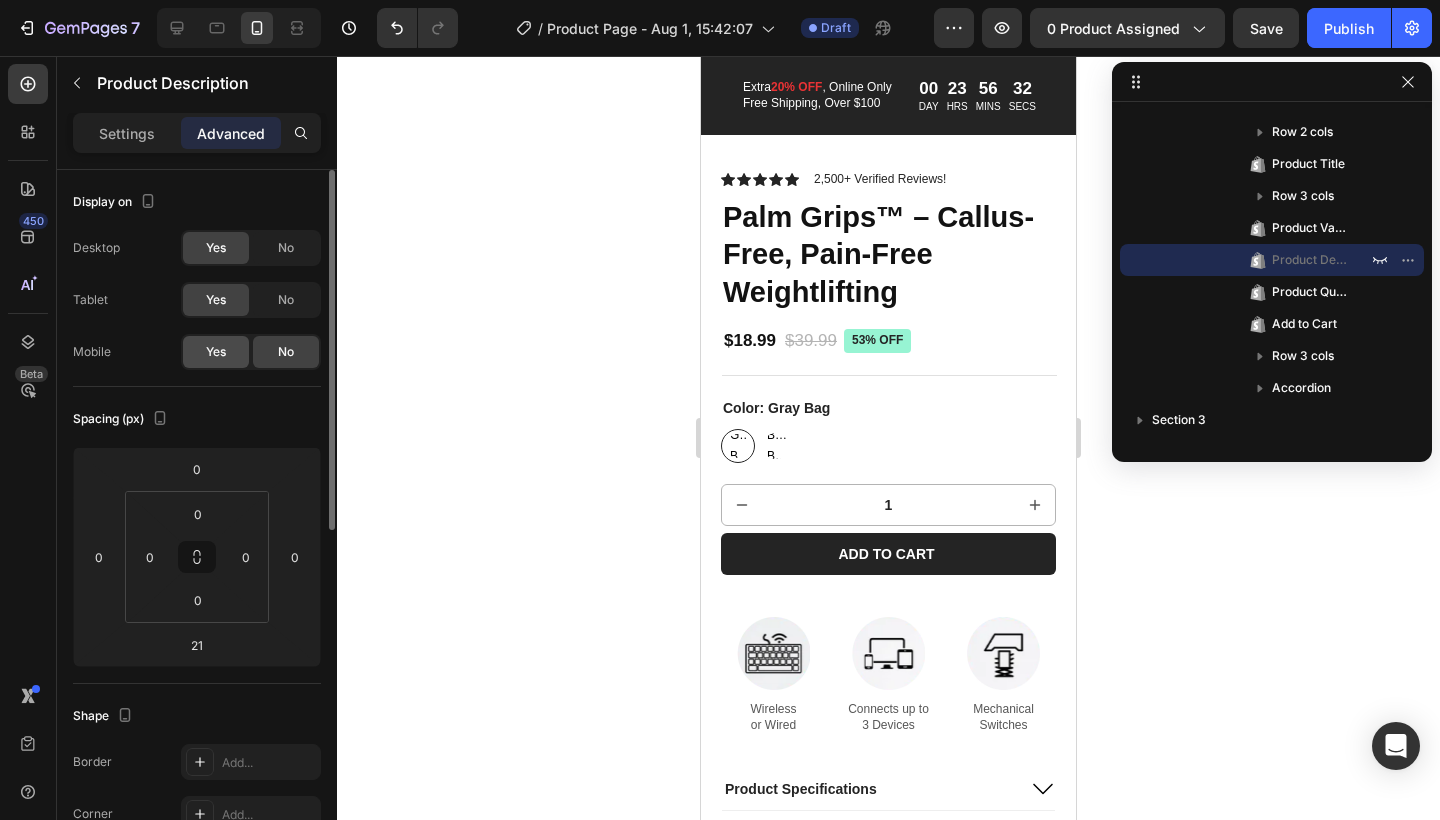 click on "Yes" 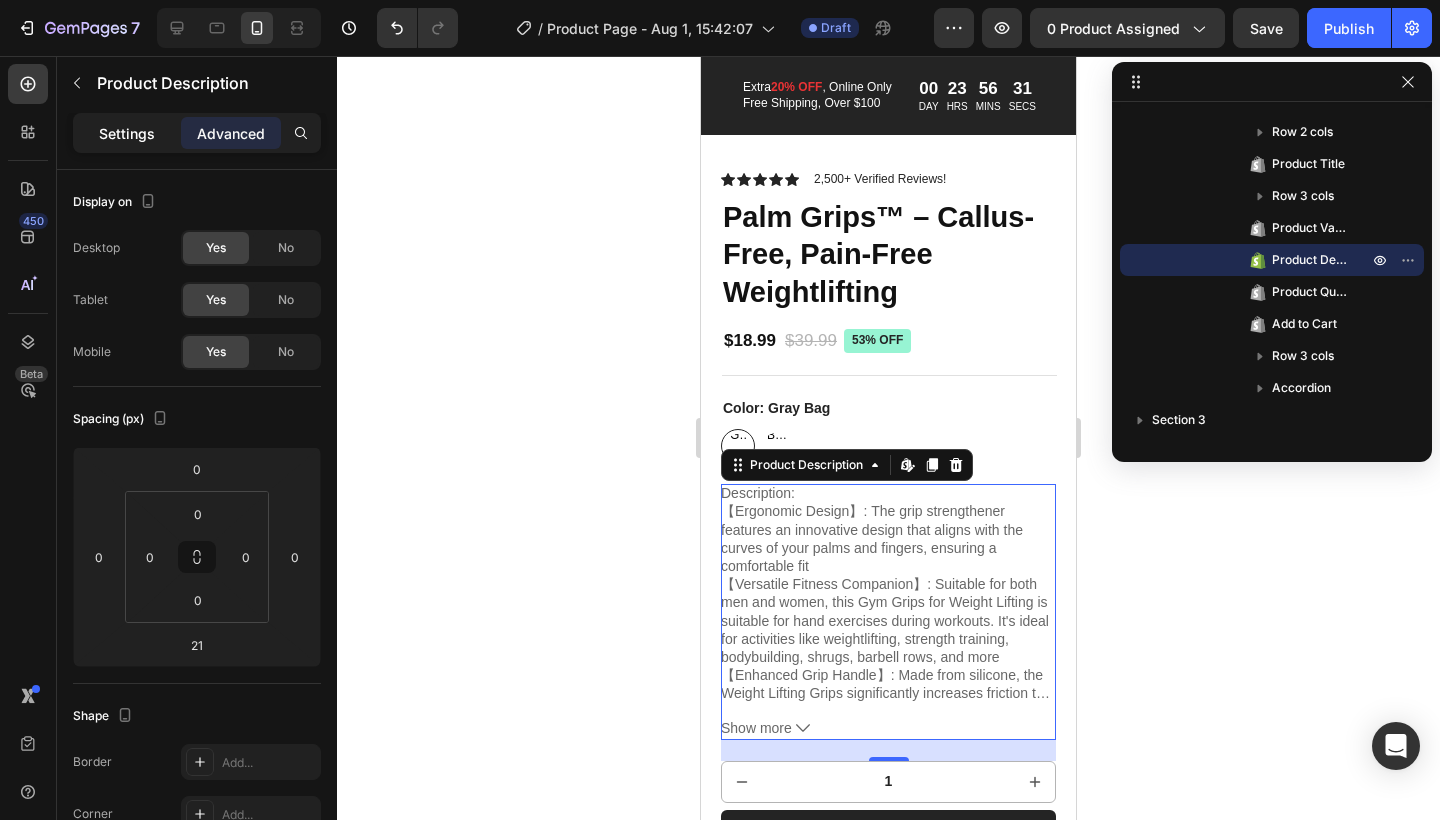 click on "Settings" at bounding box center (127, 133) 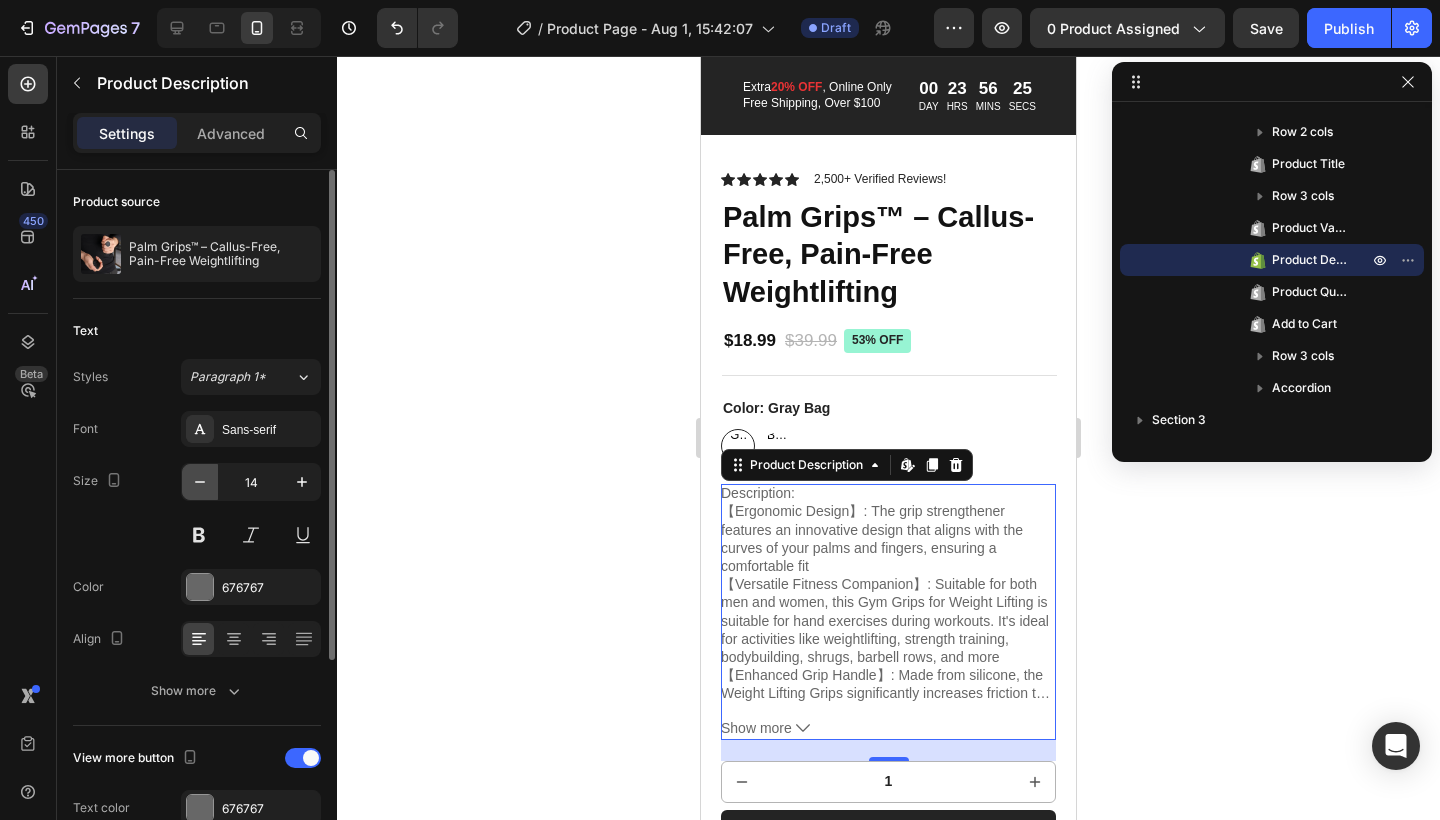 click 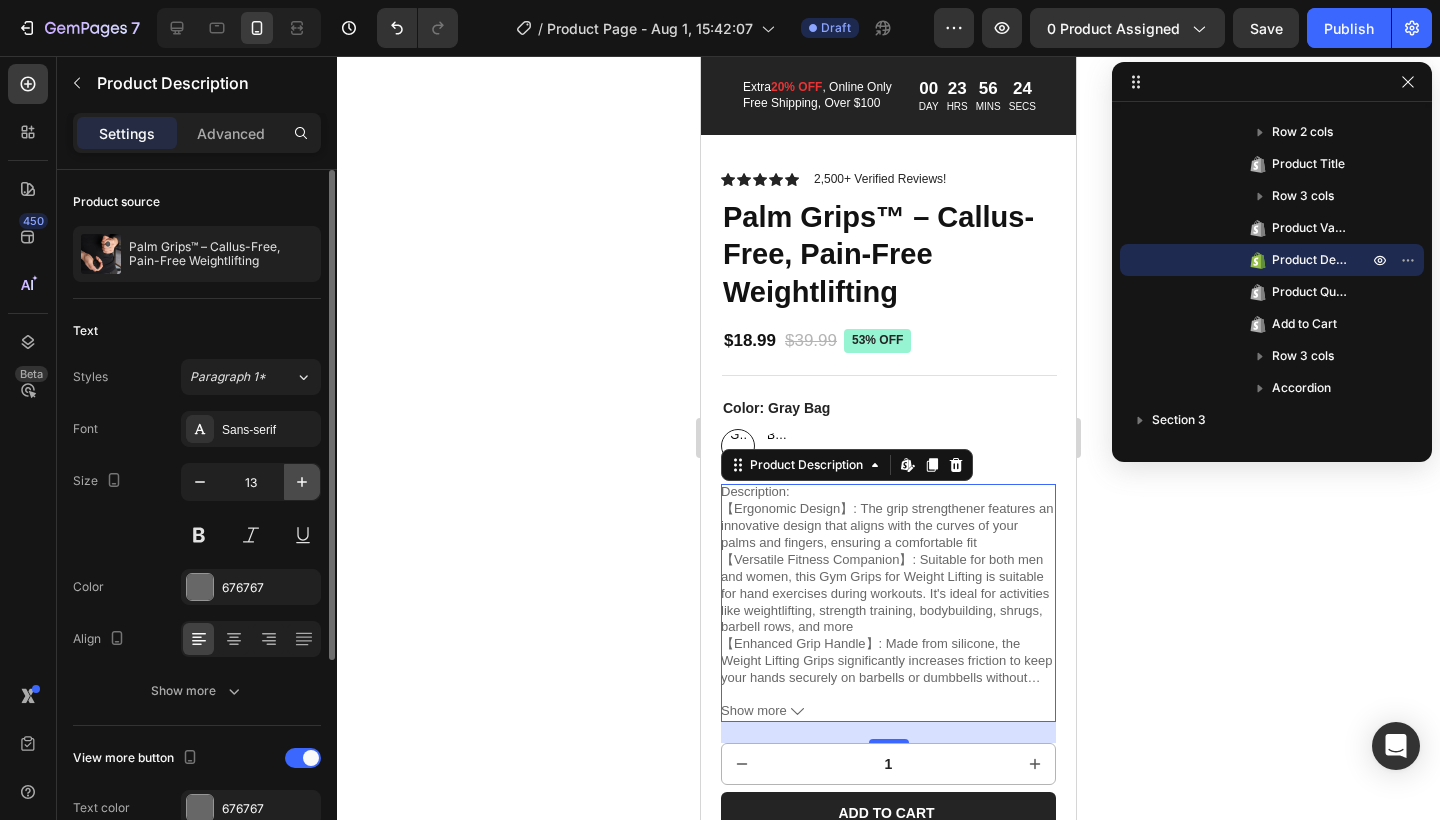 click 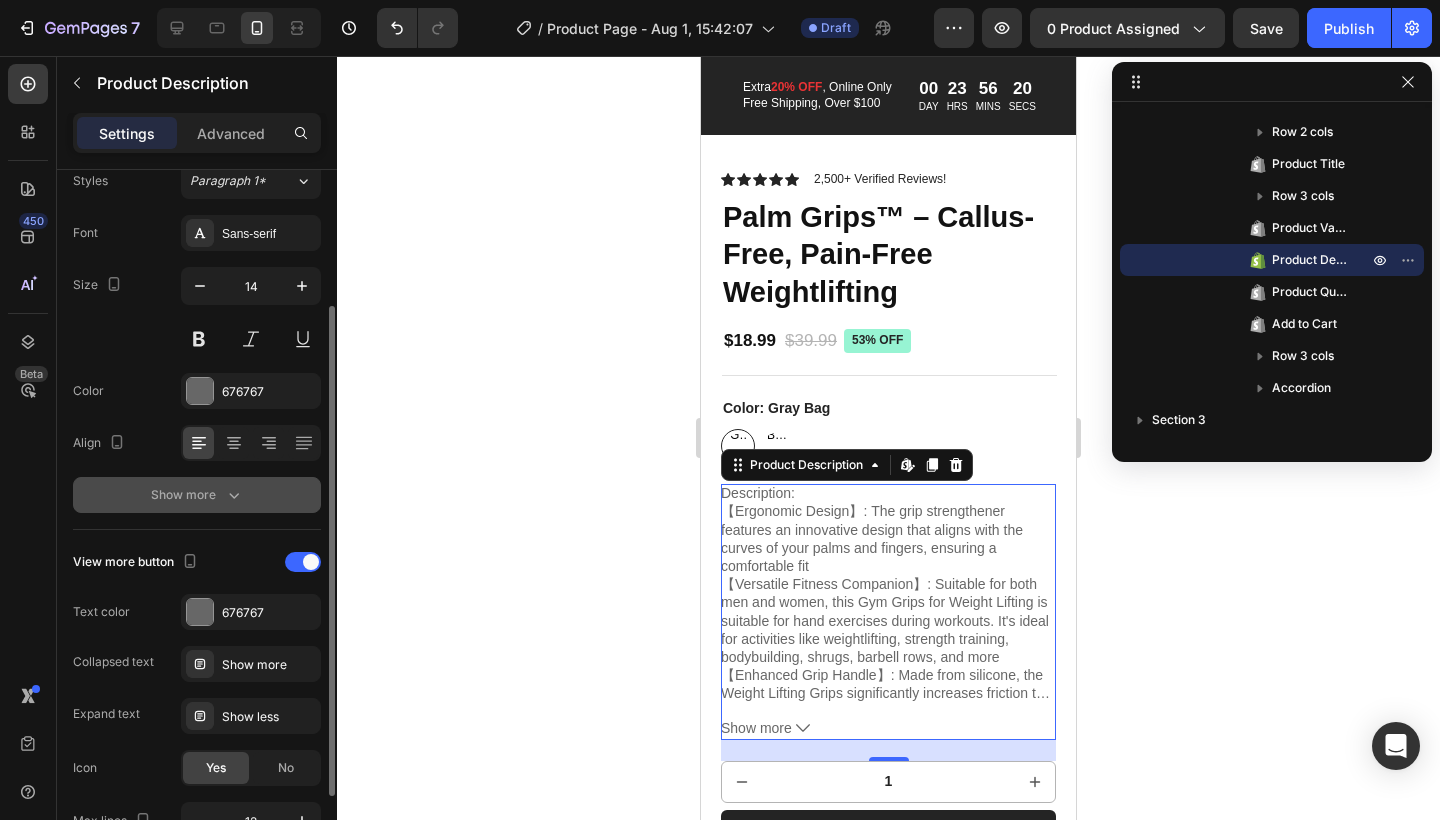 scroll, scrollTop: 198, scrollLeft: 0, axis: vertical 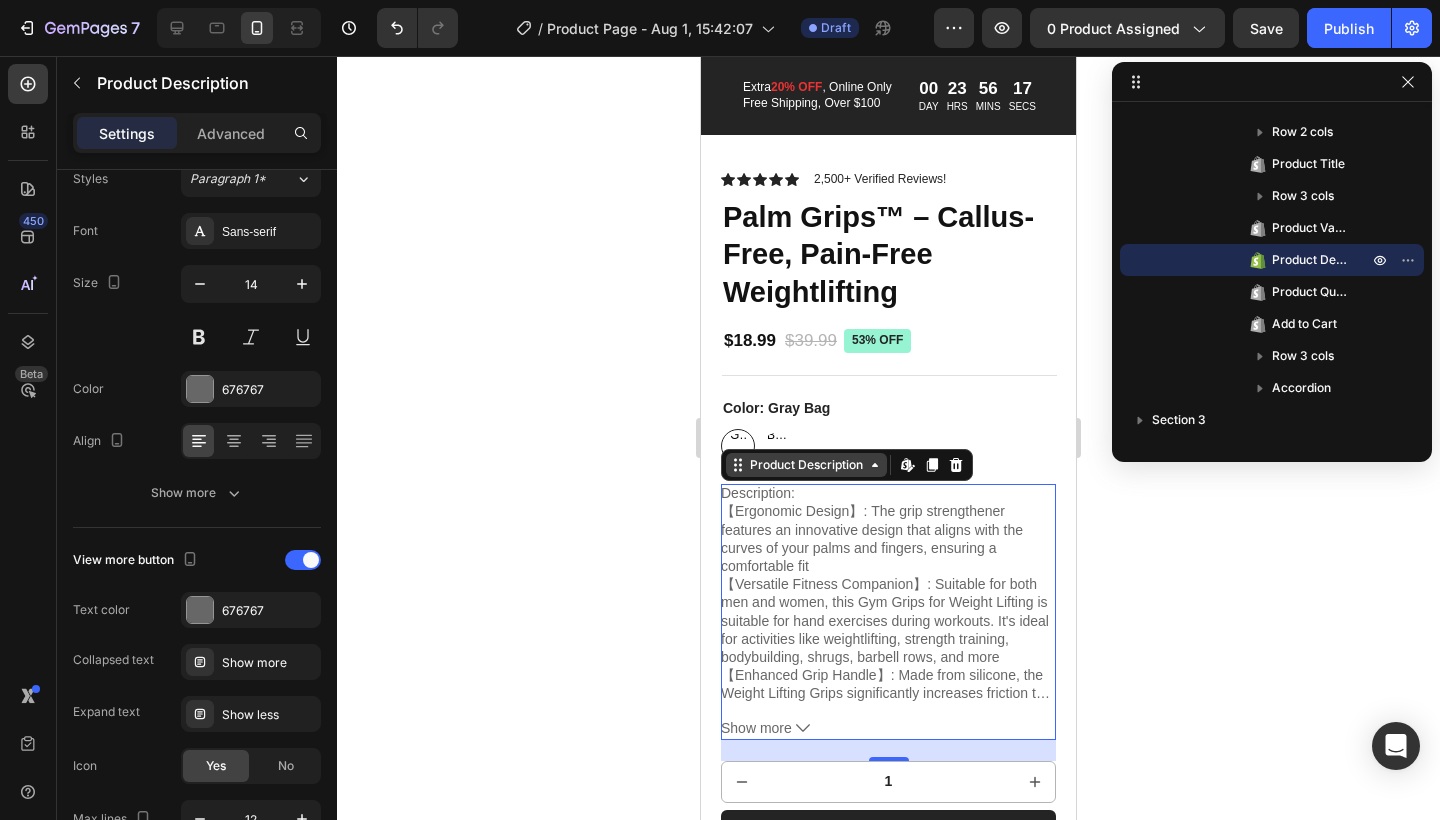 click 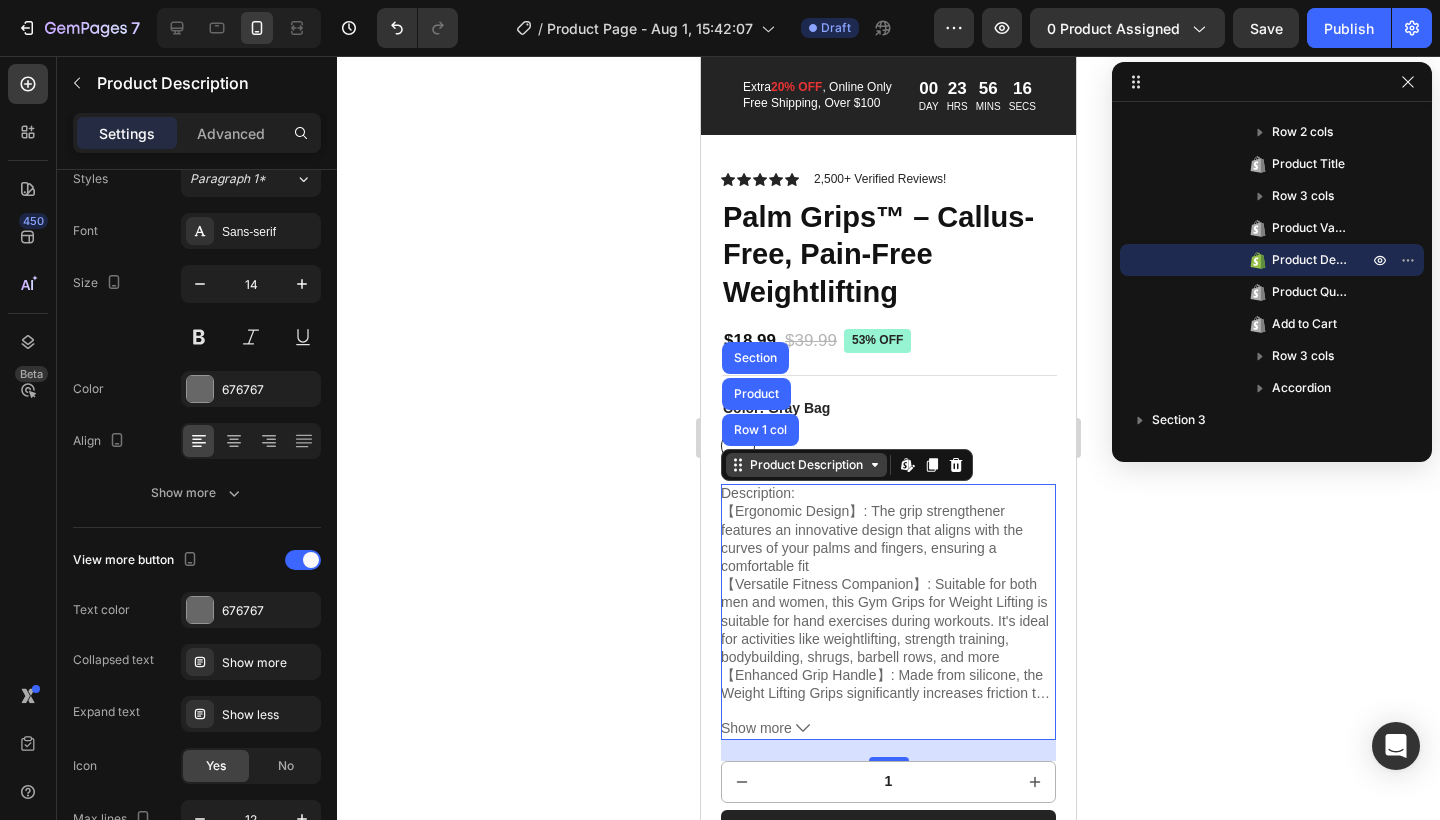 click 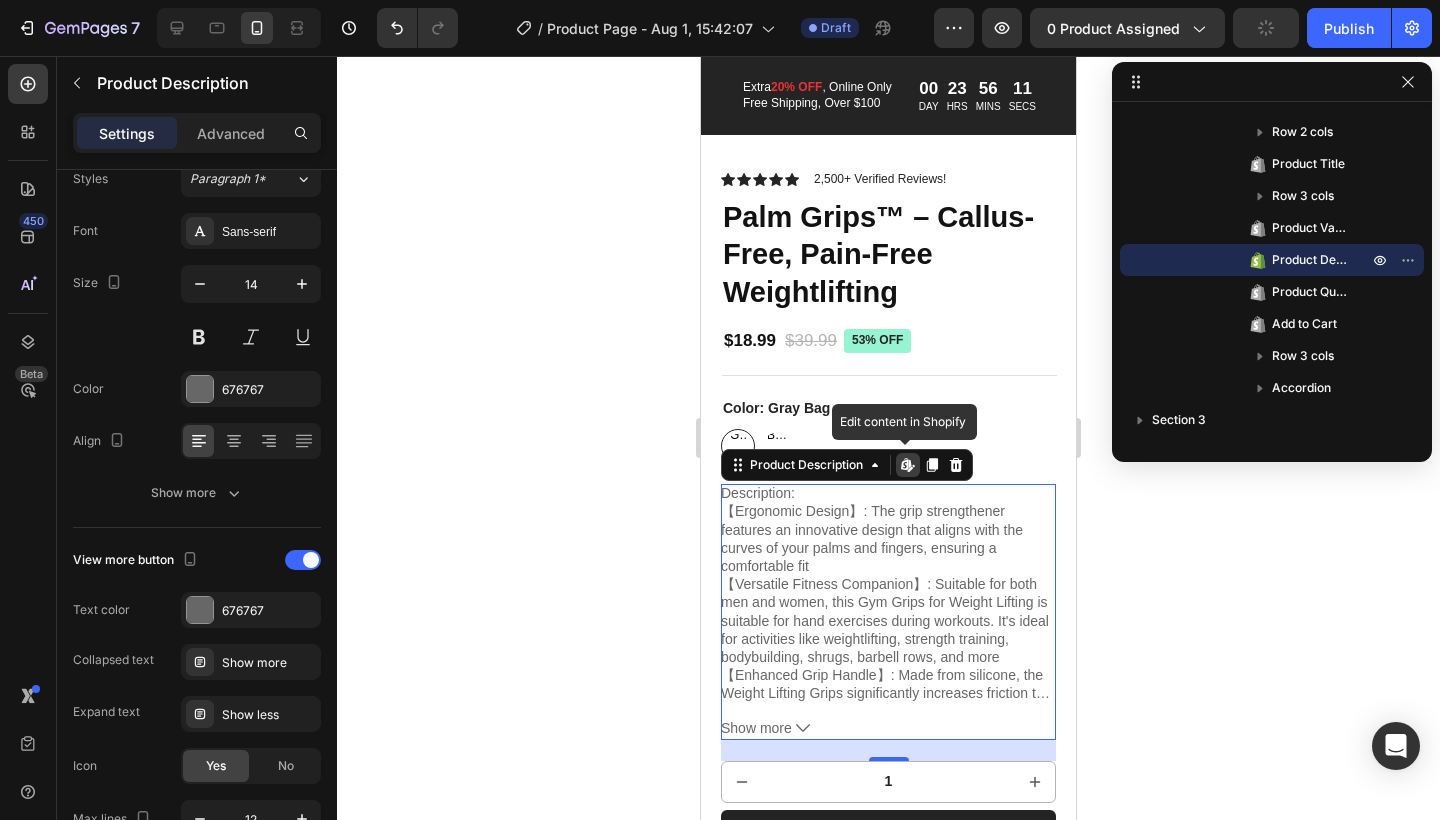 click on "Edit content in Shopify" at bounding box center [908, 465] 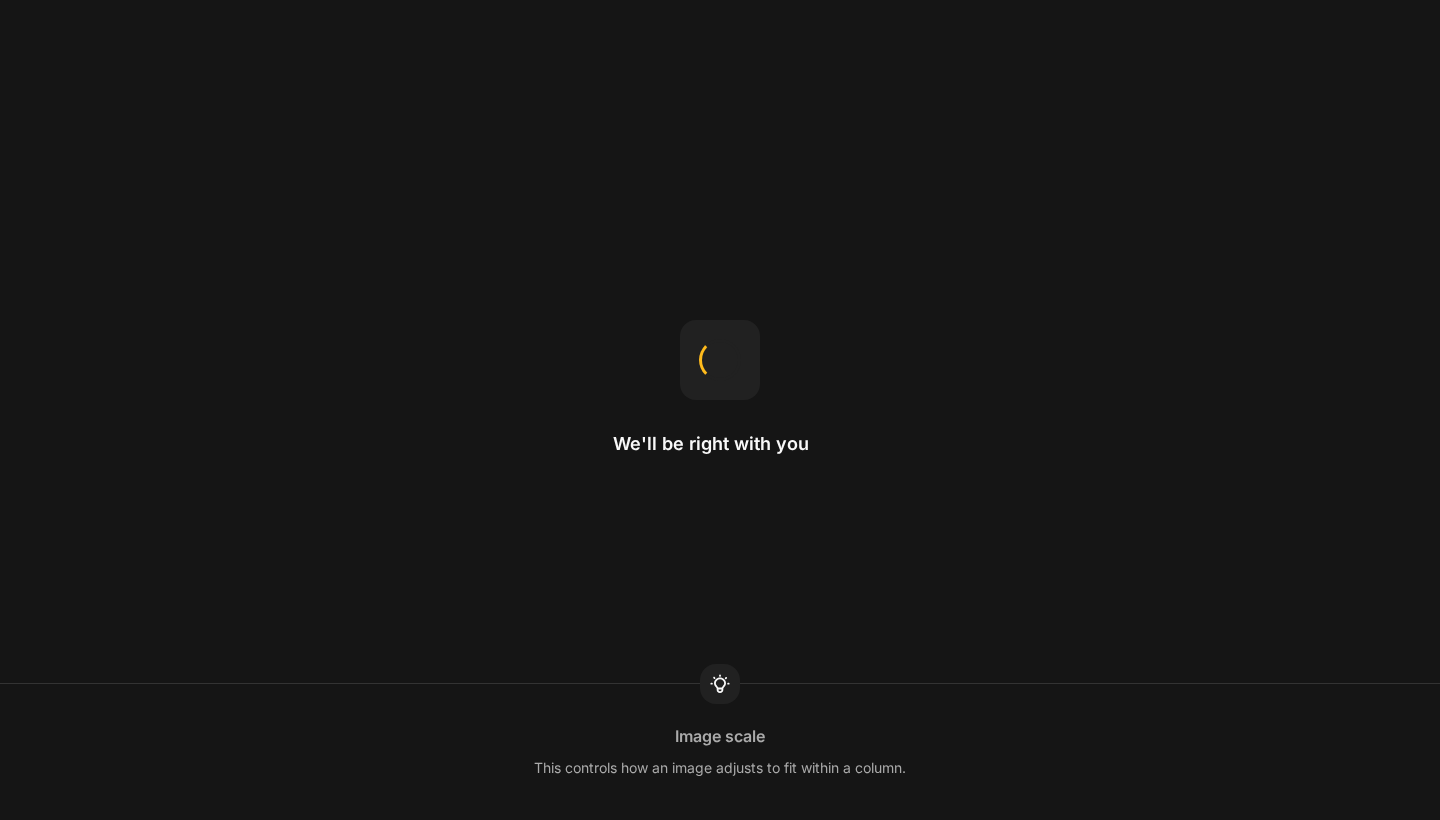 scroll, scrollTop: 0, scrollLeft: 0, axis: both 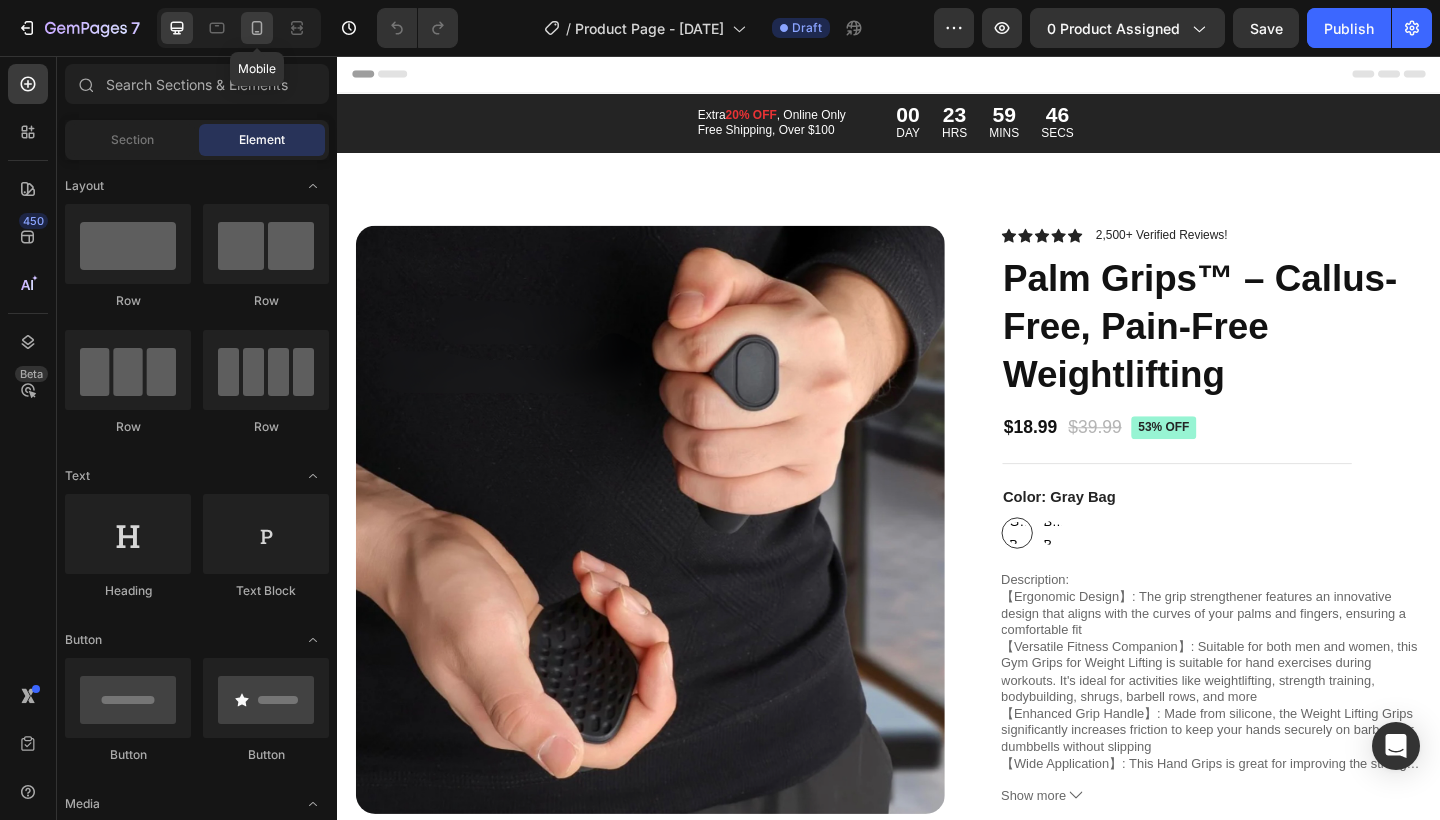 click 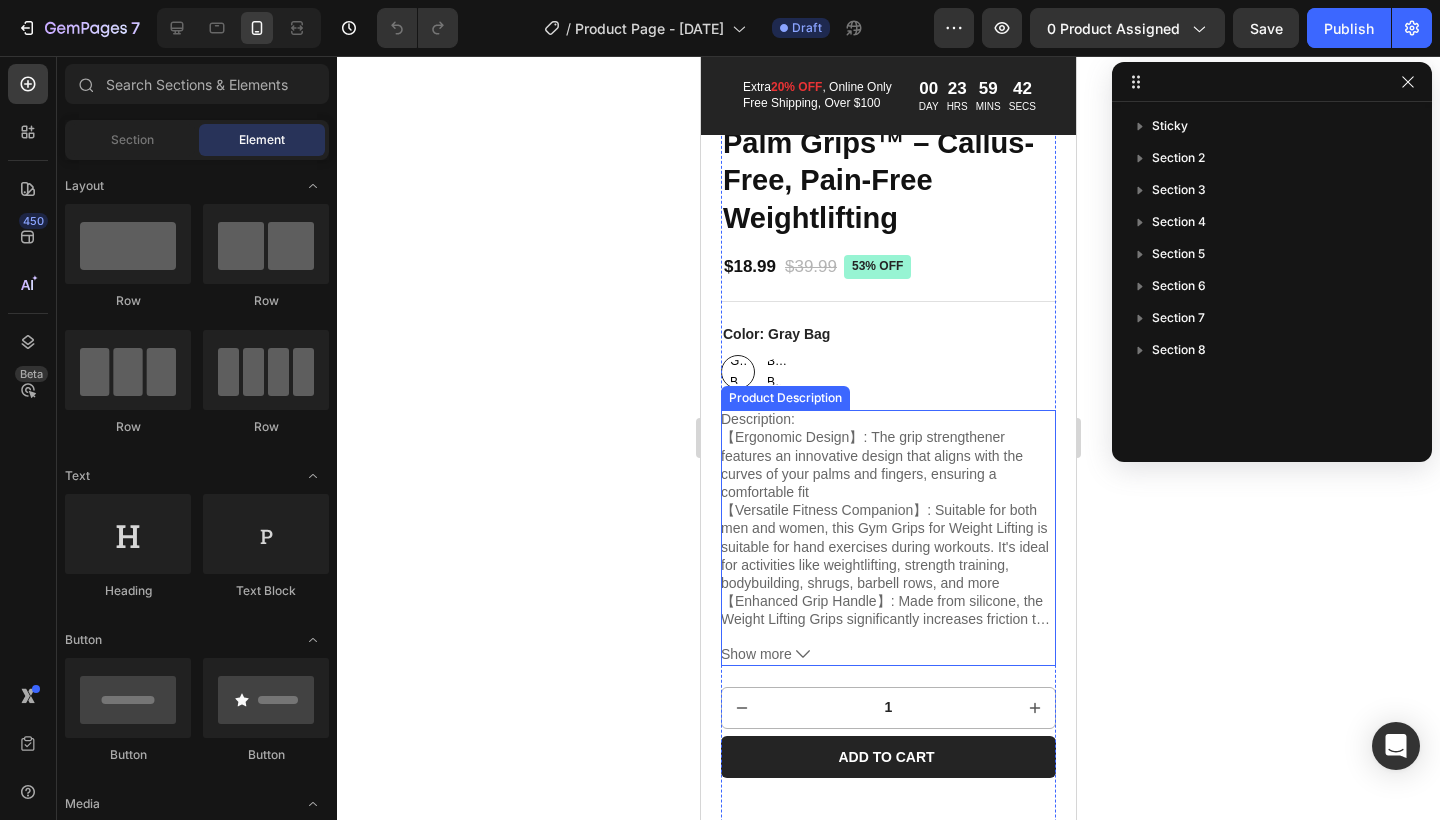 scroll, scrollTop: 521, scrollLeft: 0, axis: vertical 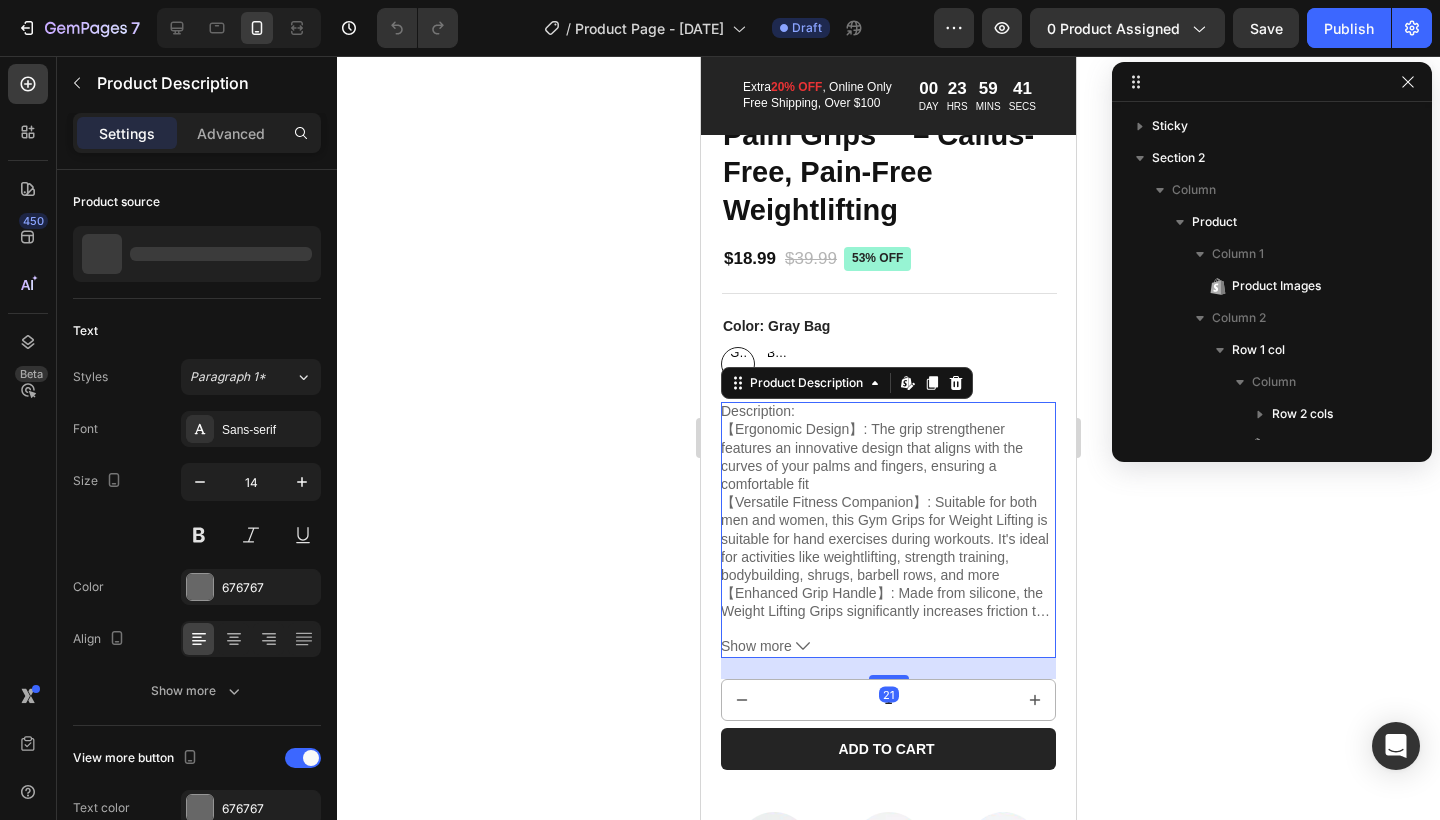 click on "【Enhanced Grip Handle】: Made from silicone, the Weight Lifting Grips significantly increases friction to keep your hands securely on barbells or dumbbells without slipping" at bounding box center [885, 620] 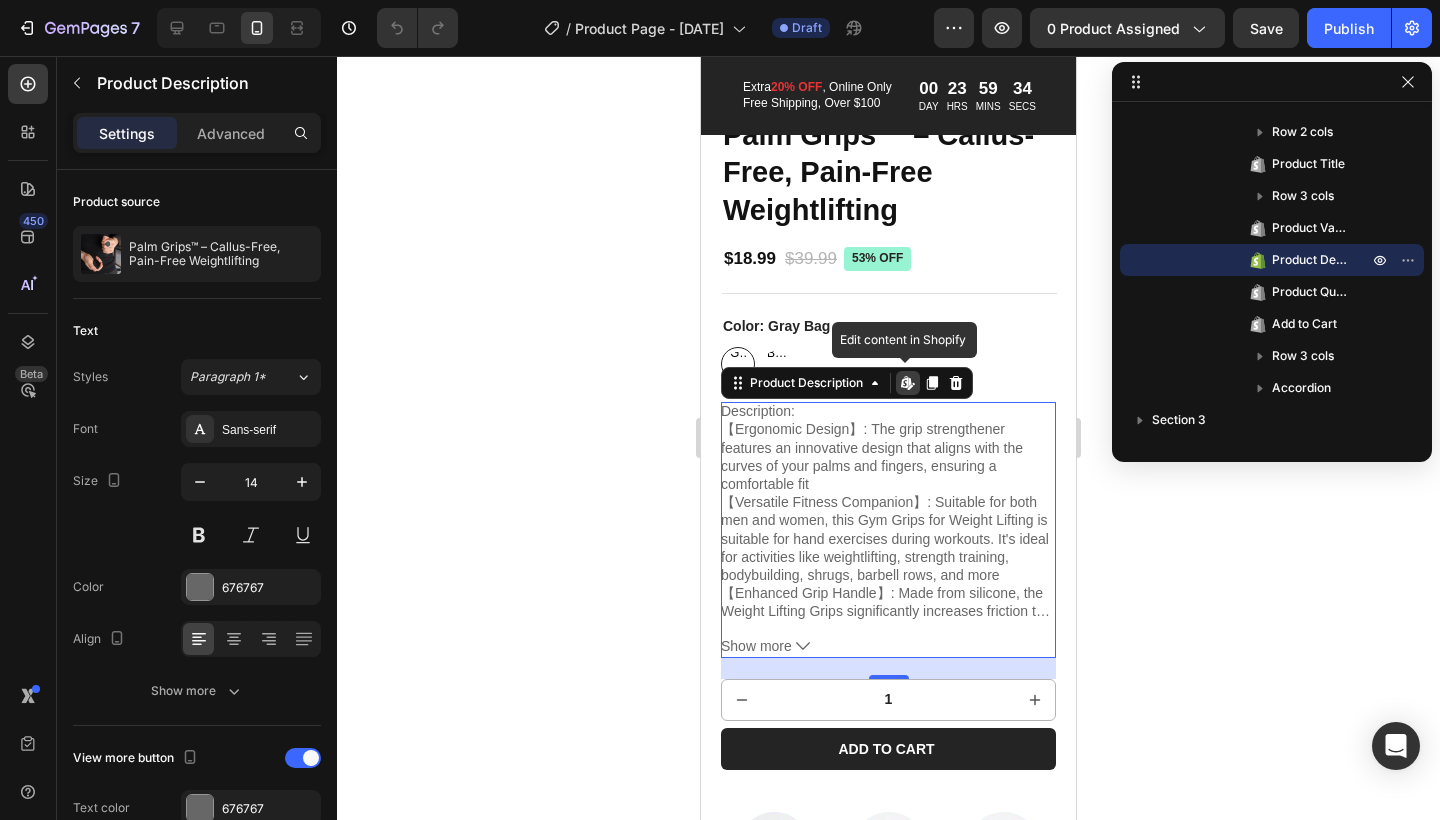 click 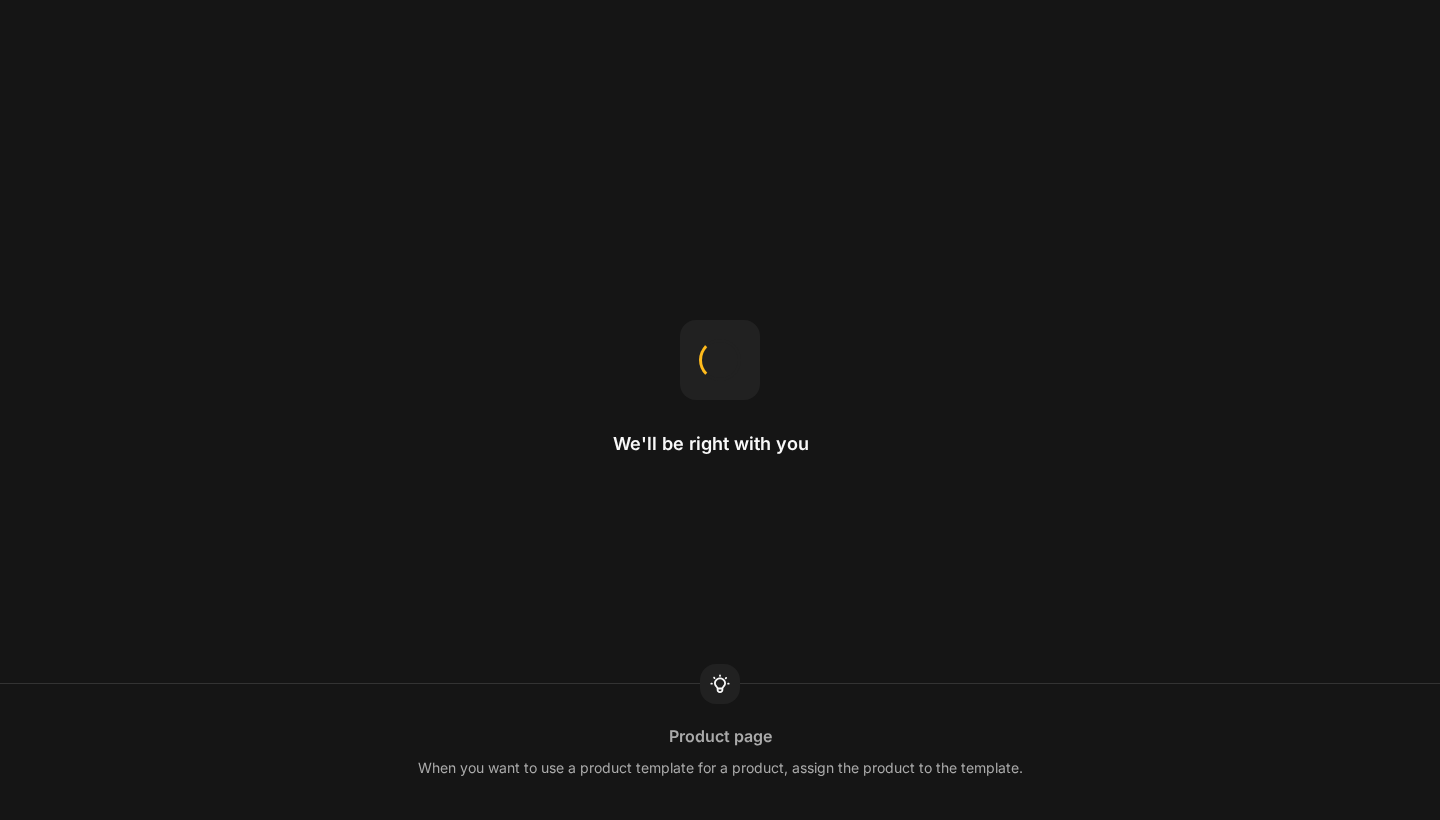 scroll, scrollTop: 0, scrollLeft: 0, axis: both 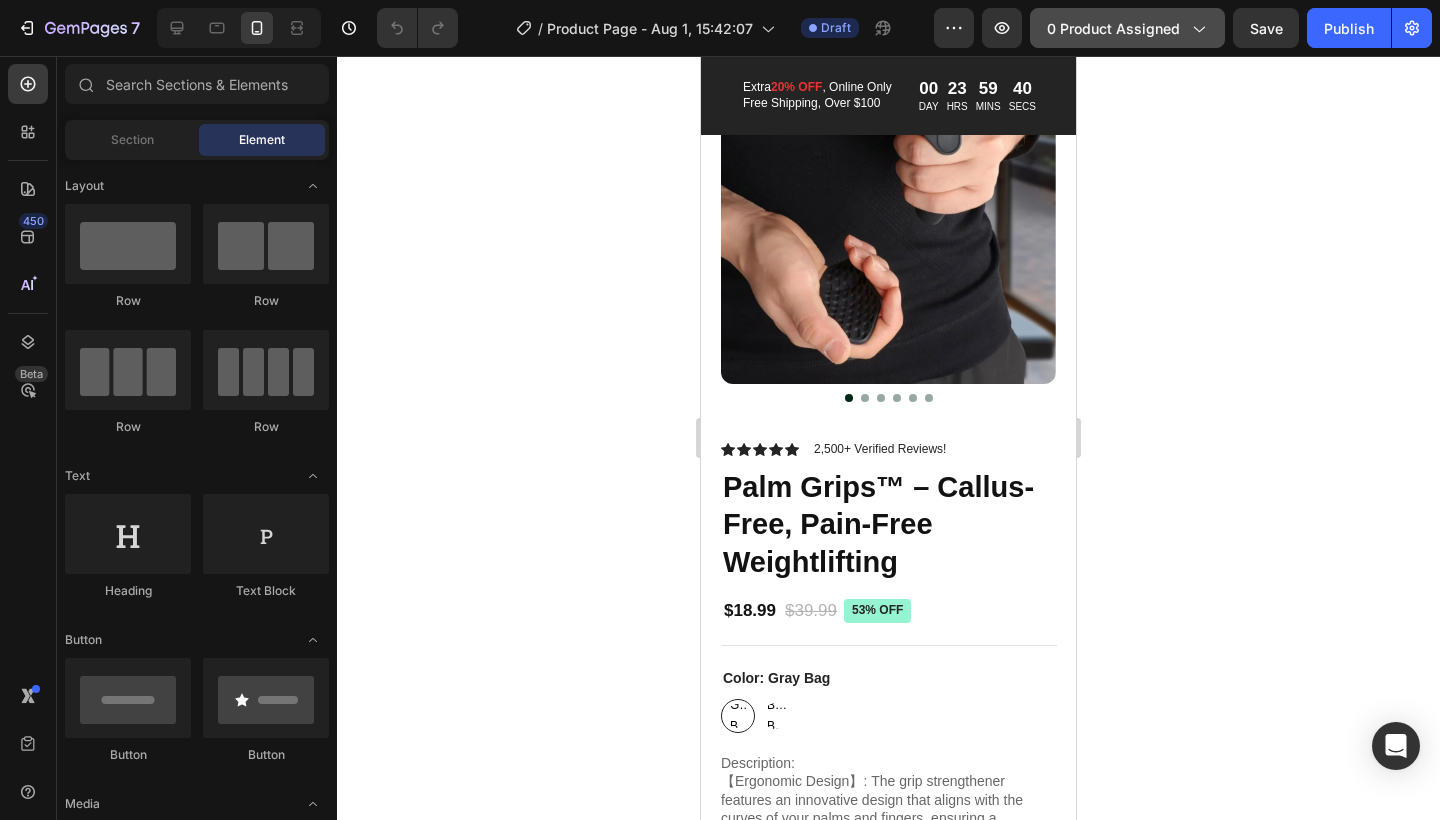 click on "0 product assigned" 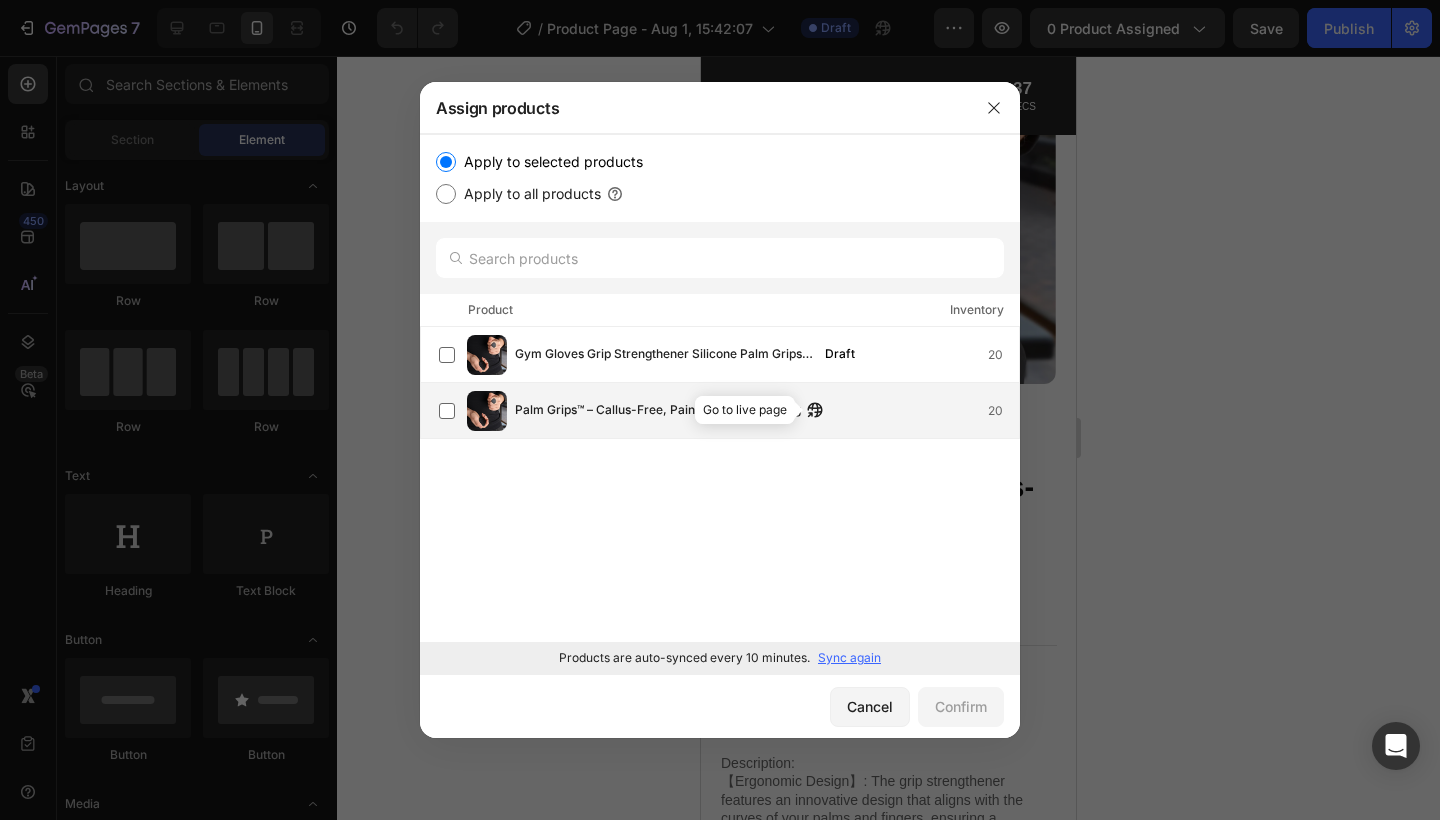 click at bounding box center [815, 410] 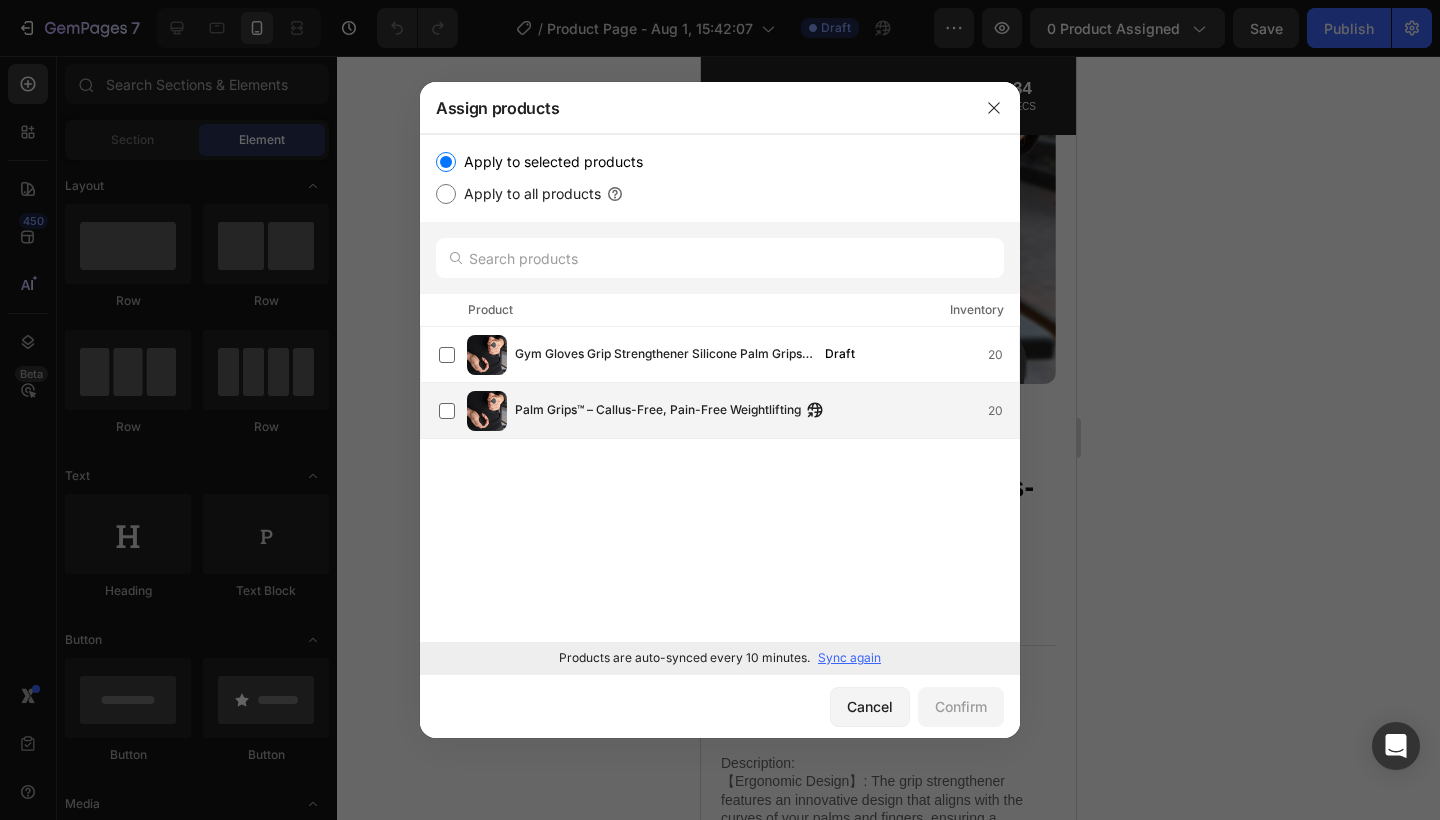 click on "Palm Grips™ – Callus-Free, Pain-Free Weightlifting 20" 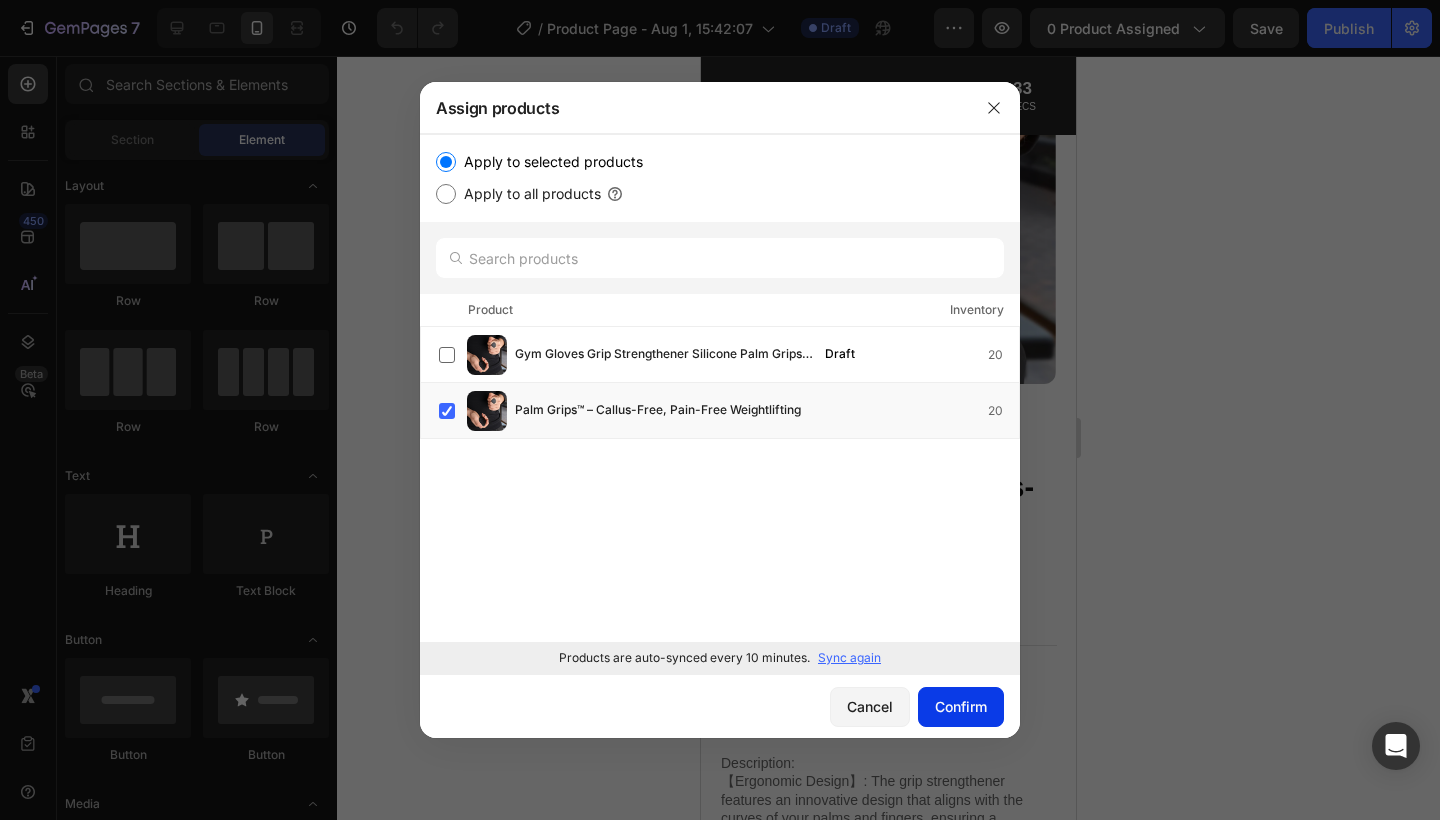 click on "Confirm" at bounding box center [961, 706] 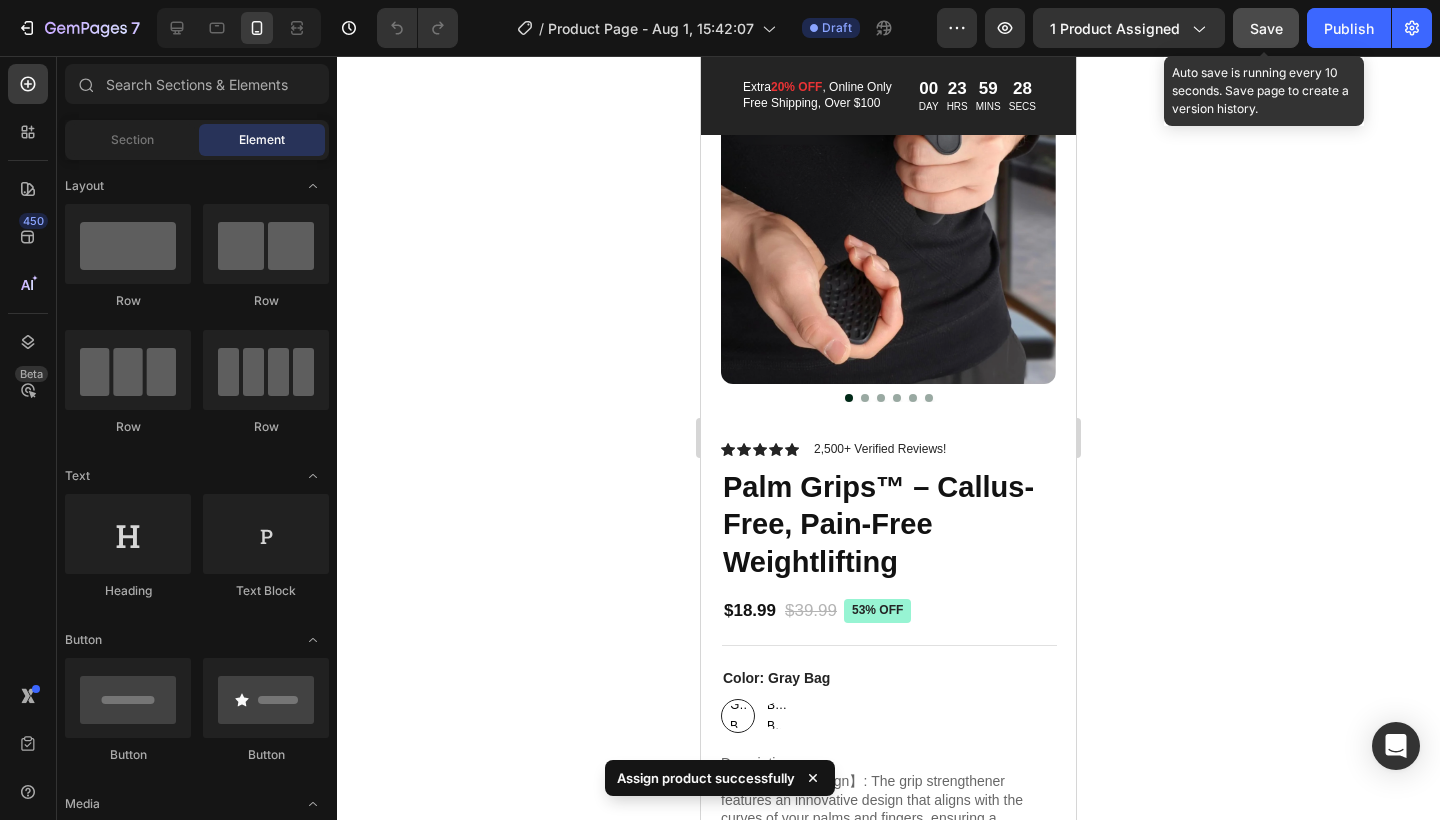 click on "Save" at bounding box center [1266, 28] 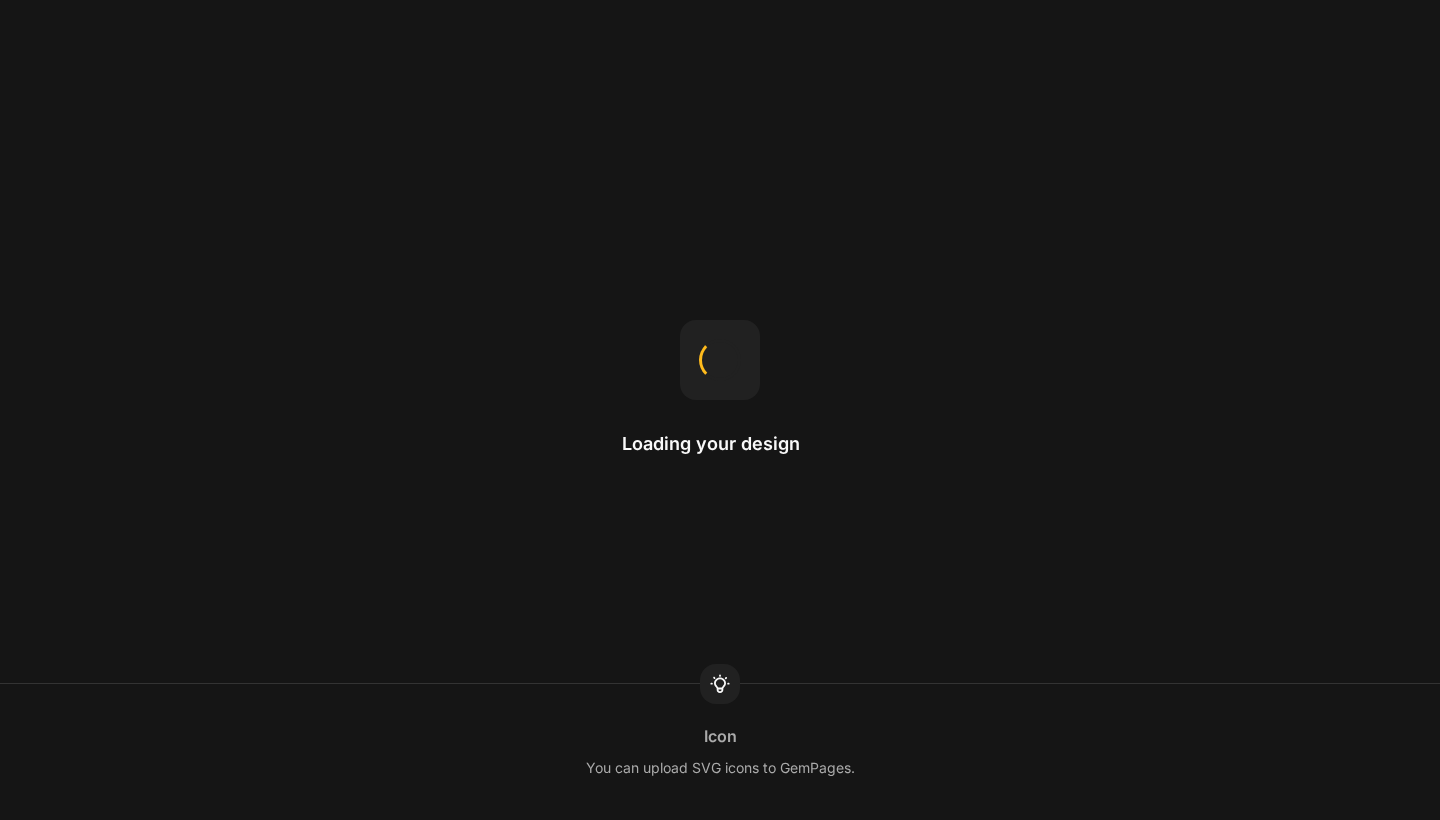 scroll, scrollTop: 0, scrollLeft: 0, axis: both 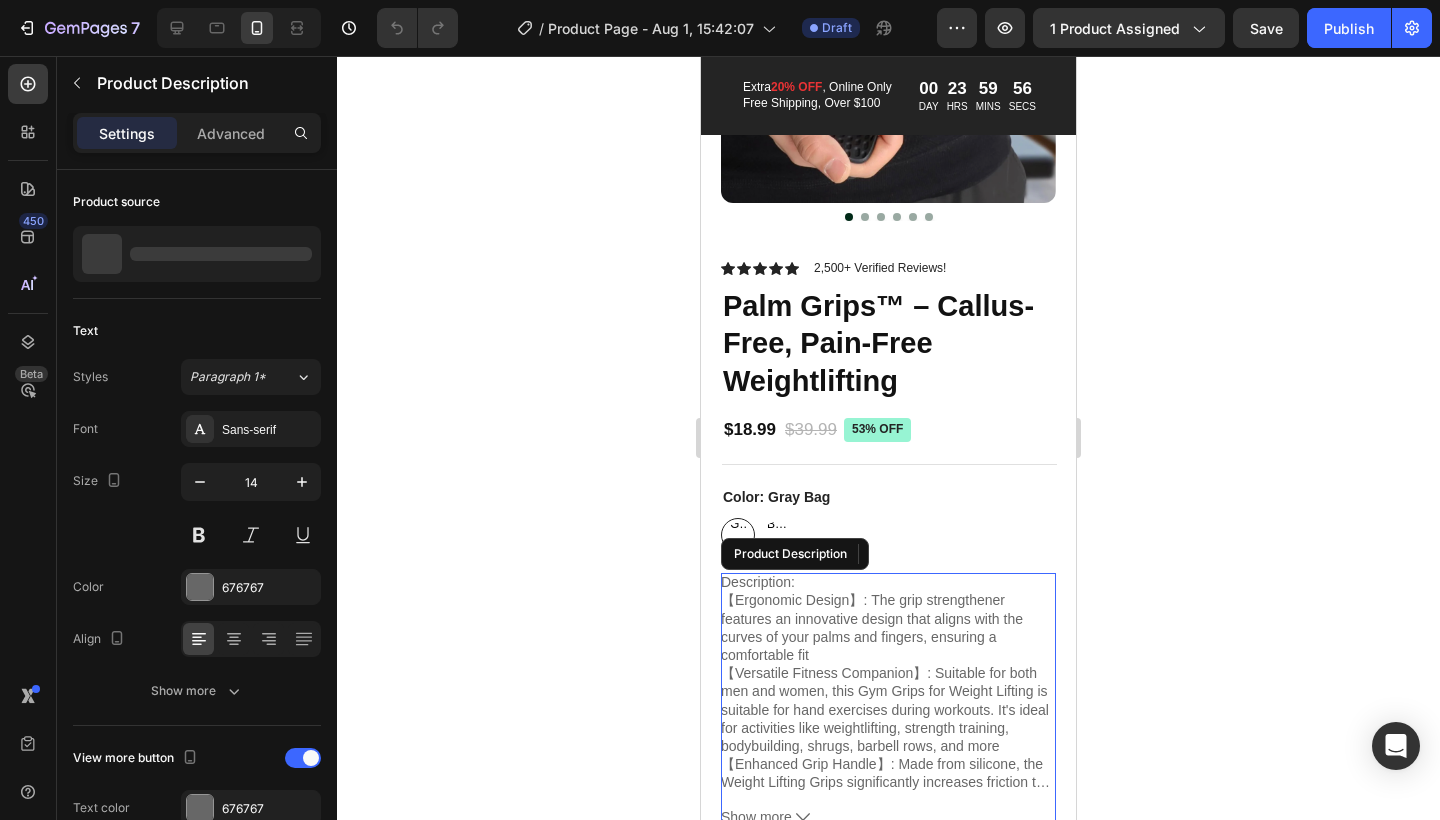 click on "【Ergonomic Design】: The grip strengthener features an innovative design that aligns with the curves of your palms and fingers, ensuring a comfortable fit" at bounding box center [872, 627] 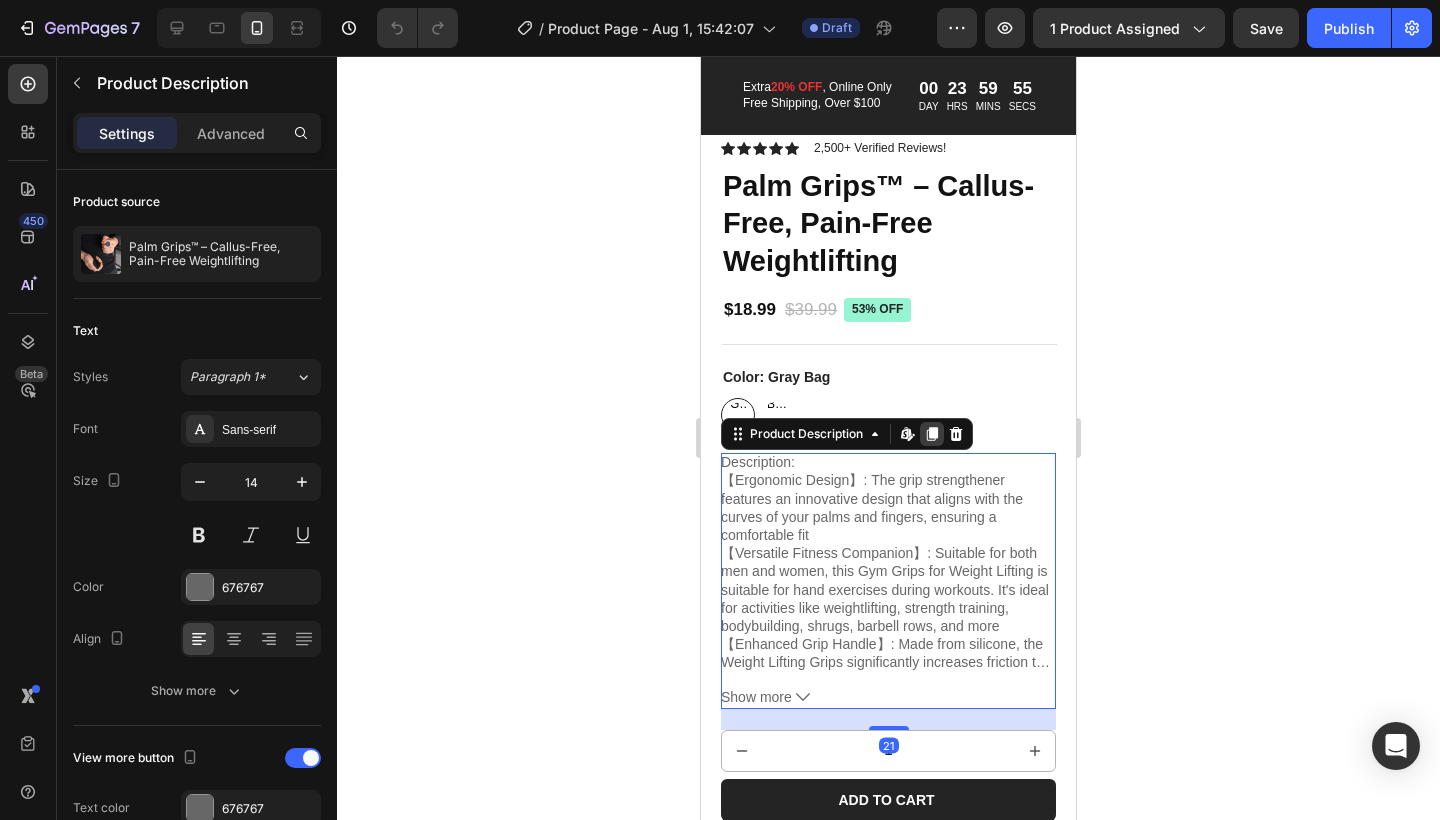 scroll, scrollTop: 484, scrollLeft: 0, axis: vertical 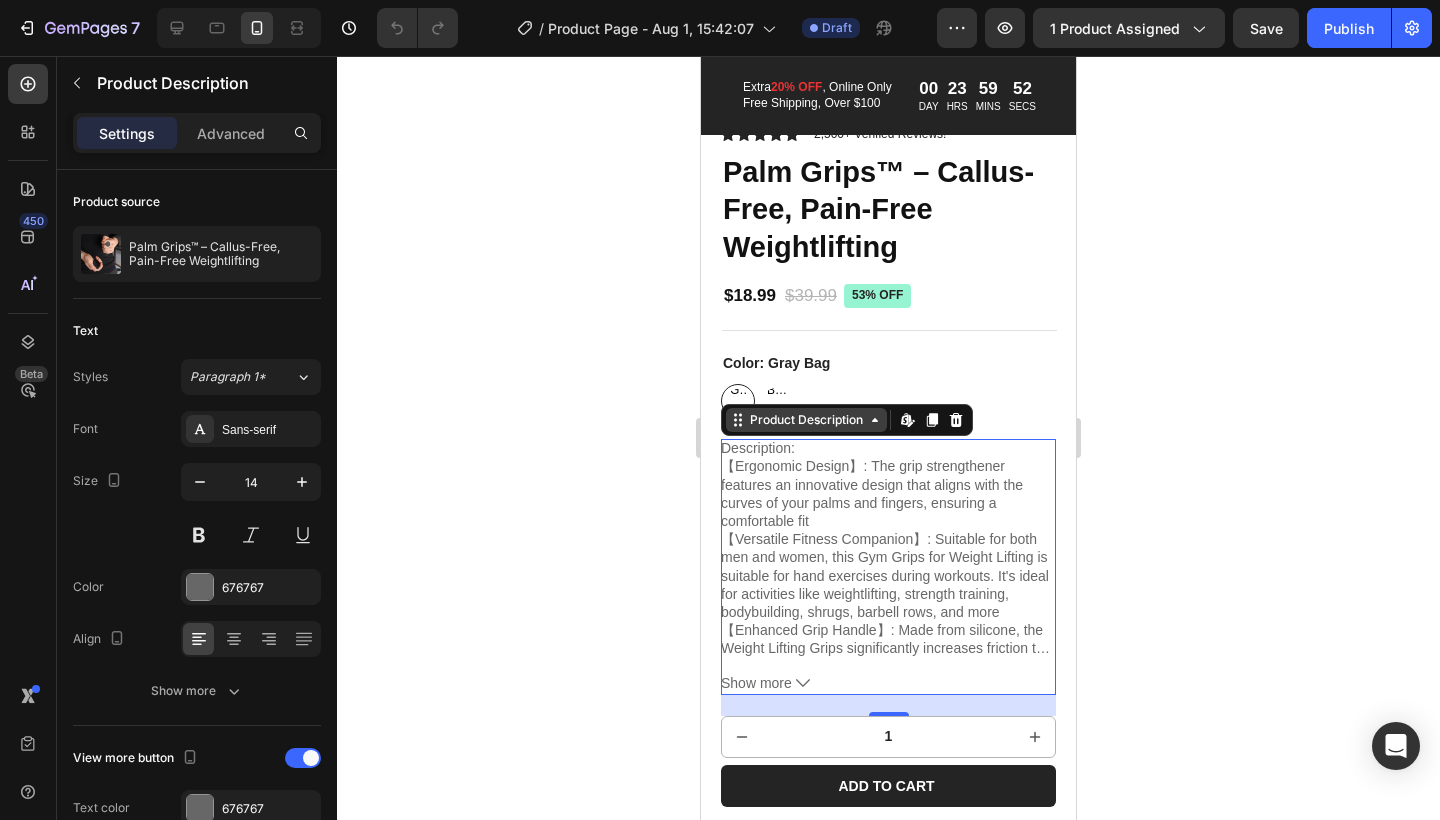 click on "Product Description" at bounding box center (806, 420) 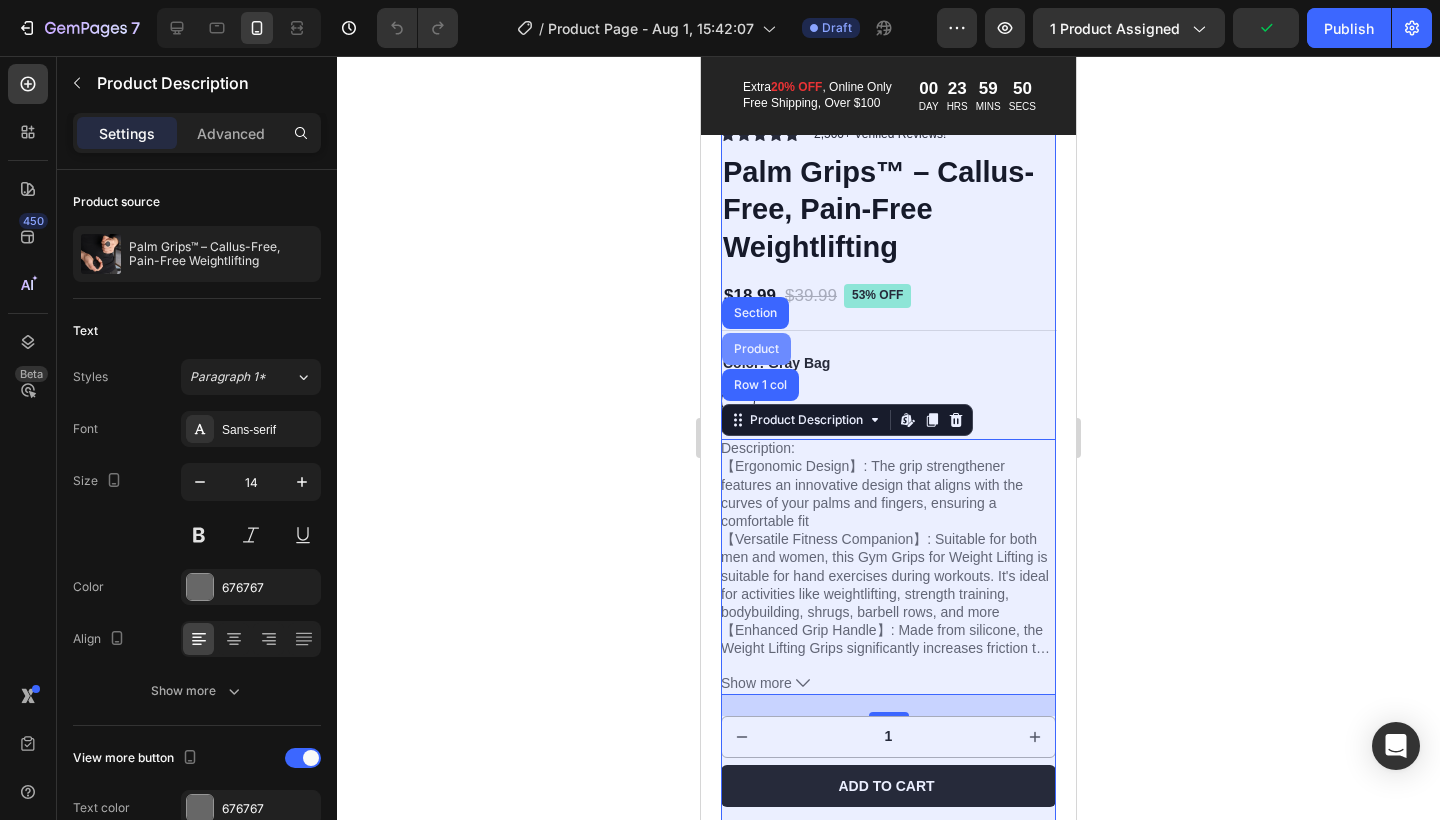 click on "Product" at bounding box center (756, 349) 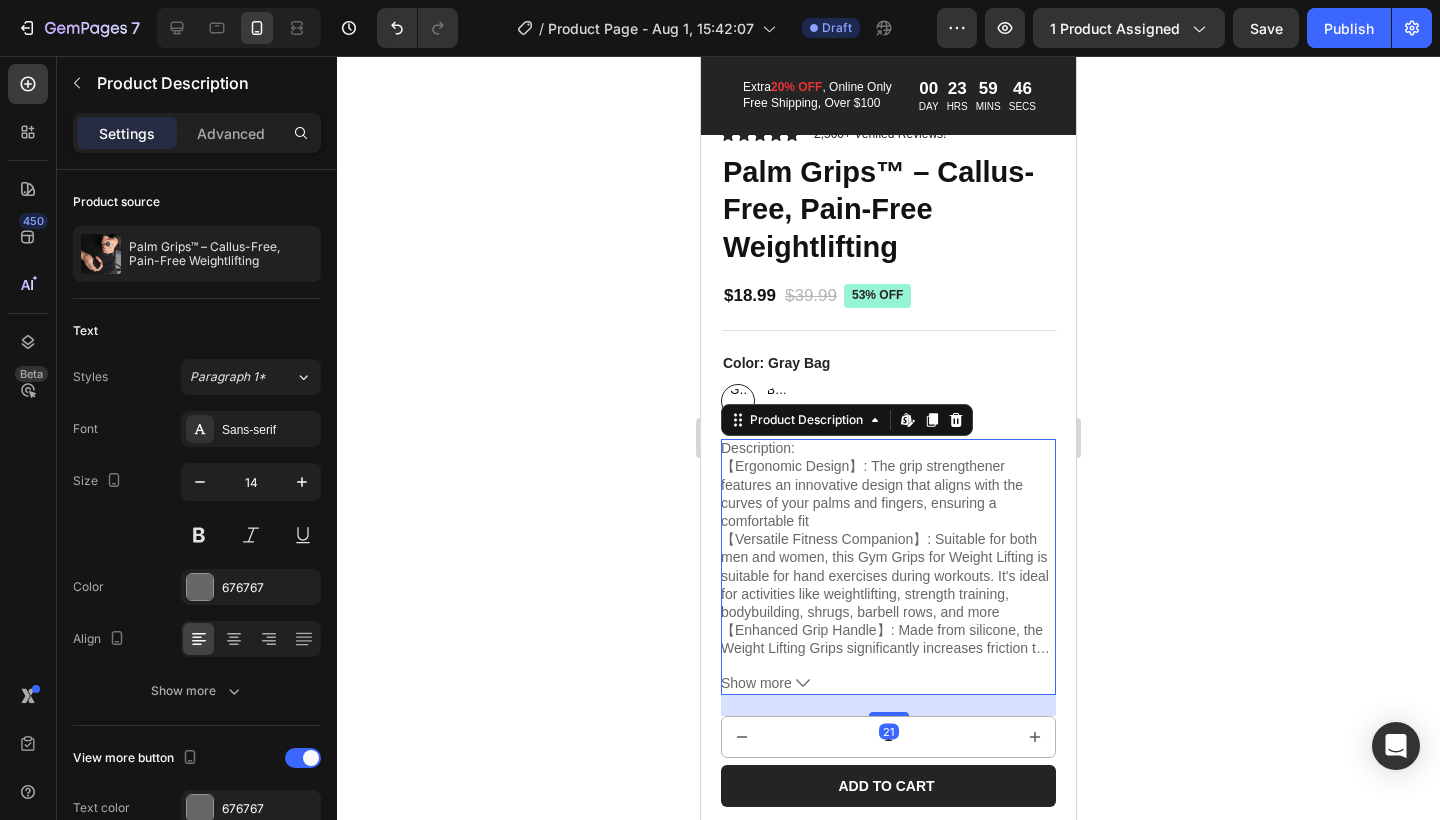 click on "【Versatile Fitness Companion】: Suitable for both men and women, this Gym Grips for Weight Lifting is suitable for hand exercises during workouts. It's ideal for activities like weightlifting, strength training, bodybuilding, shrugs, barbell rows, and more" at bounding box center (885, 575) 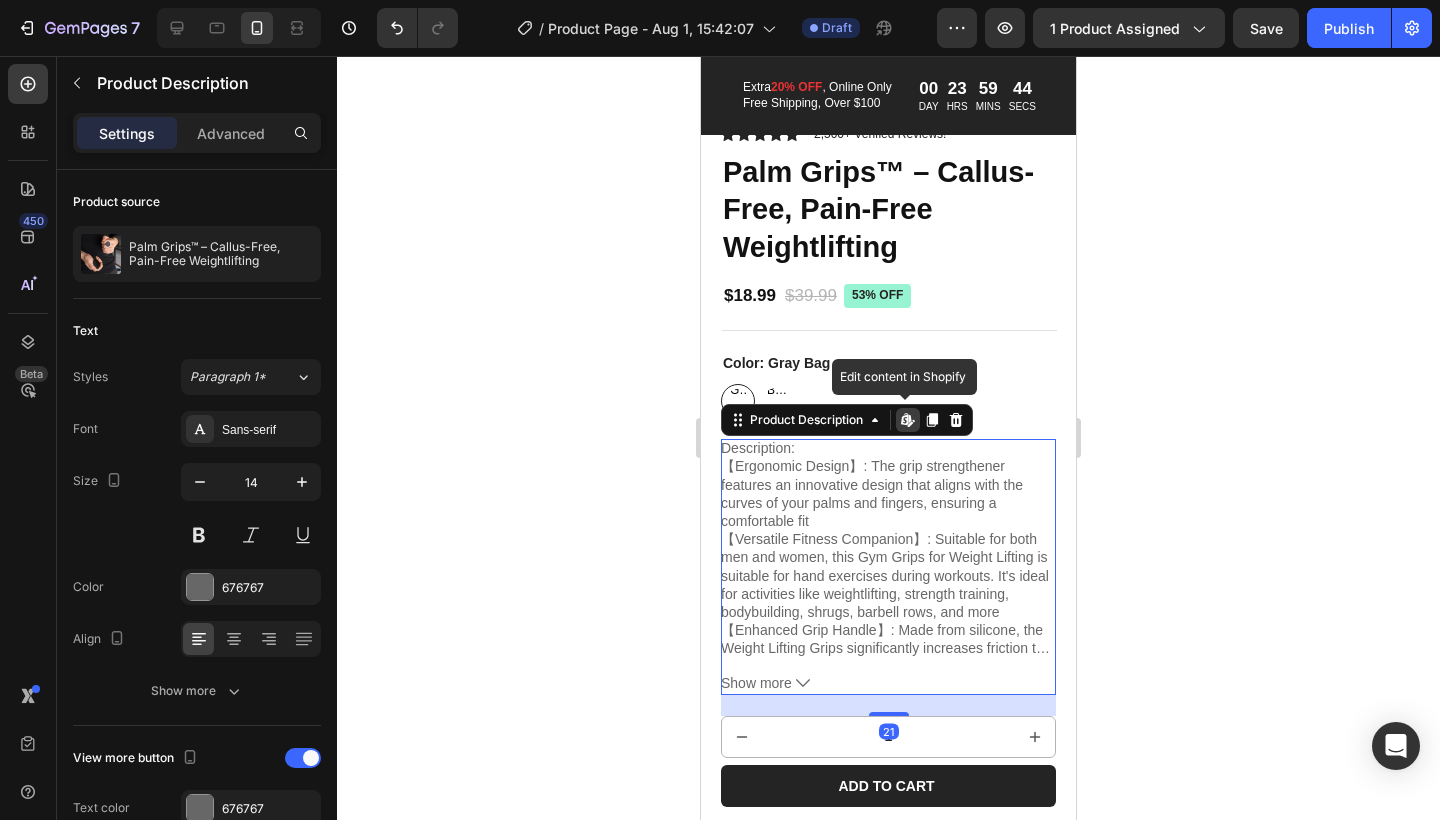 click 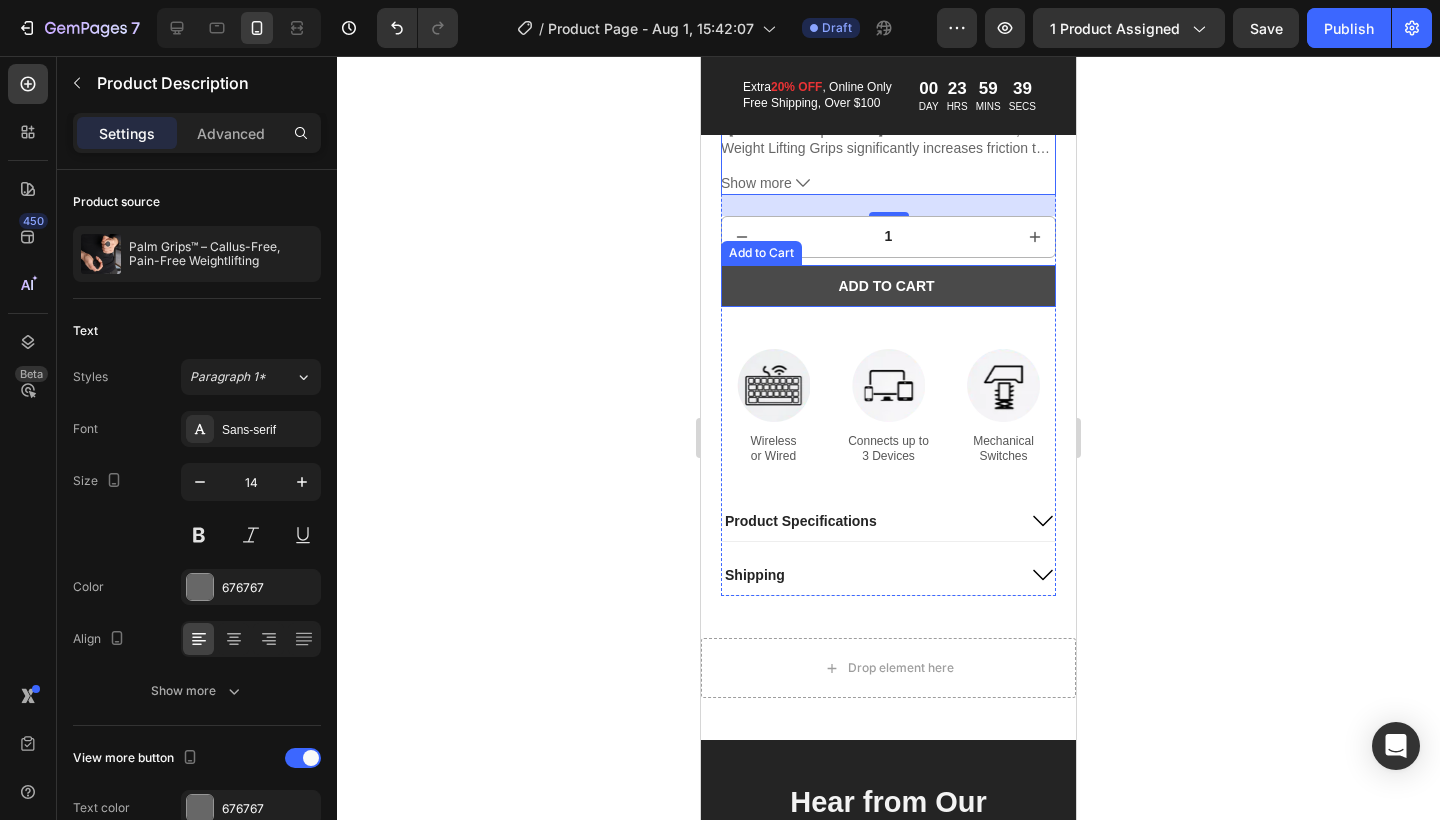 scroll, scrollTop: 987, scrollLeft: 0, axis: vertical 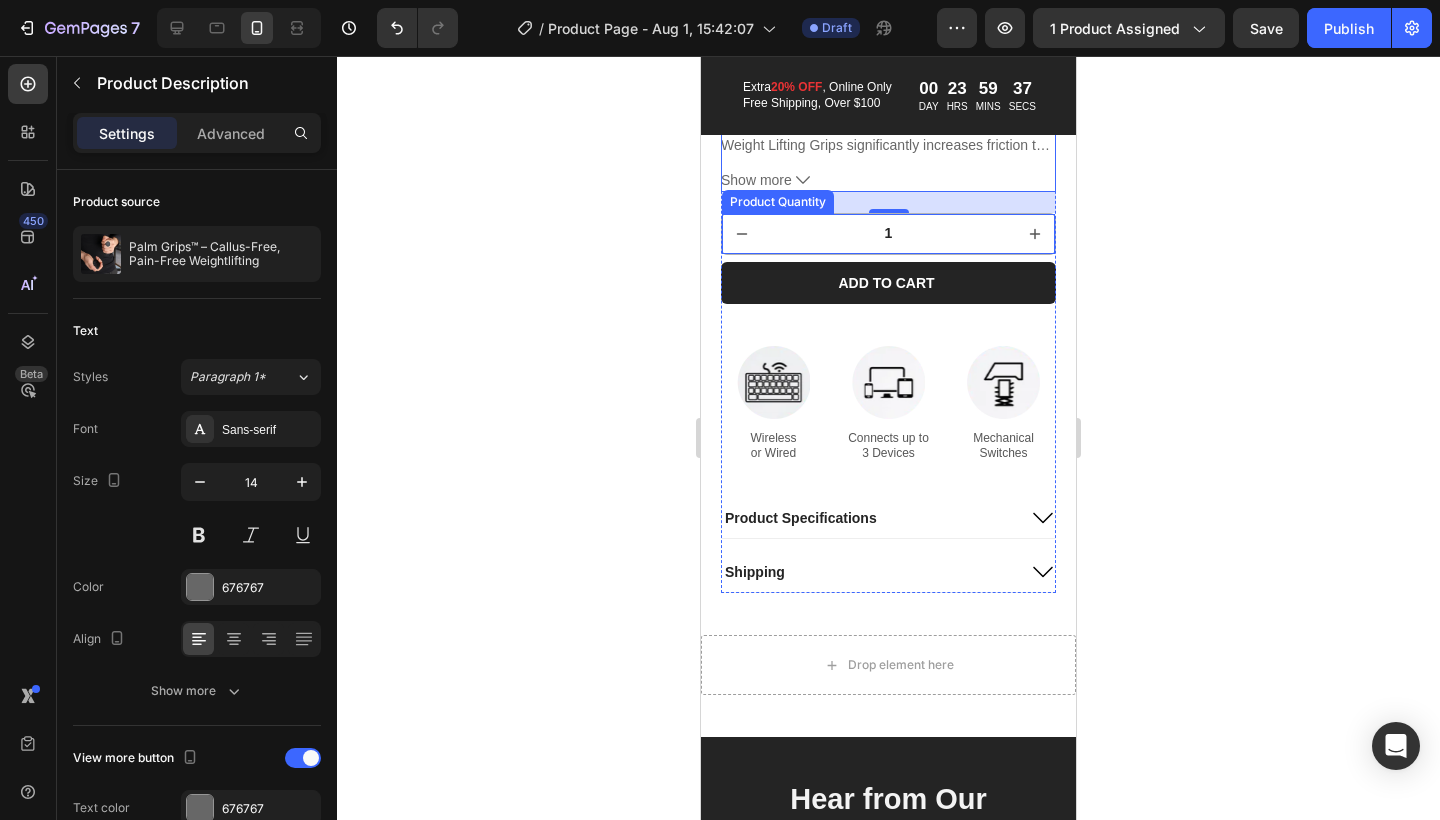 click on "1" at bounding box center [888, 234] 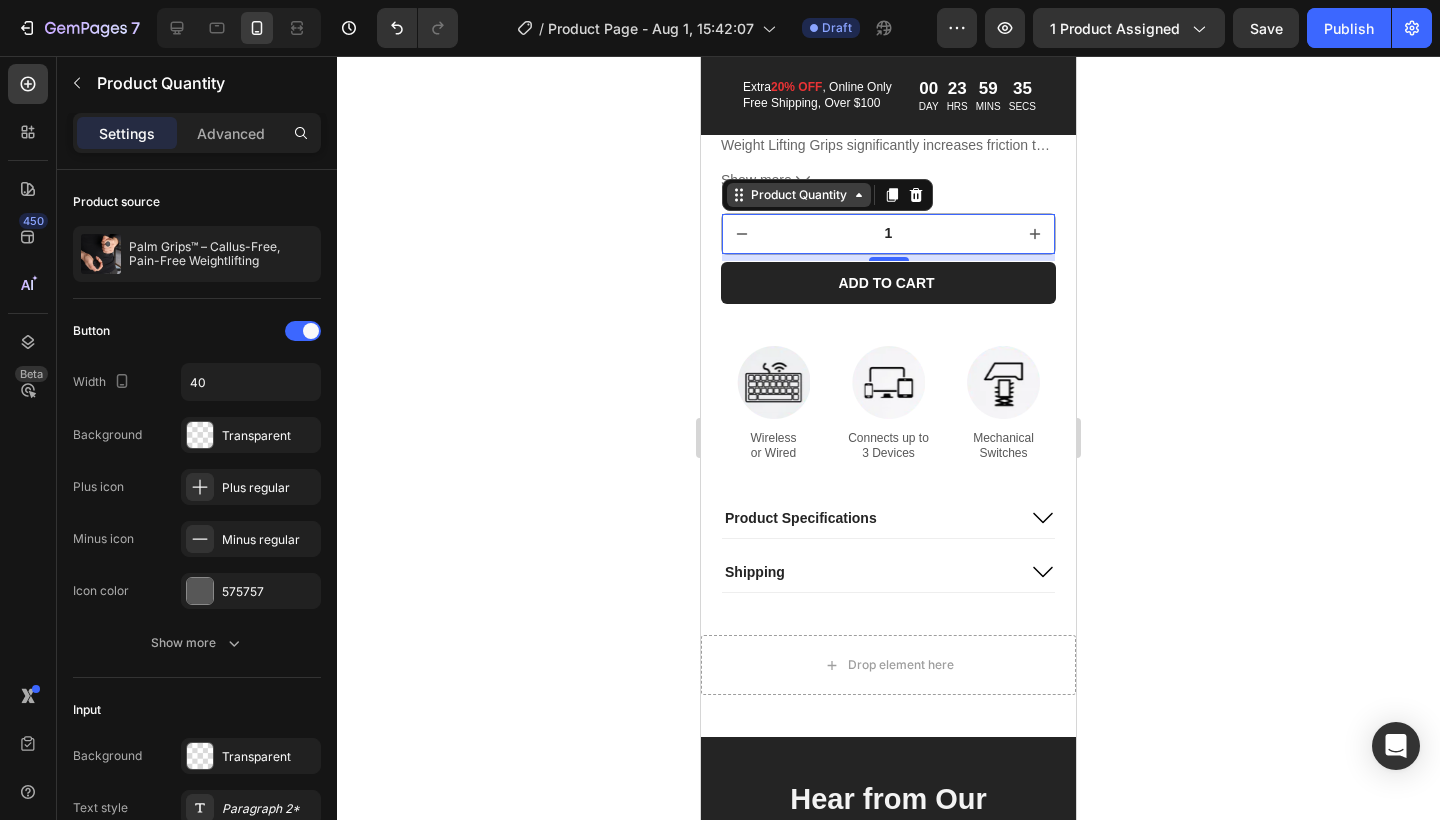 click on "Product Quantity" at bounding box center (799, 195) 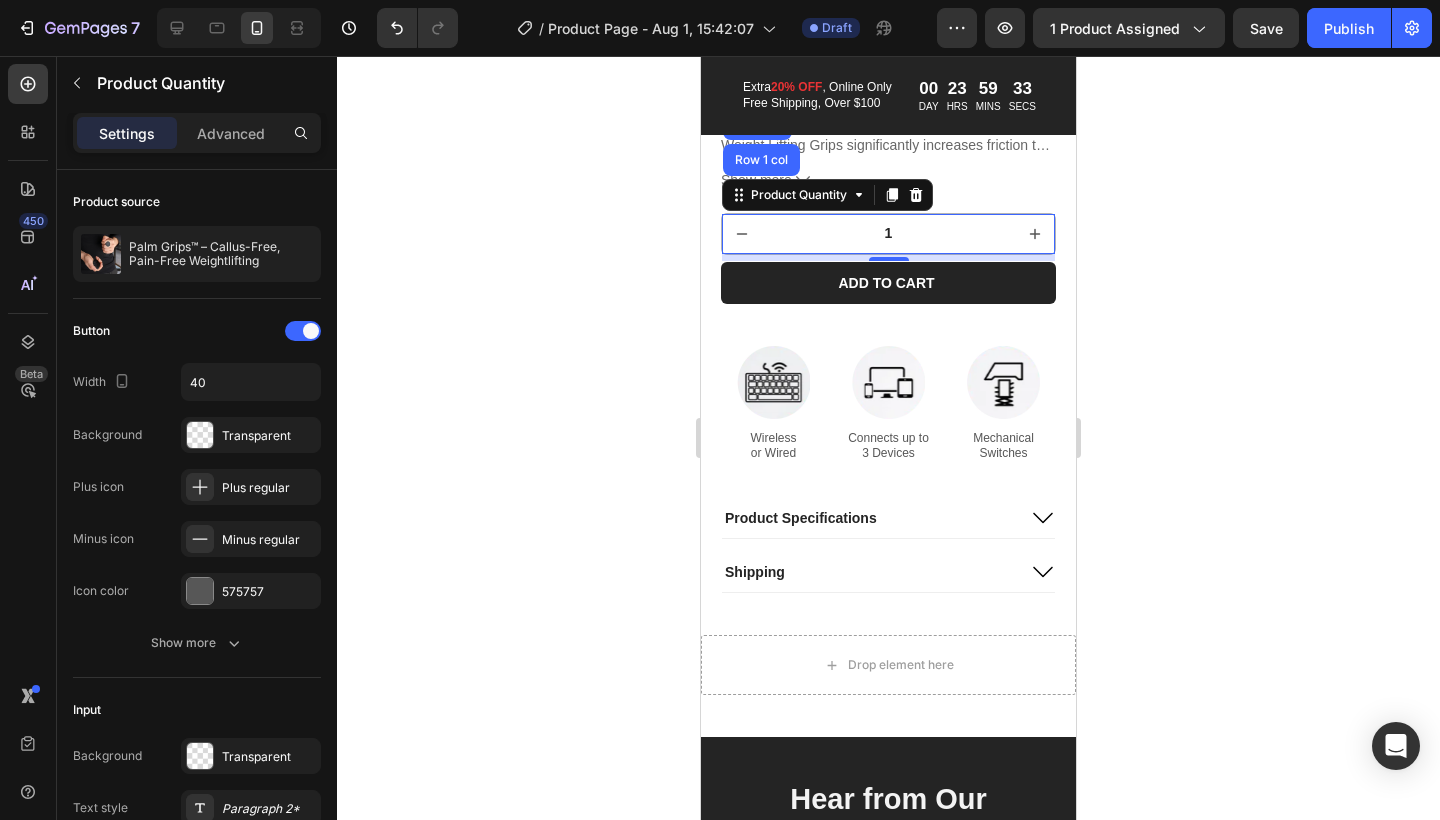 click 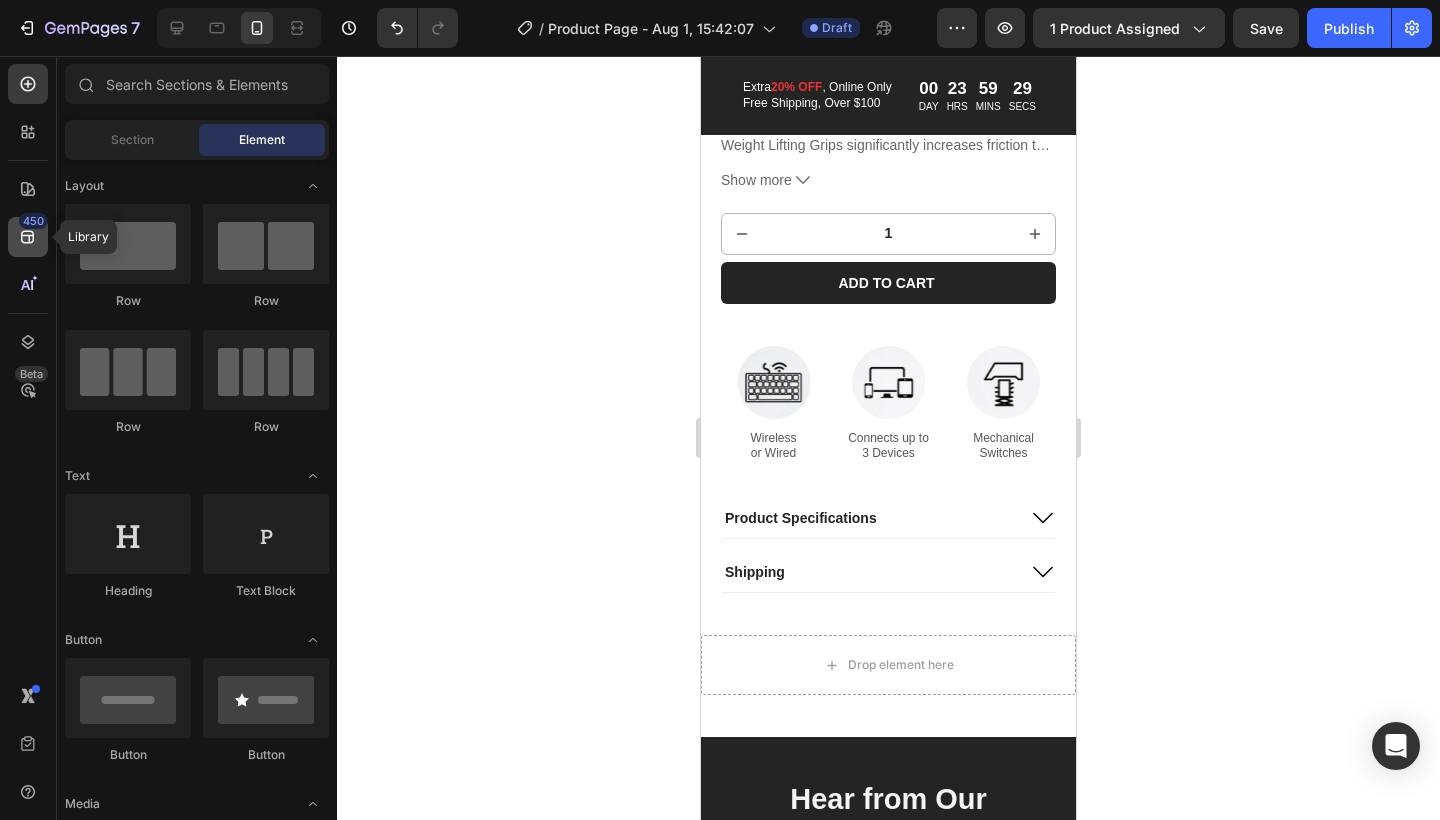 click 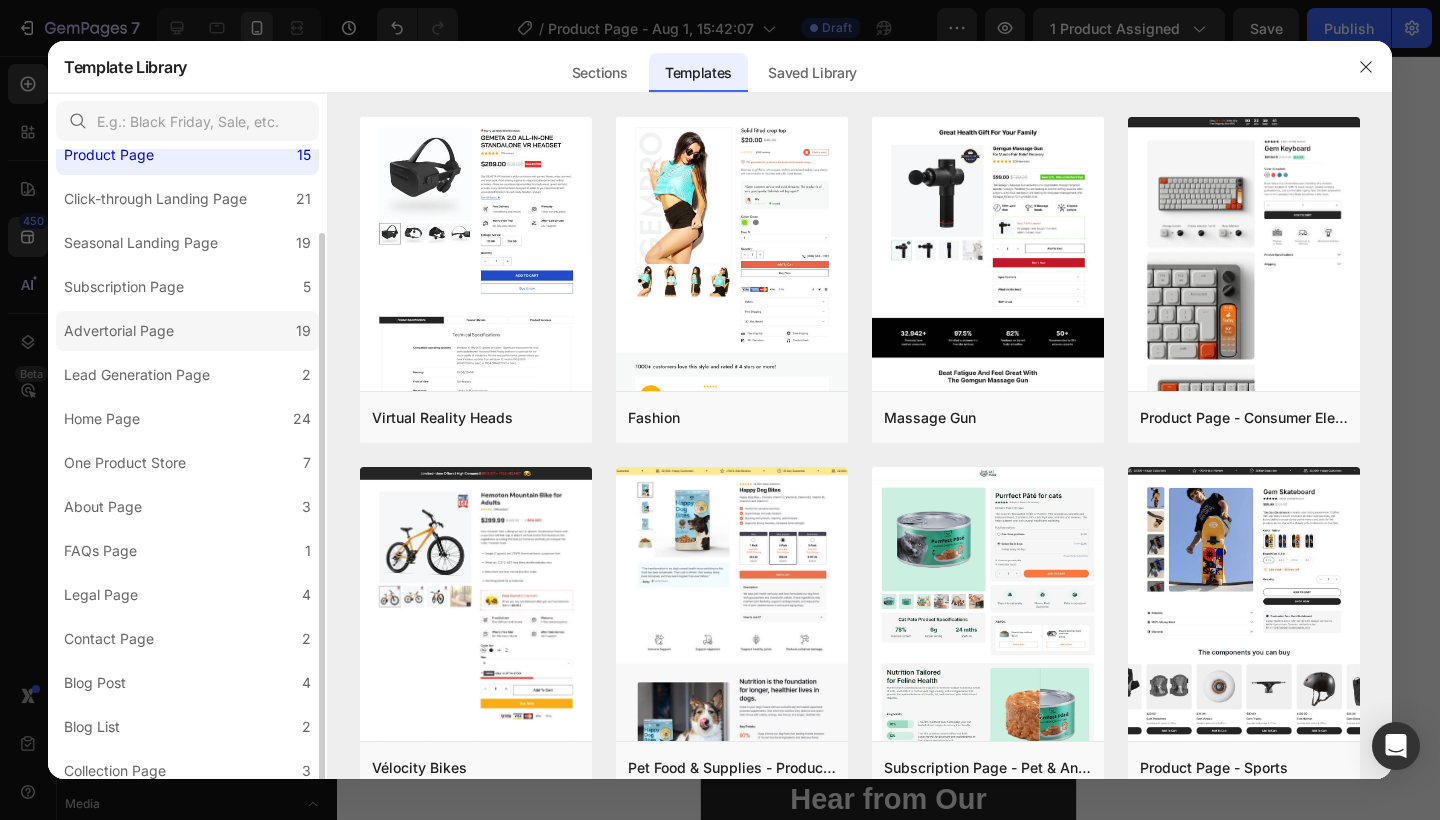 scroll, scrollTop: 86, scrollLeft: 0, axis: vertical 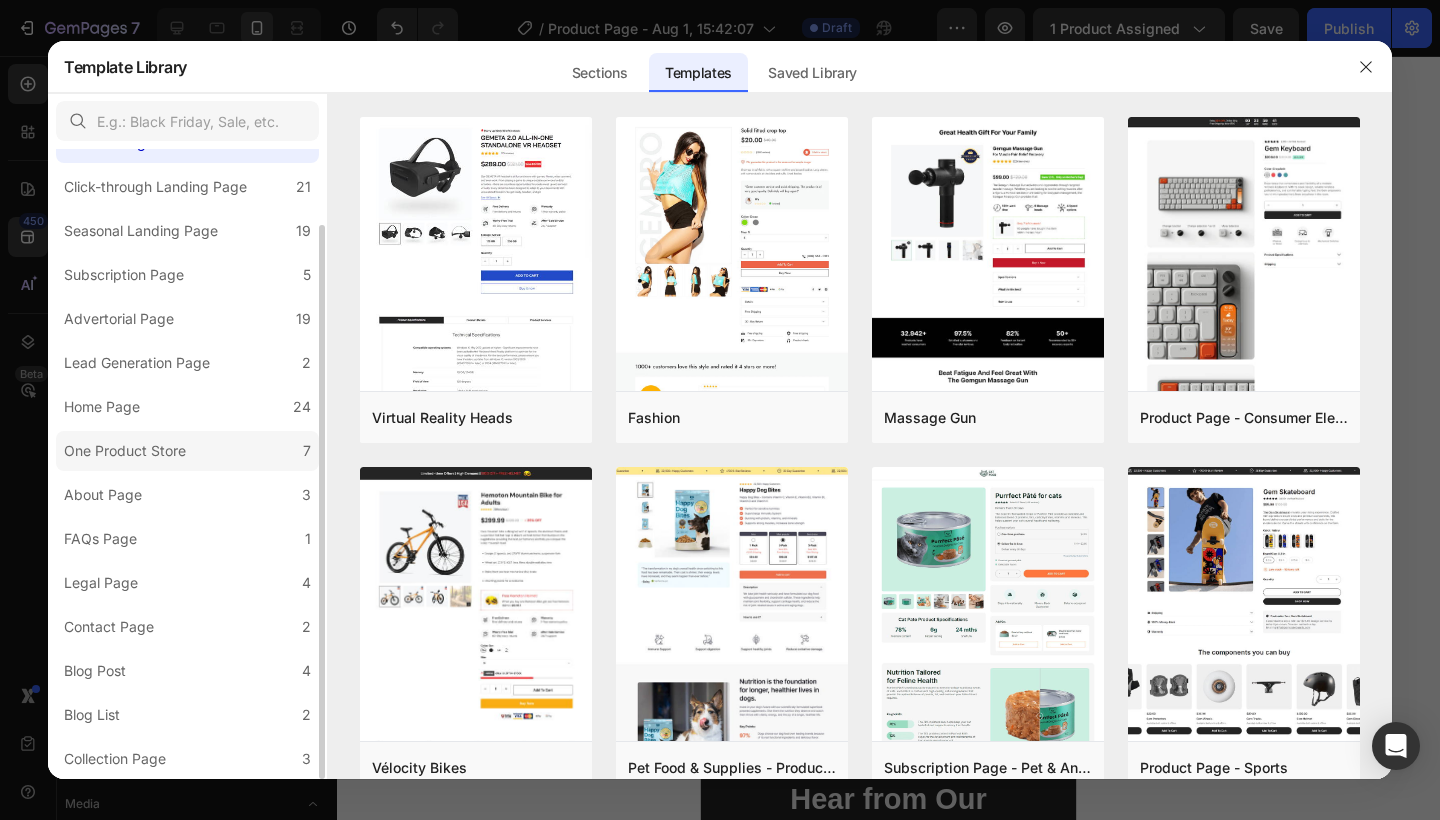 click on "One Product Store" at bounding box center (125, 451) 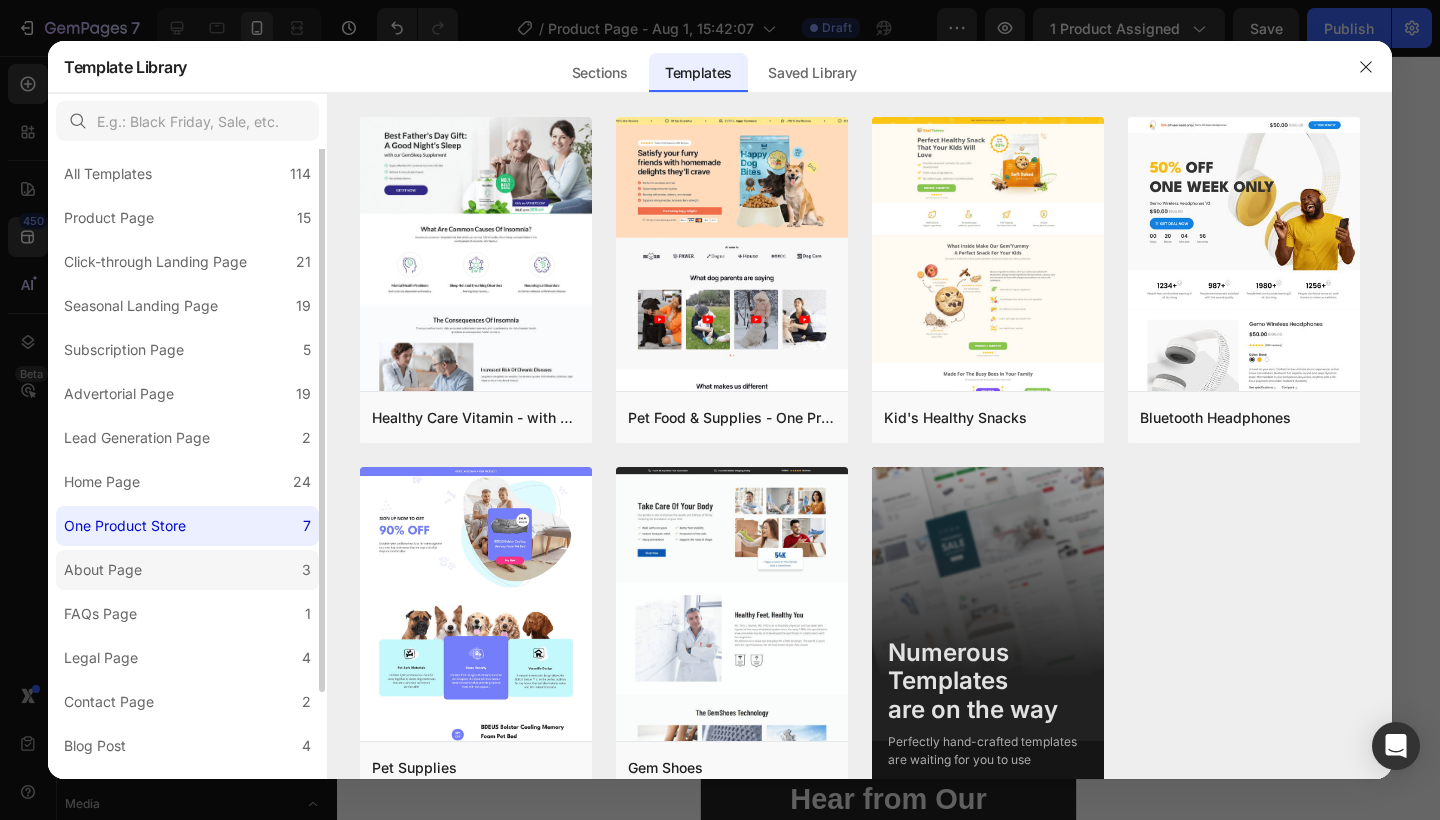 scroll, scrollTop: 0, scrollLeft: 0, axis: both 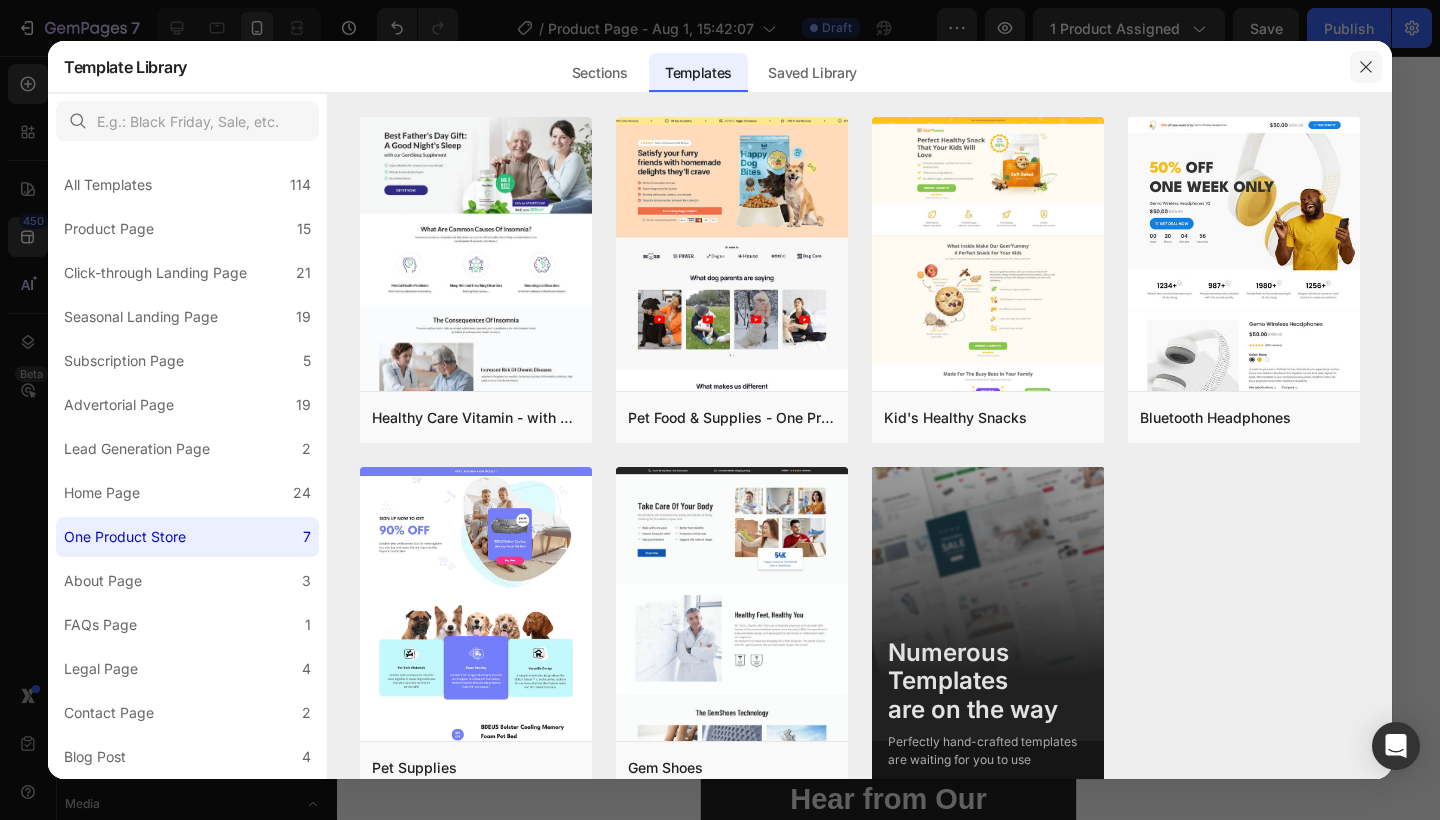 click at bounding box center [1366, 67] 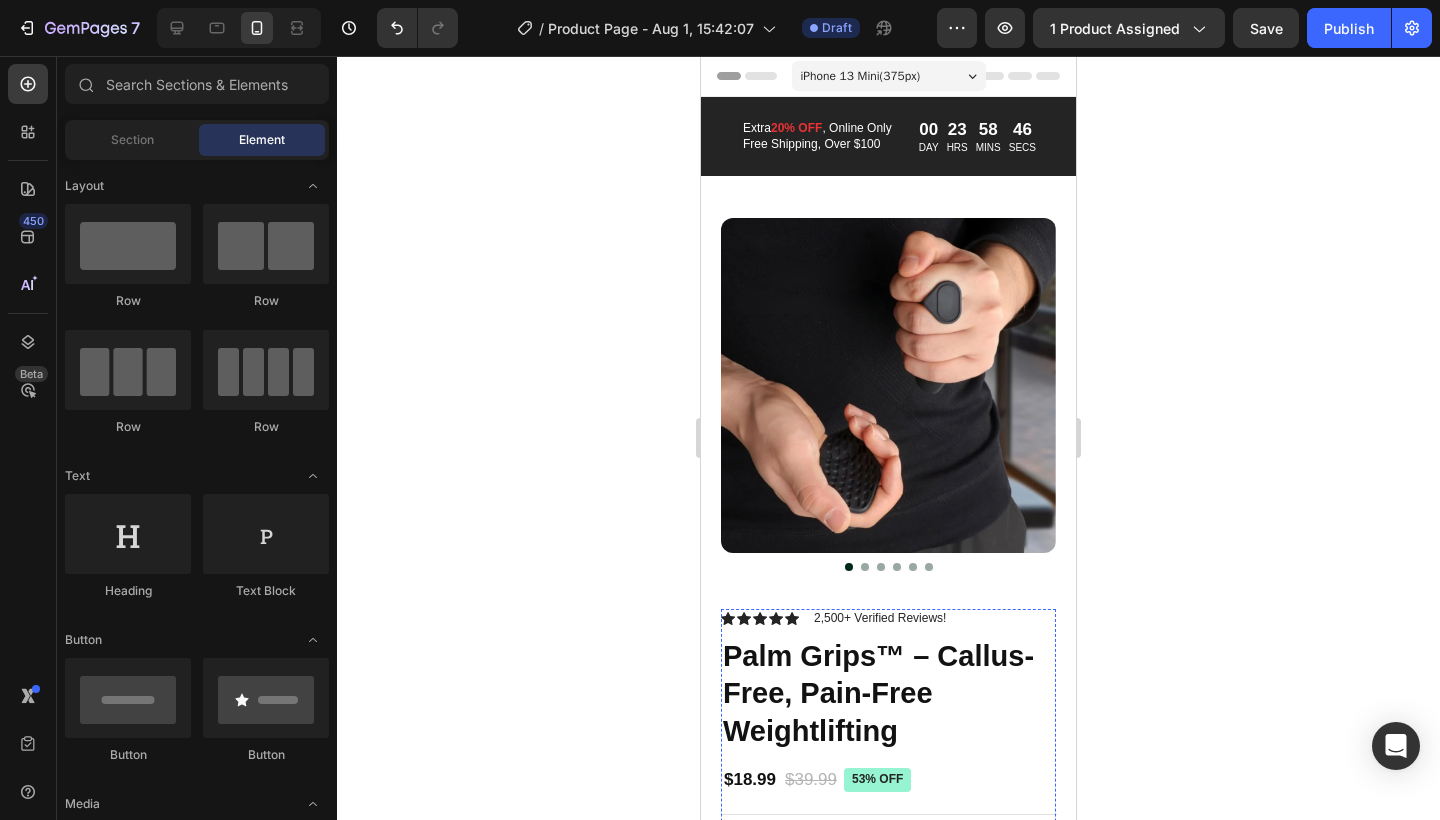 scroll, scrollTop: 0, scrollLeft: 0, axis: both 